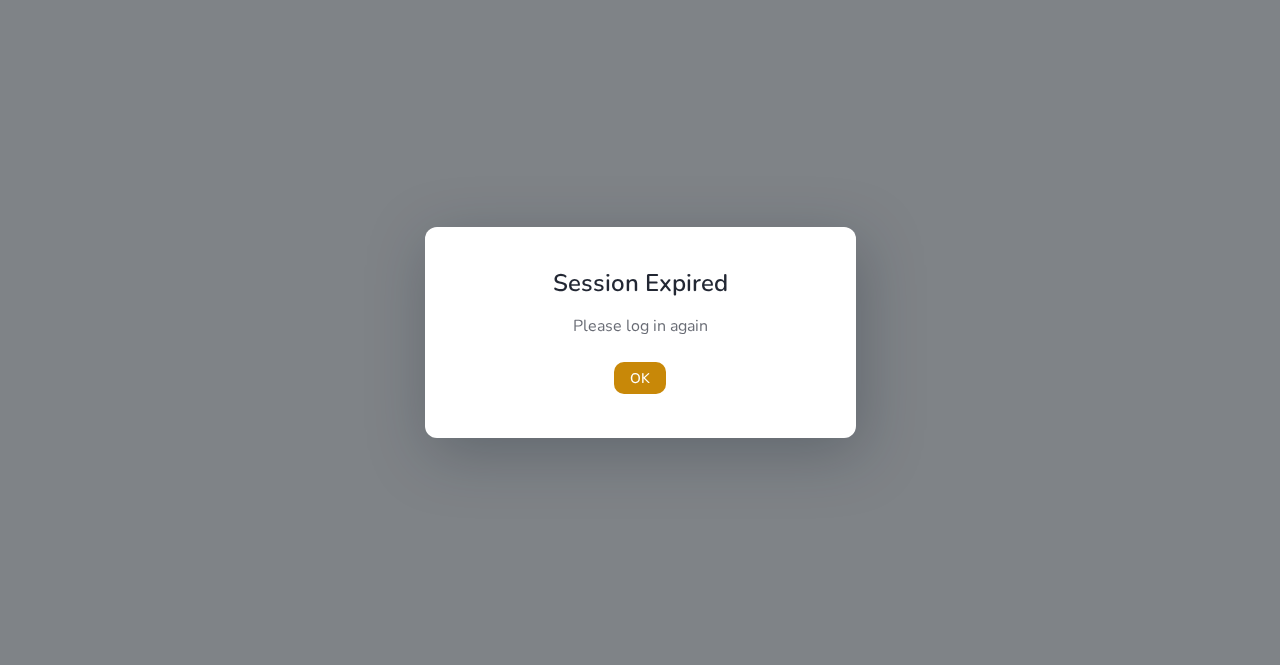 scroll, scrollTop: 0, scrollLeft: 0, axis: both 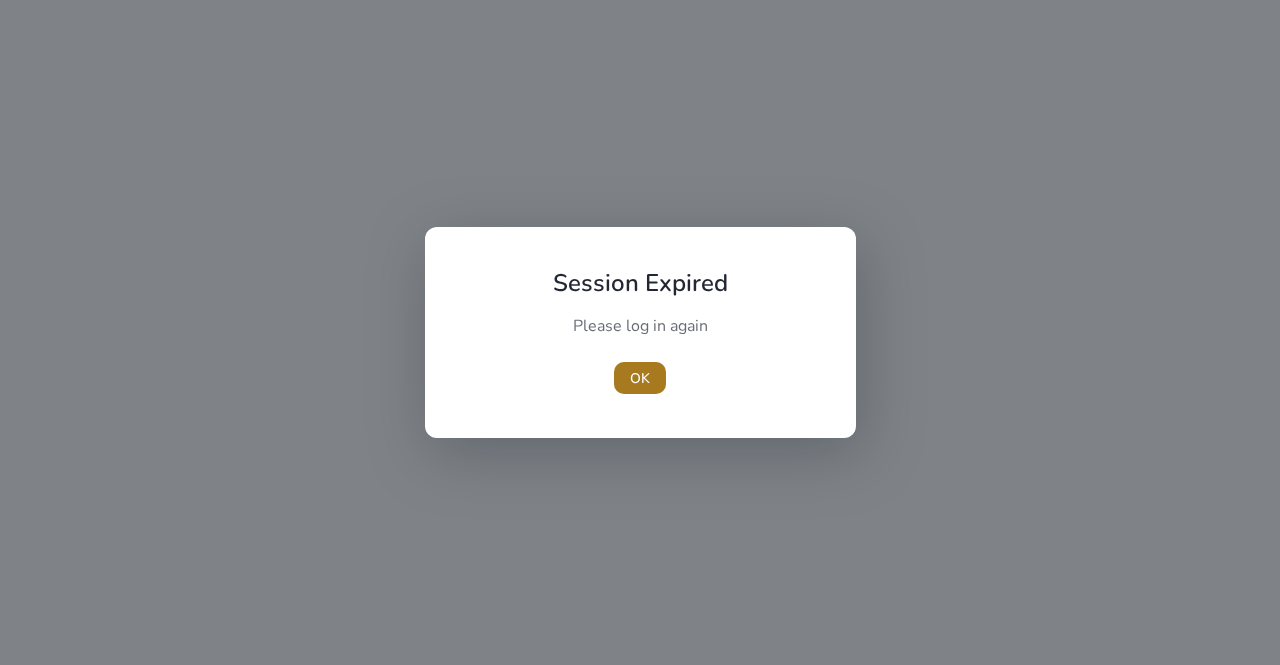 click at bounding box center (640, 378) 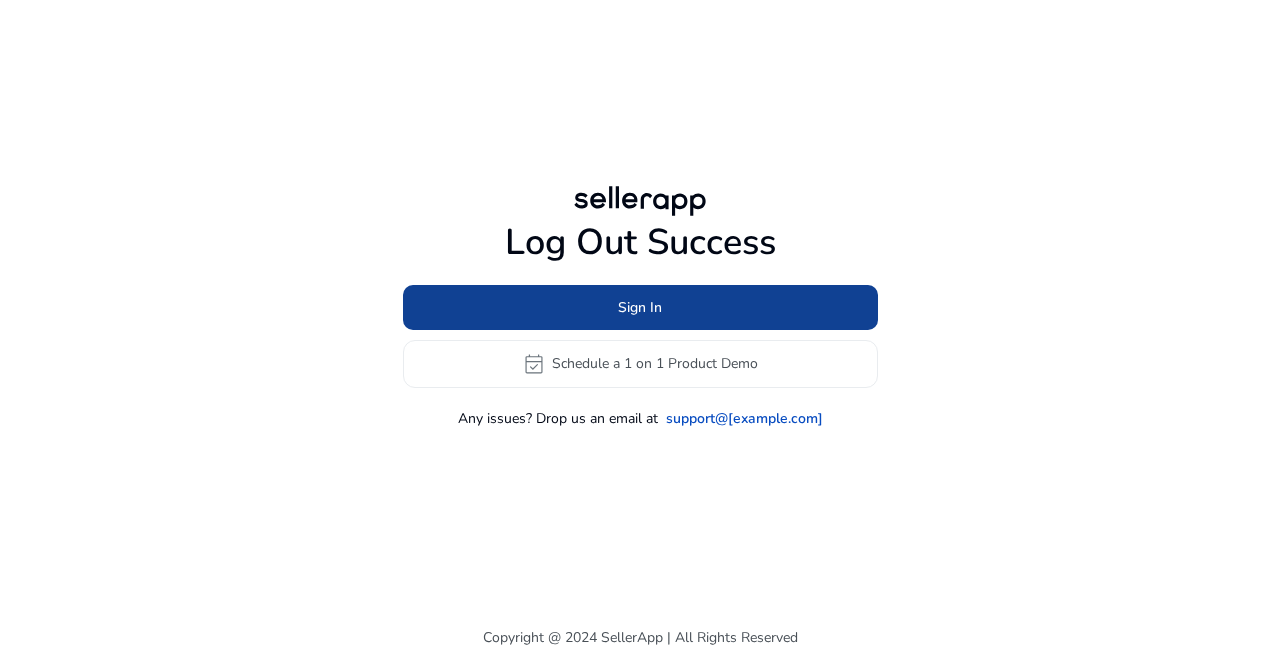click 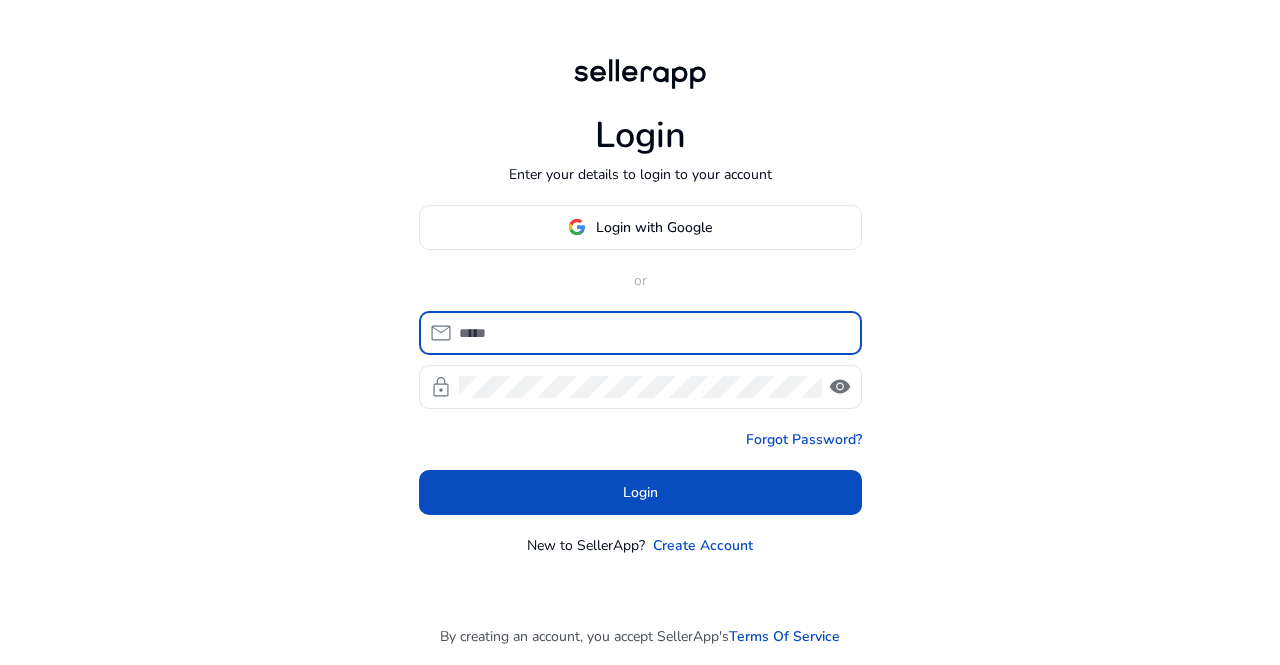 type on "**********" 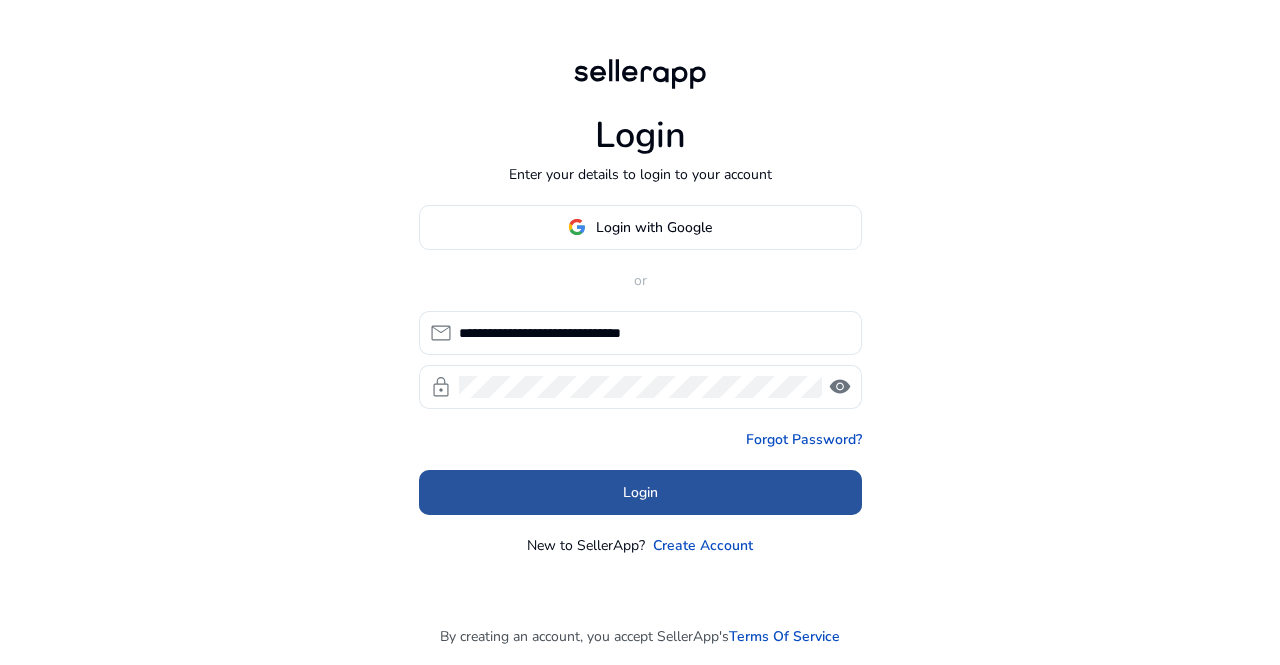 click at bounding box center [640, 492] 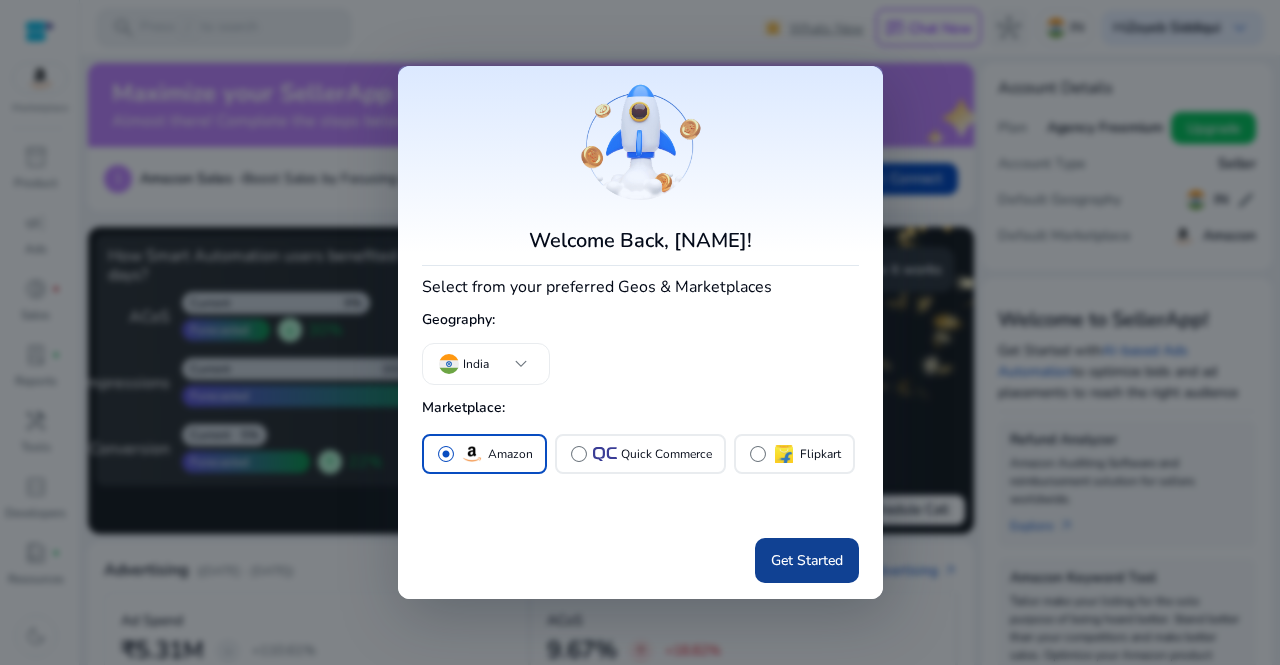 click at bounding box center (807, 561) 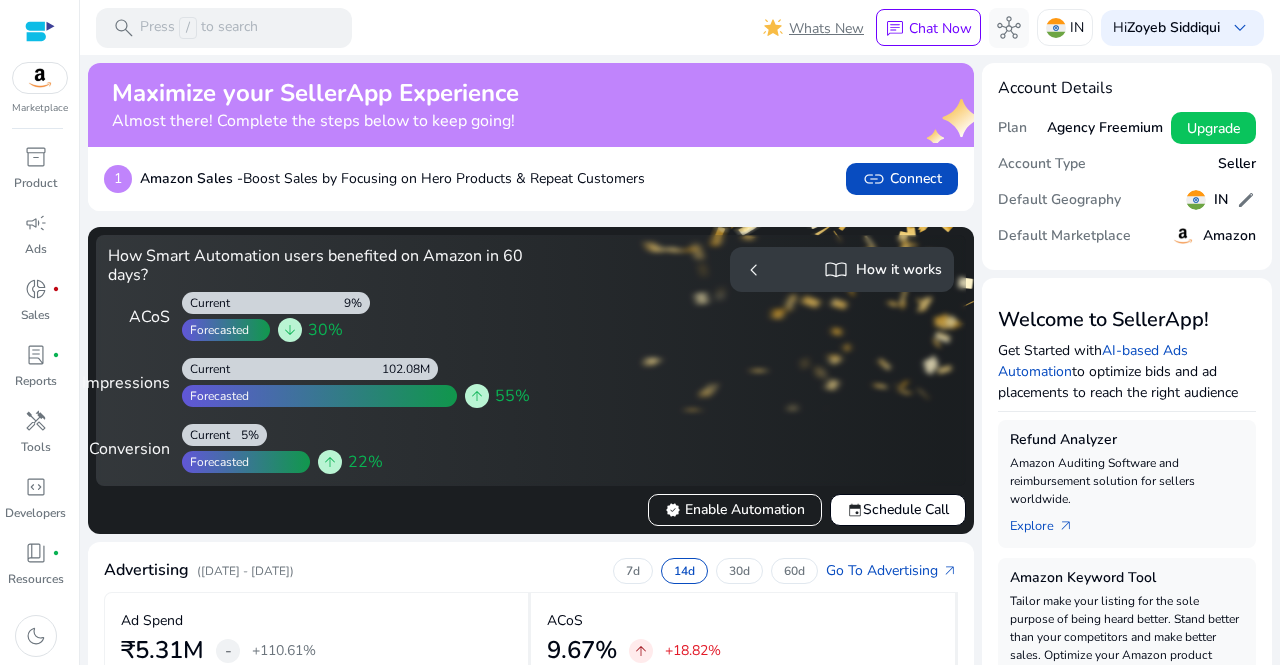 click at bounding box center [40, 78] 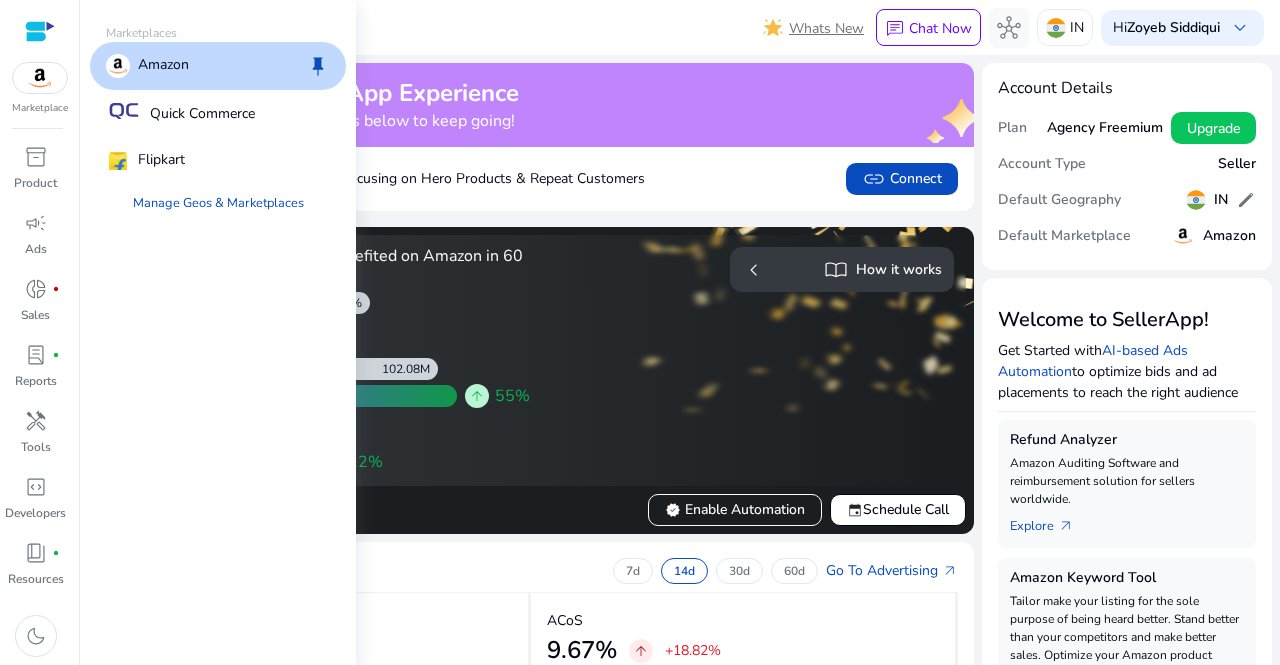 scroll, scrollTop: 0, scrollLeft: 0, axis: both 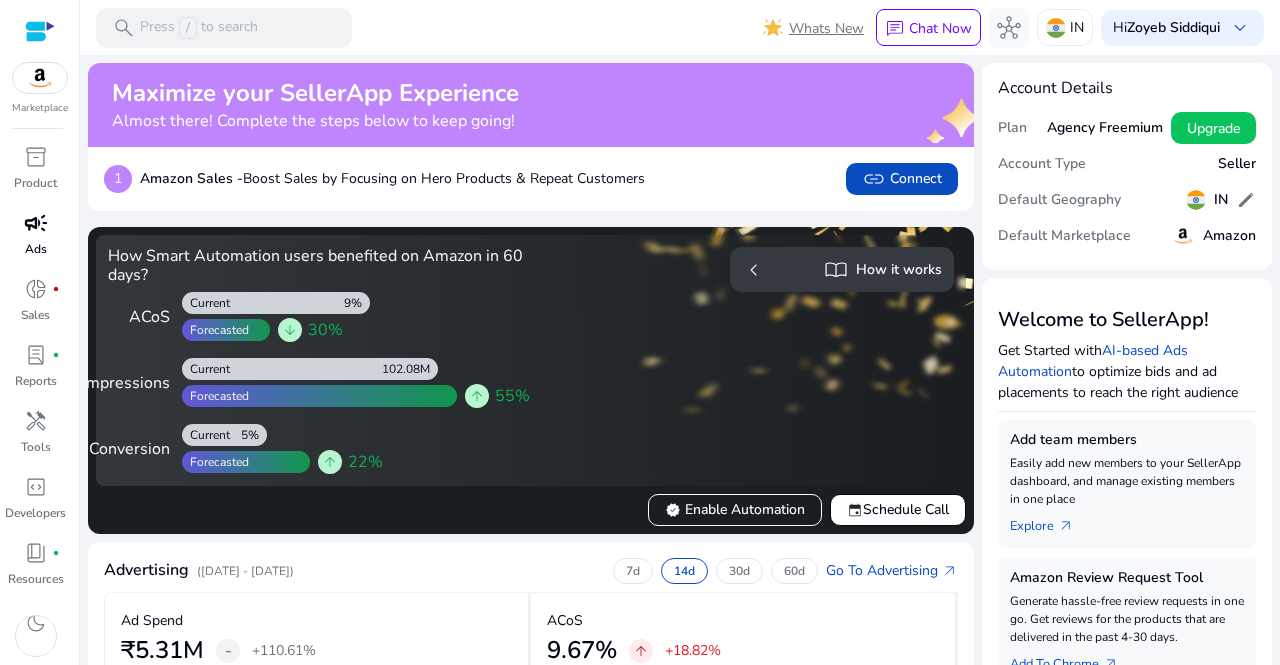 click on "campaign   Ads" at bounding box center (35, 240) 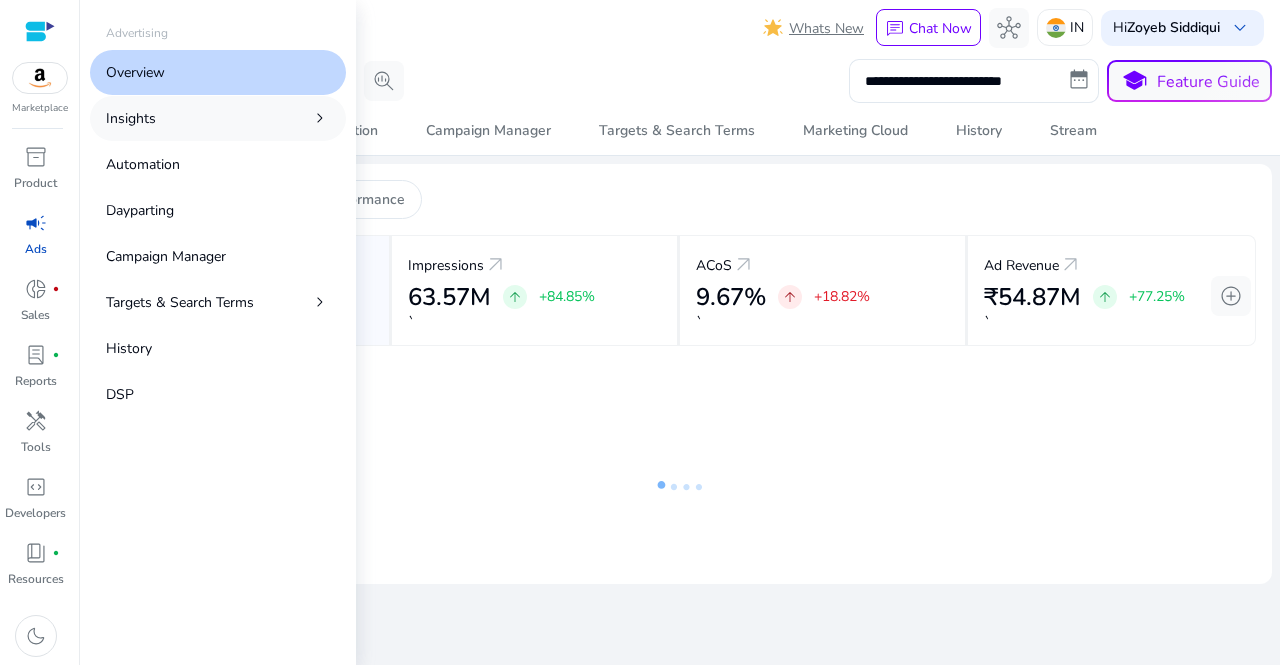 click on "Insights   chevron_right" at bounding box center (218, 118) 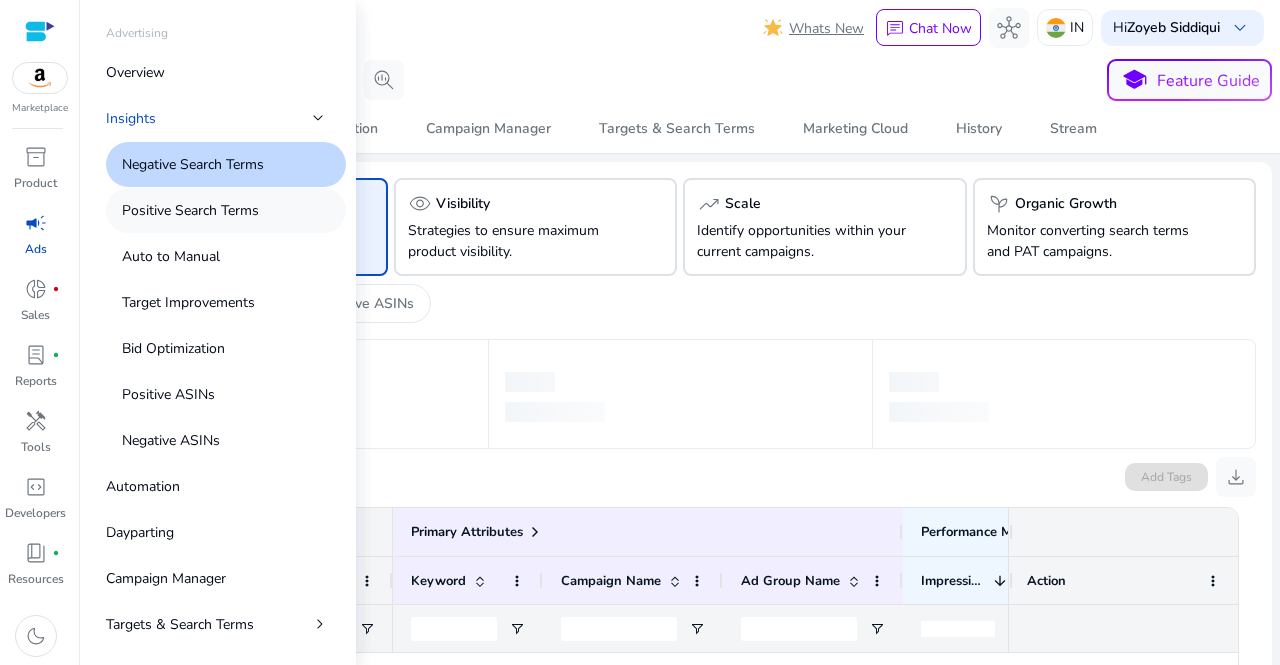 click on "Positive Search Terms" at bounding box center (190, 210) 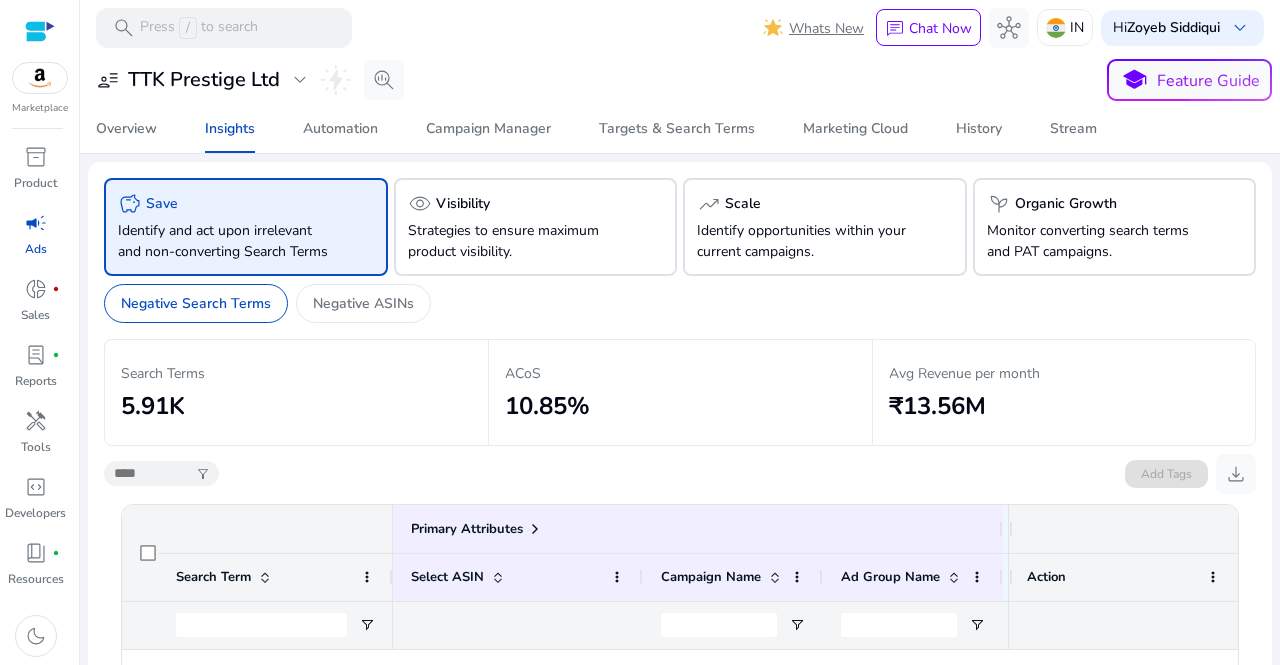 click on "campaign" at bounding box center (36, 223) 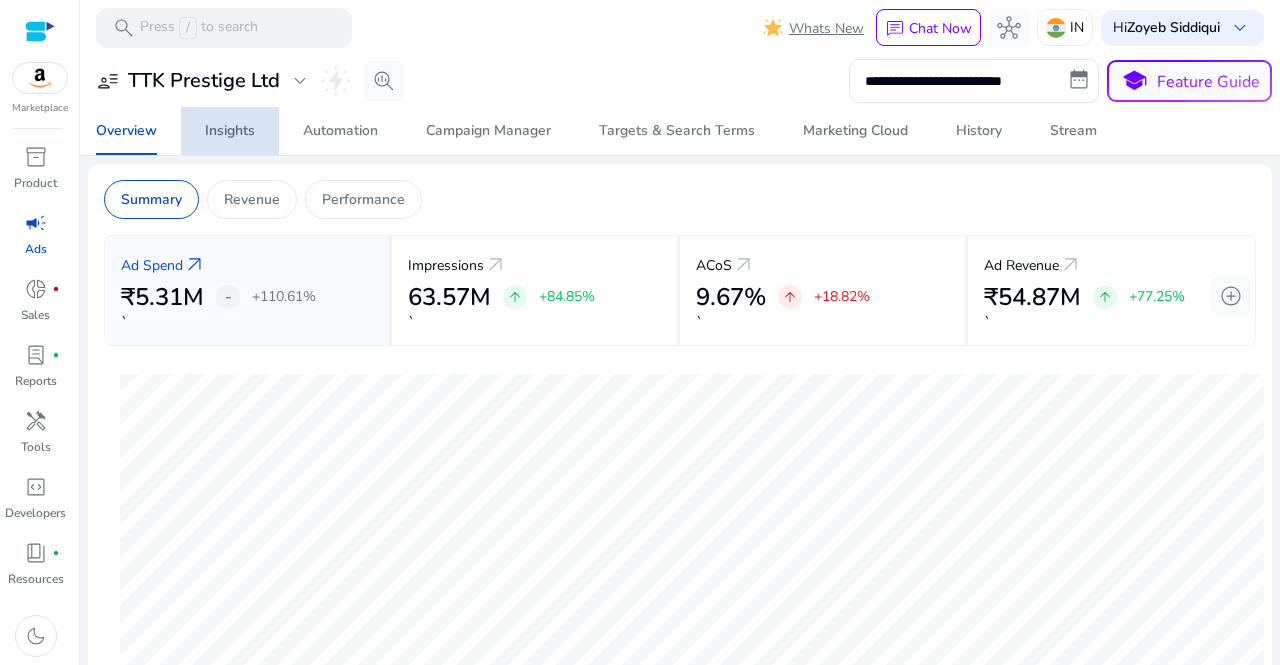 click on "Insights" at bounding box center [230, 131] 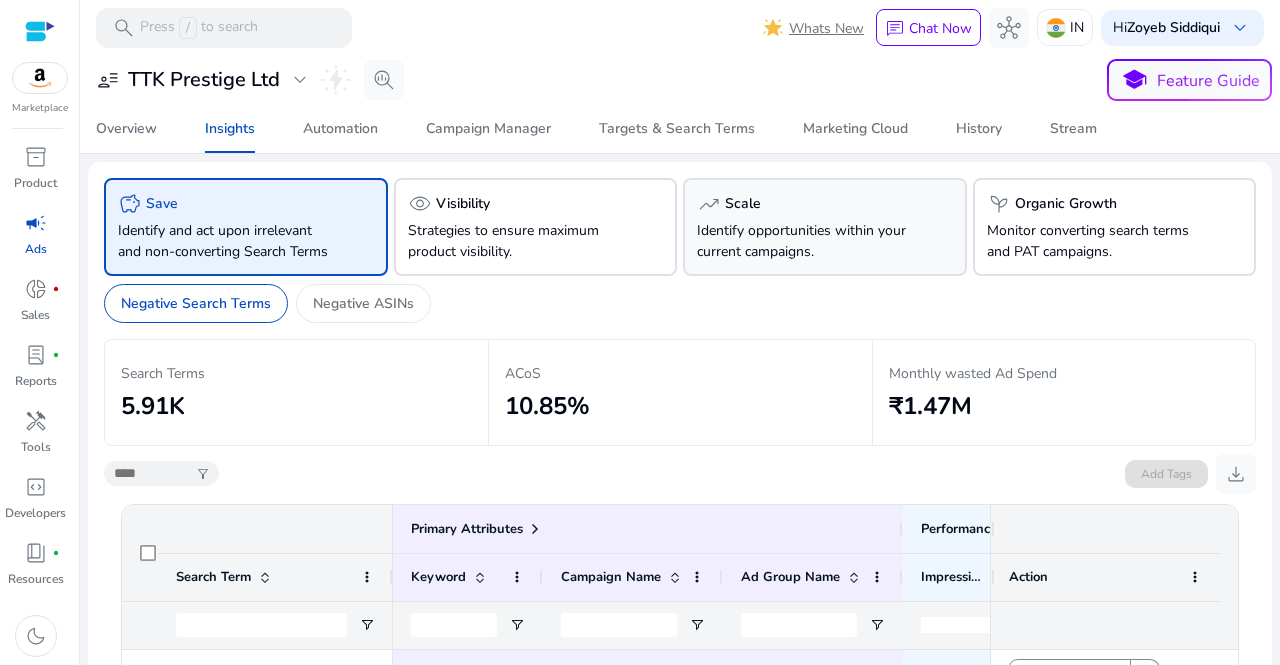 click on "trending_up   Scale" 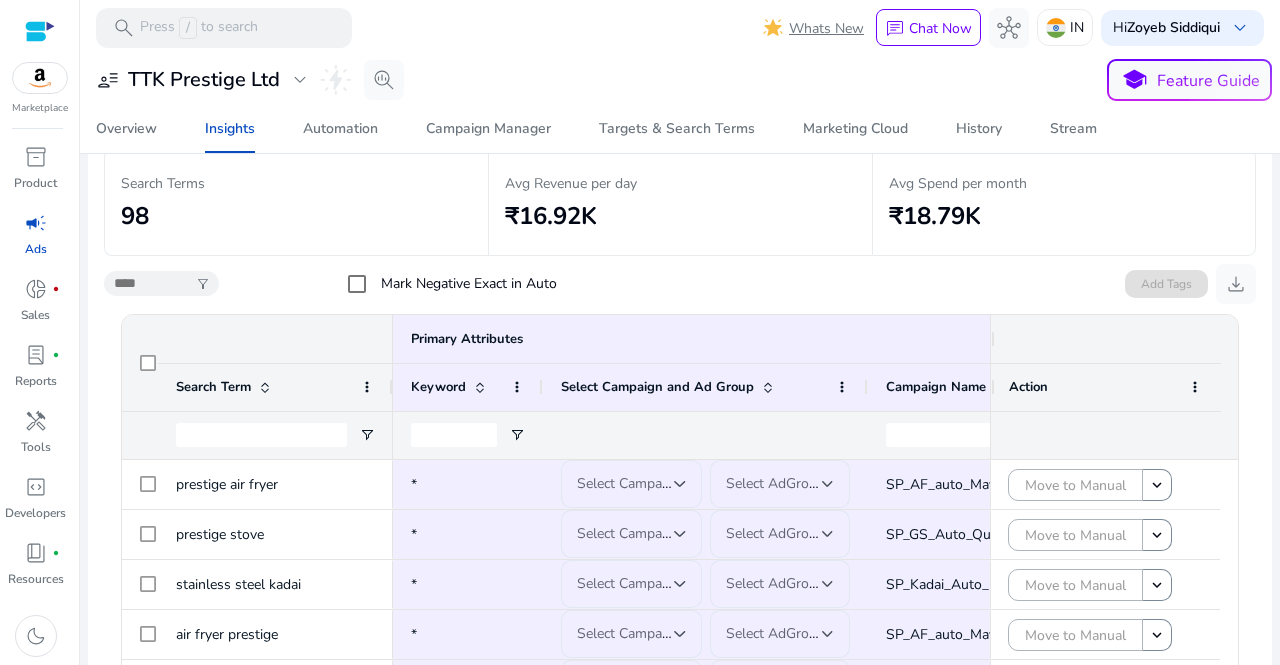 scroll, scrollTop: 194, scrollLeft: 0, axis: vertical 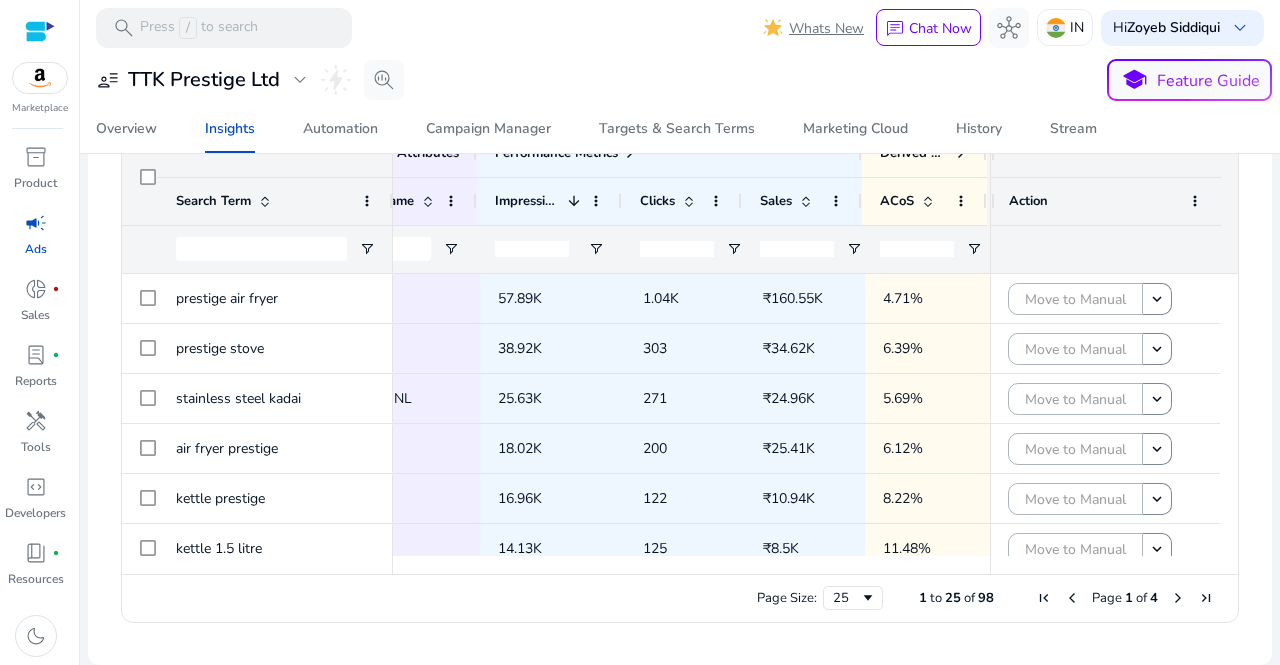drag, startPoint x: 897, startPoint y: 565, endPoint x: 1006, endPoint y: 567, distance: 109.01835 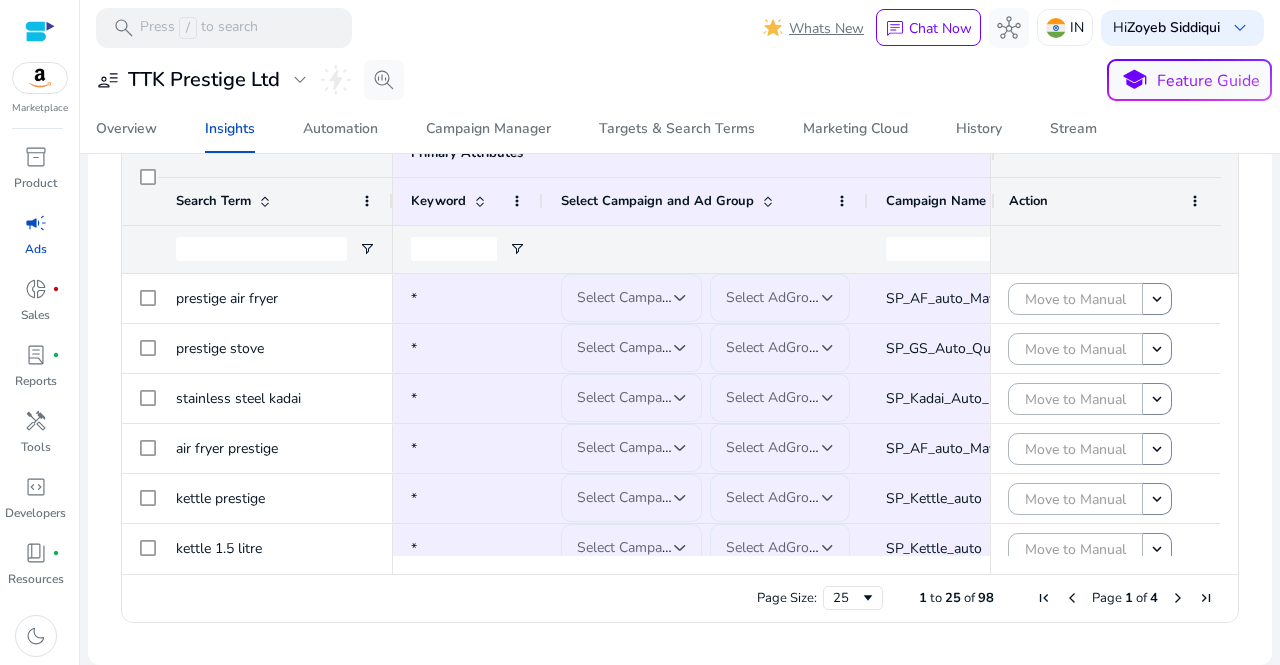 drag, startPoint x: 1222, startPoint y: 313, endPoint x: 1217, endPoint y: 429, distance: 116.10771 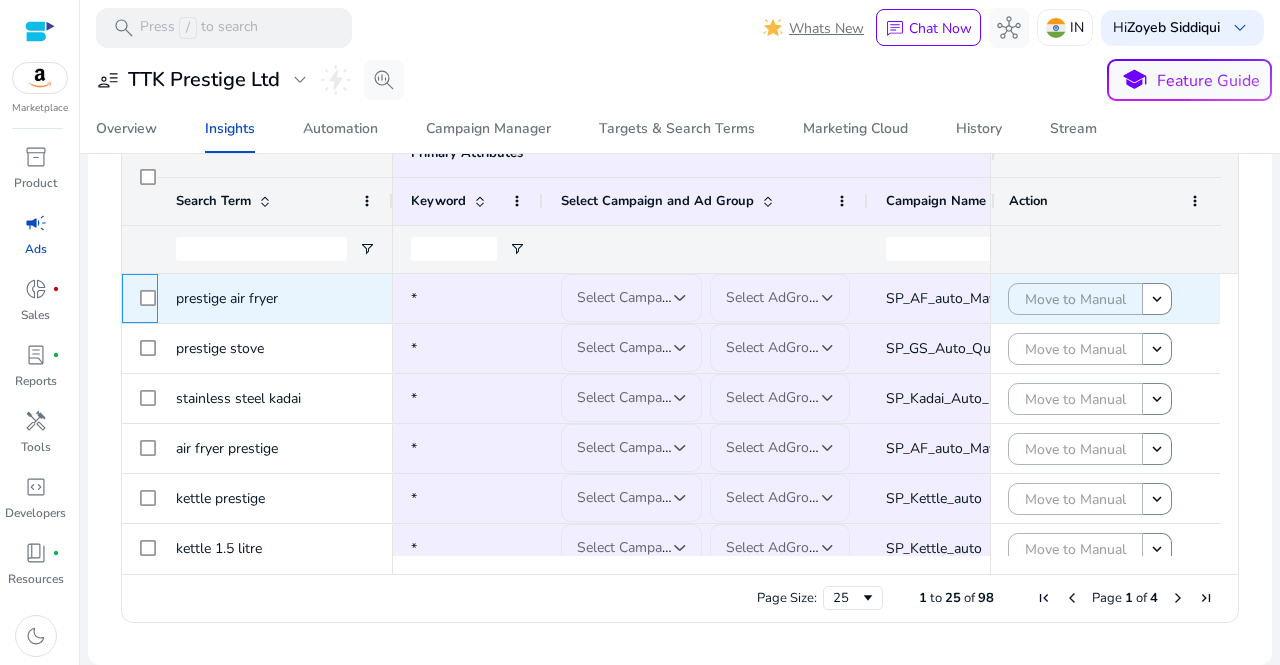 click 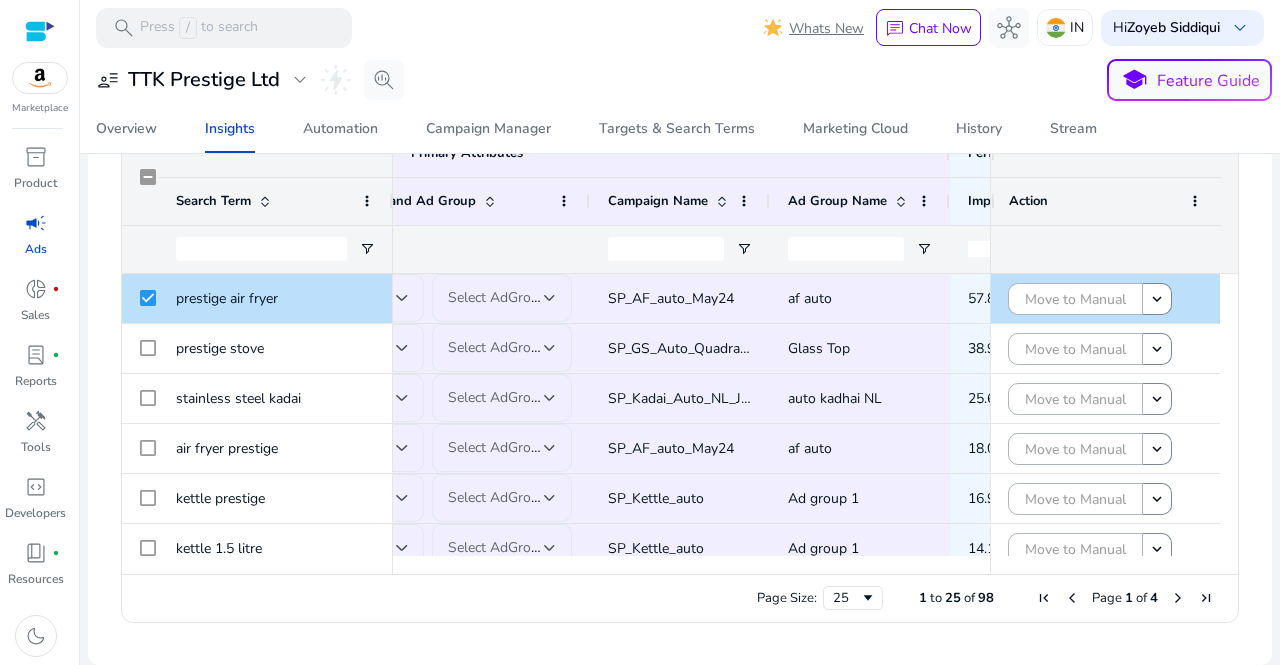 drag, startPoint x: 718, startPoint y: 568, endPoint x: 527, endPoint y: 576, distance: 191.16747 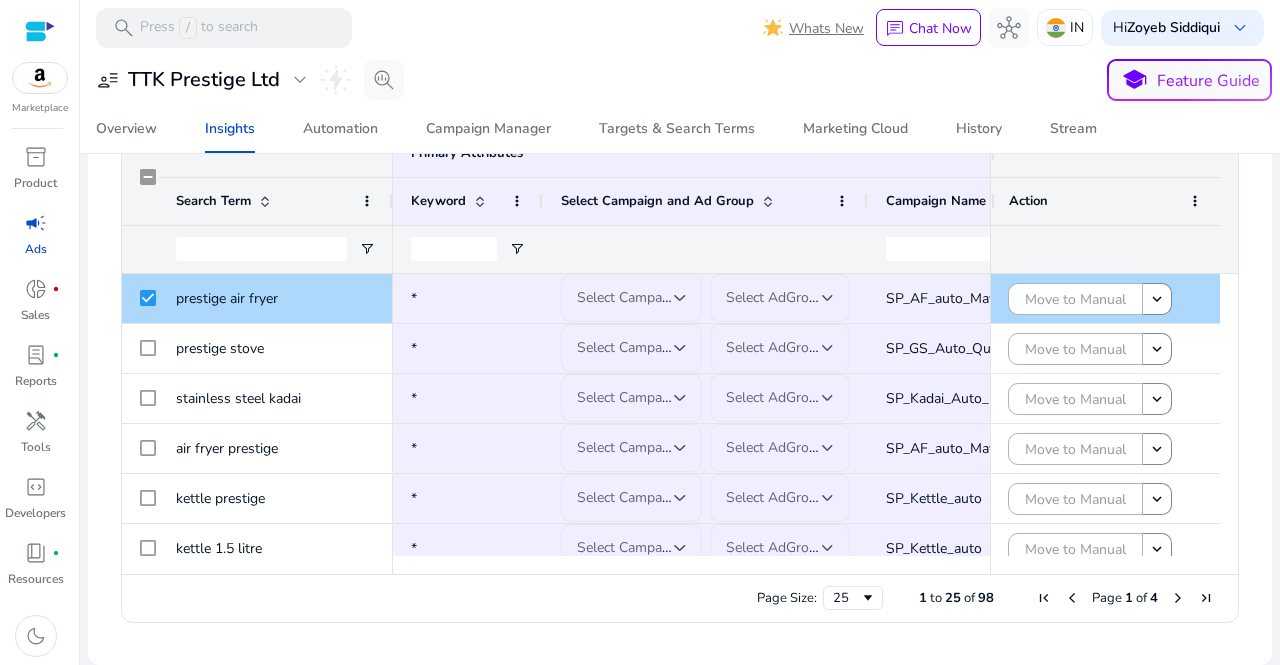 click on "Select Campaign" at bounding box center [629, 297] 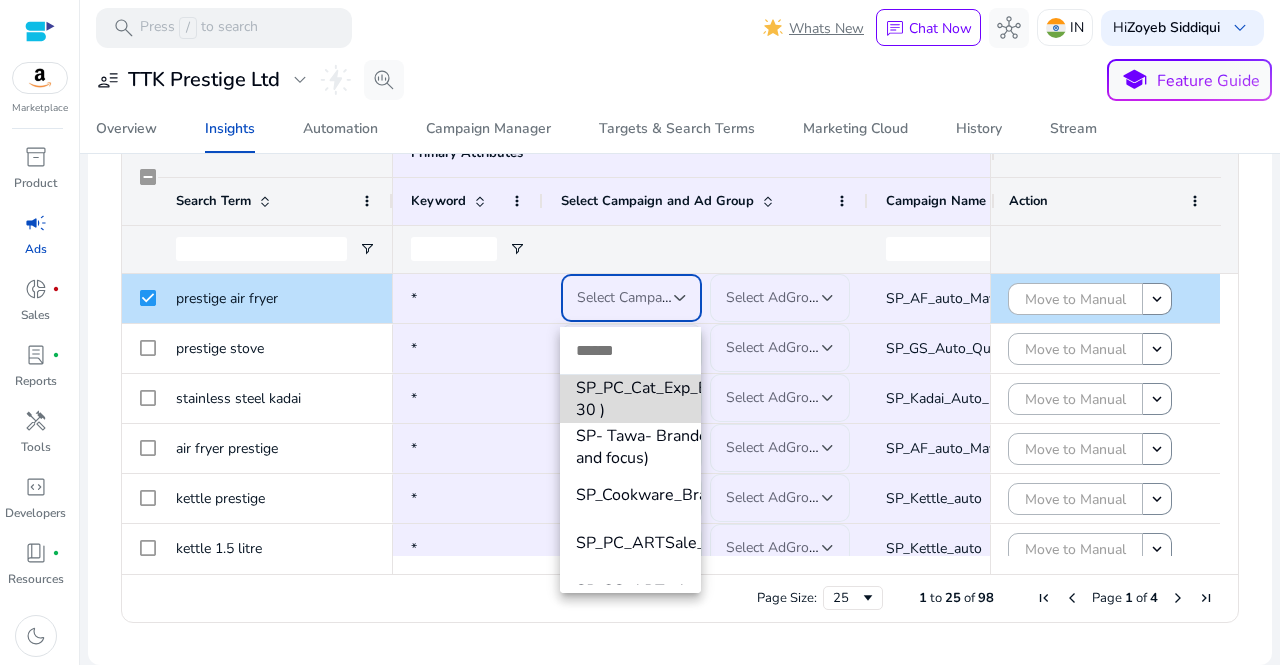 click on "SP_PC_Cat_Exp_Exact_June21( top 30 )" at bounding box center (710, 399) 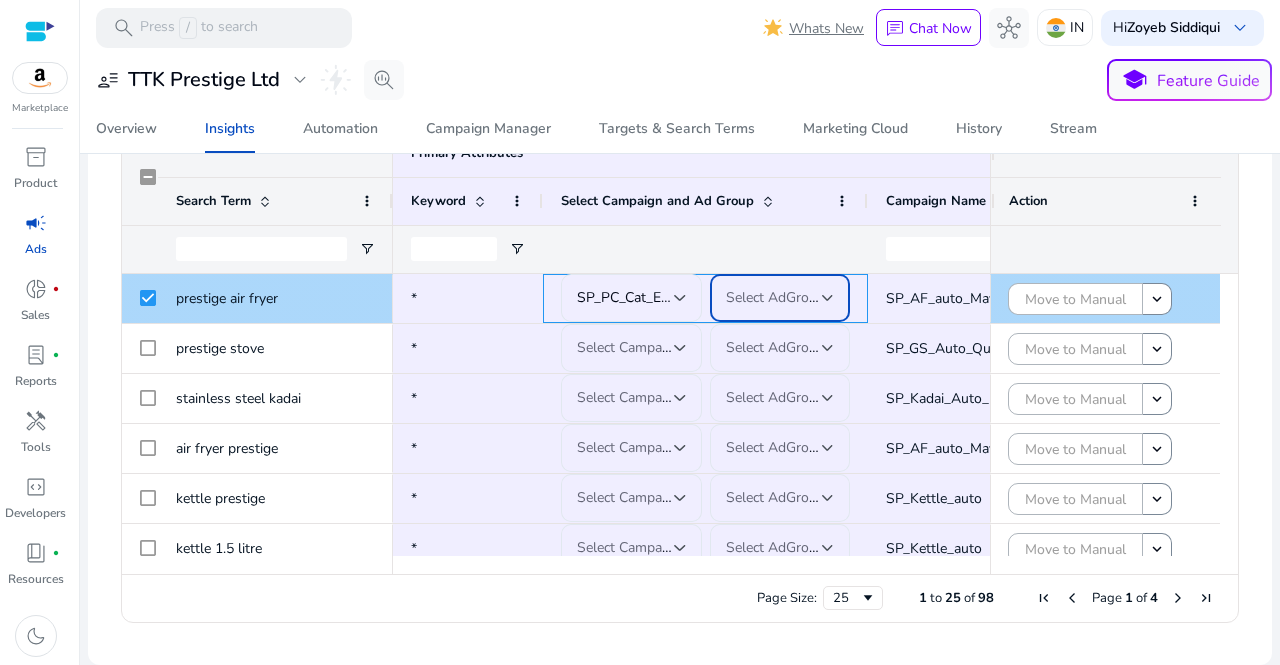 click on "Select AdGroup" at bounding box center [775, 297] 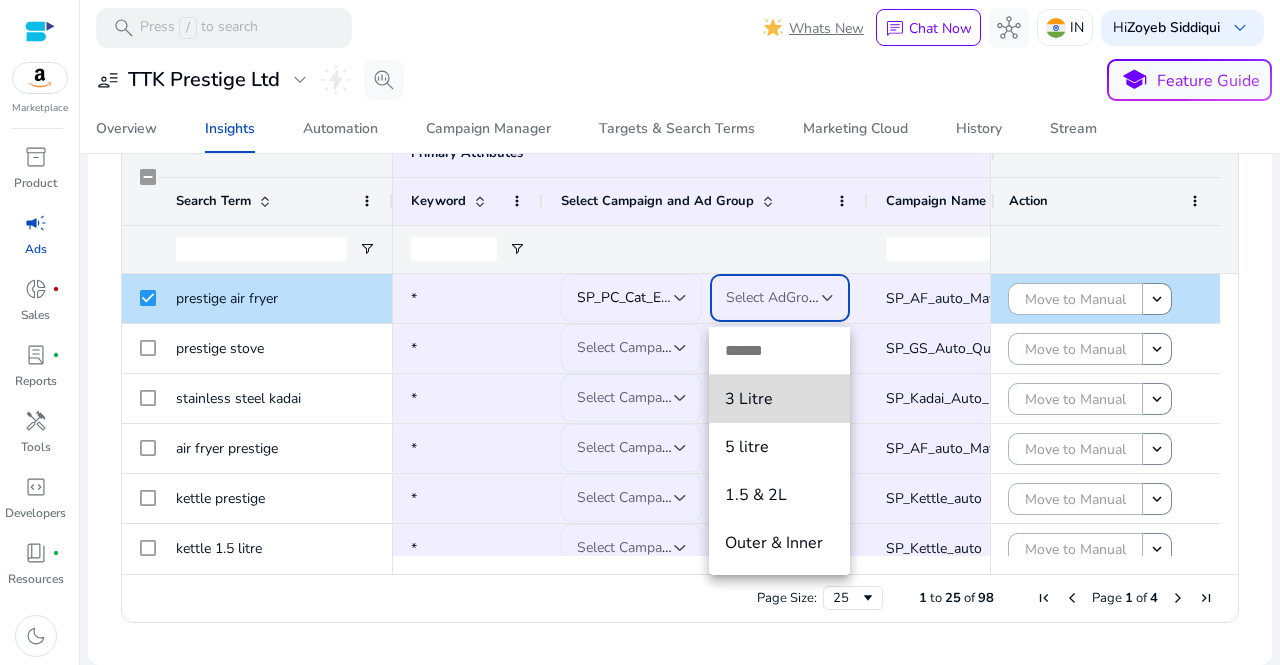click on "3 Litre" at bounding box center [779, 399] 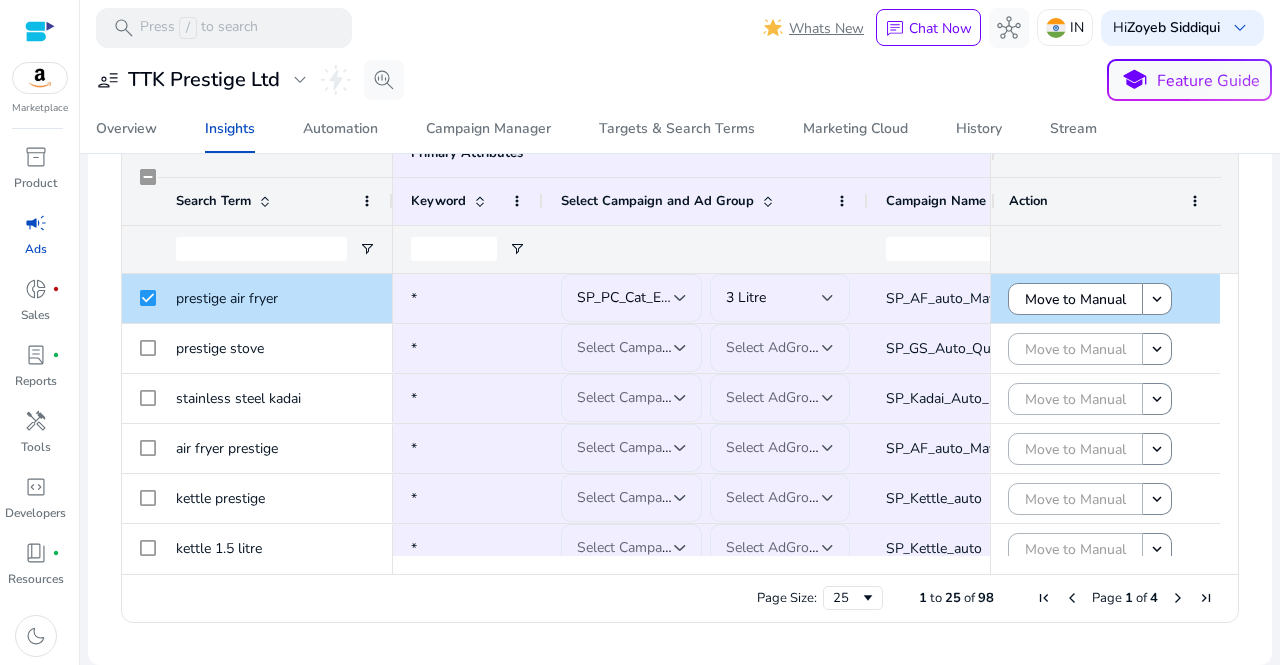 drag, startPoint x: 580, startPoint y: 579, endPoint x: 605, endPoint y: 579, distance: 25 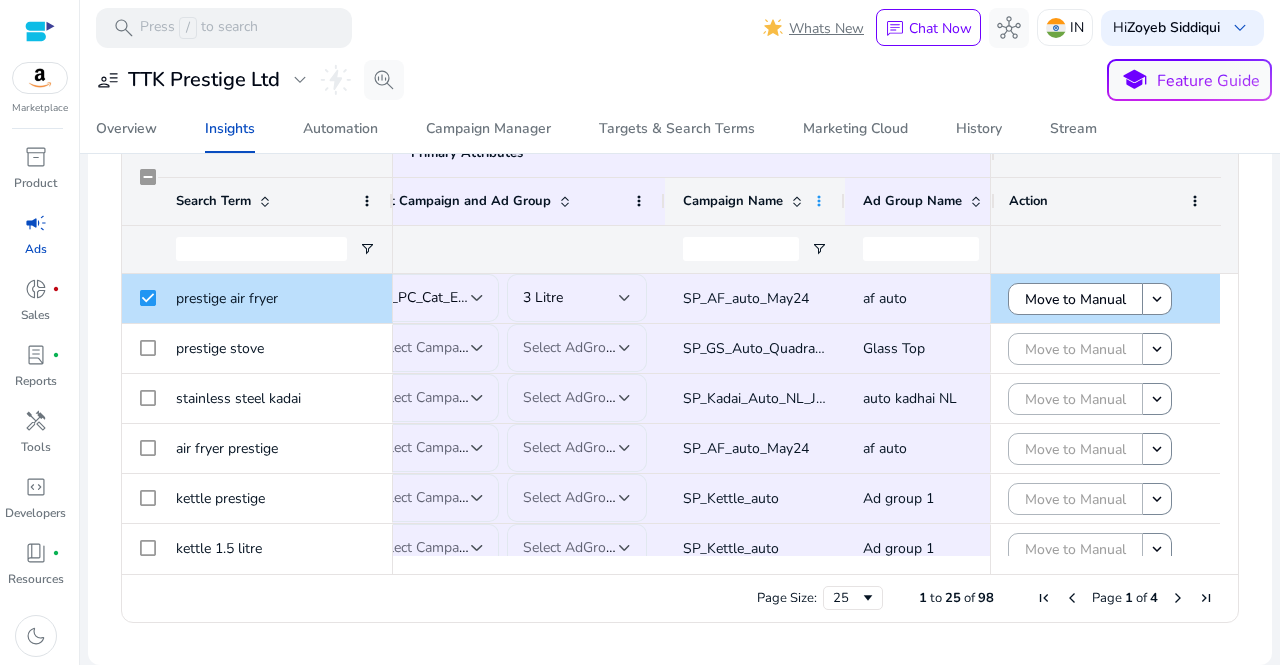 click 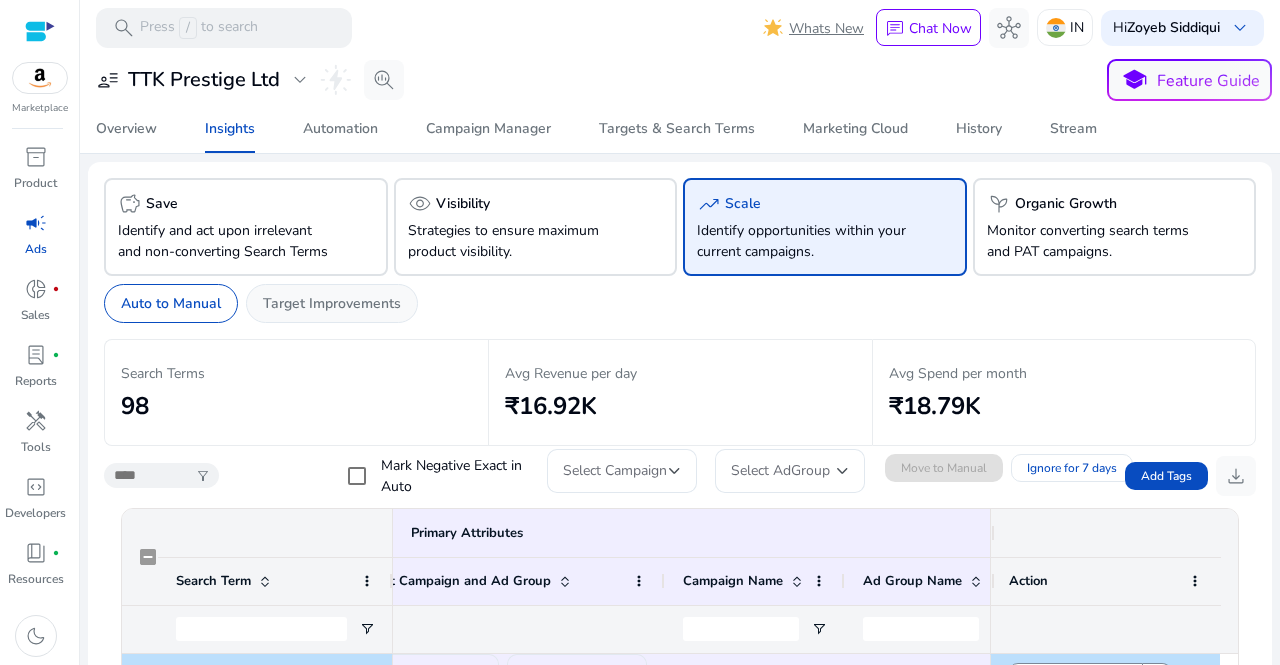 click on "Target Improvements" 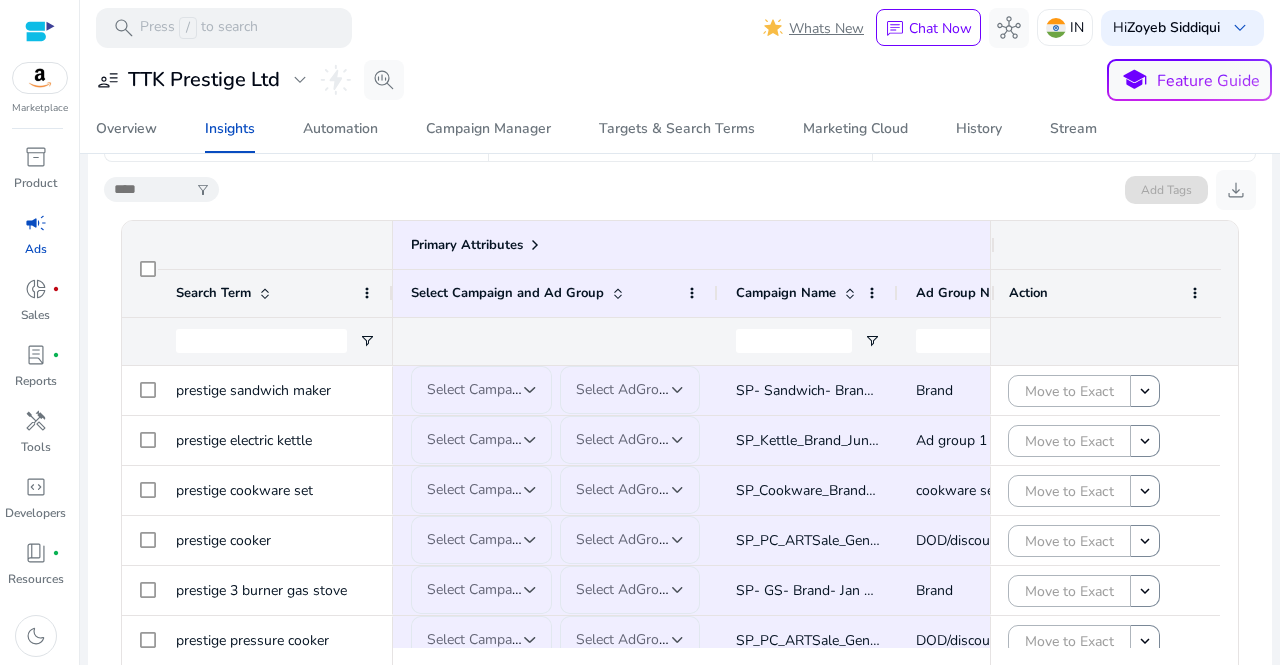 scroll, scrollTop: 316, scrollLeft: 0, axis: vertical 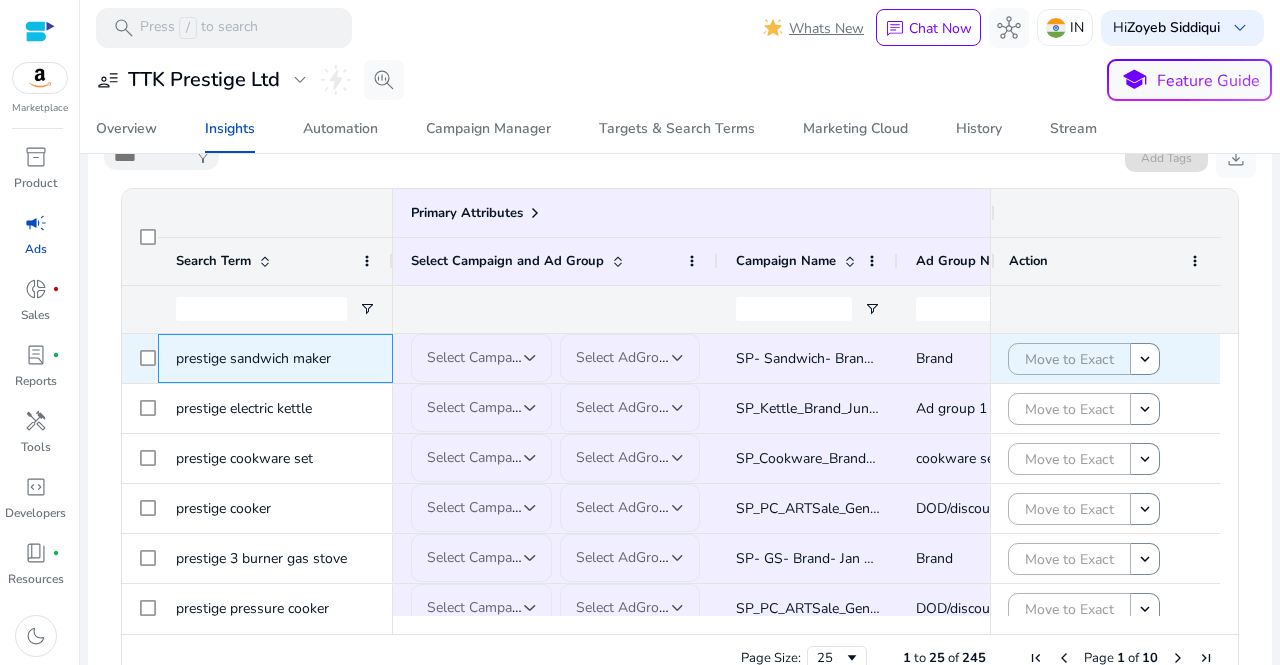 click on "prestige sandwich maker" 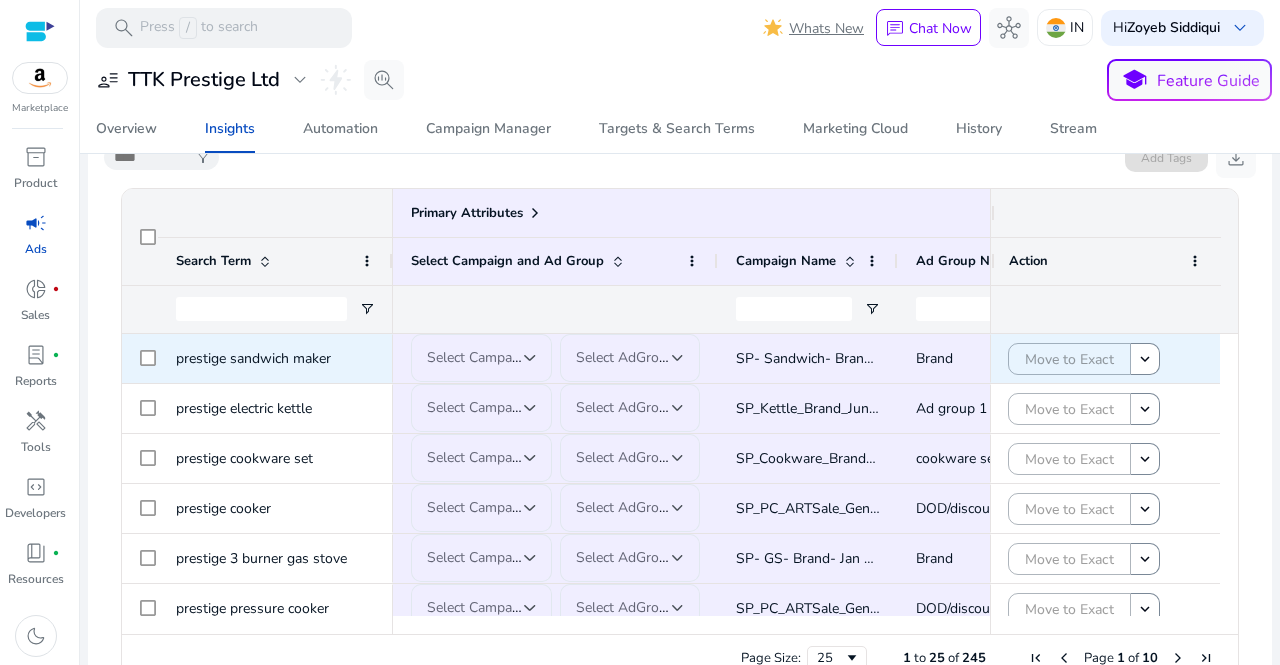 click 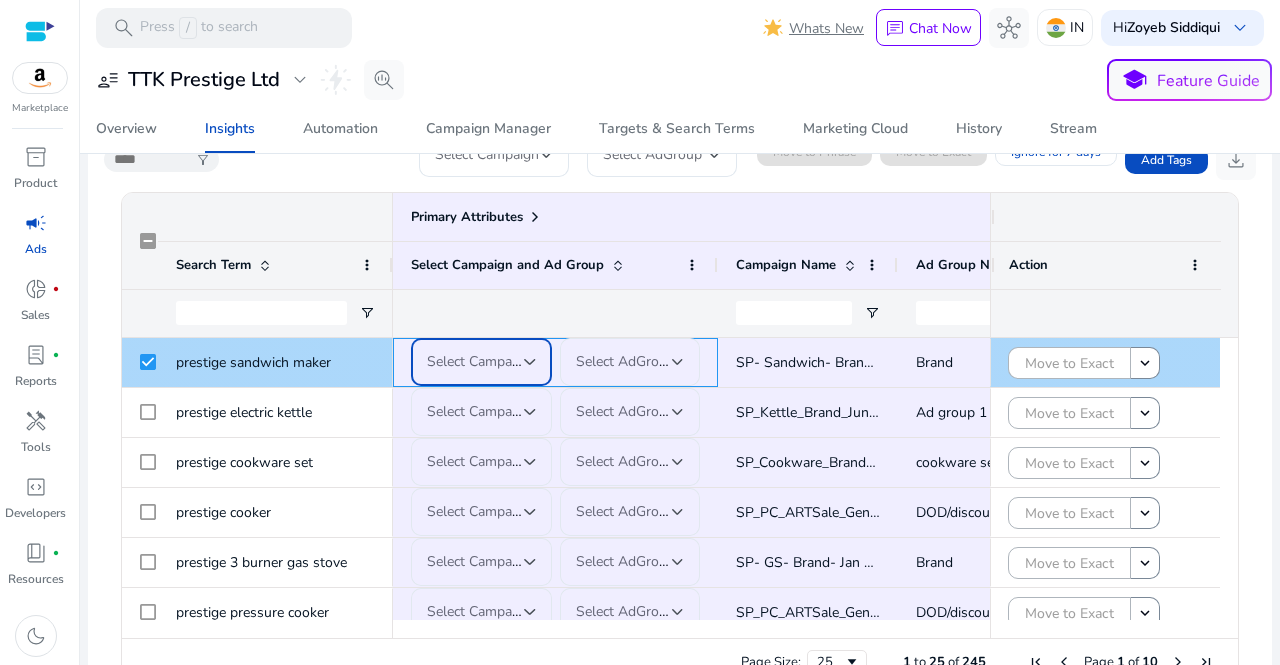 click on "Select Campaign" at bounding box center [479, 361] 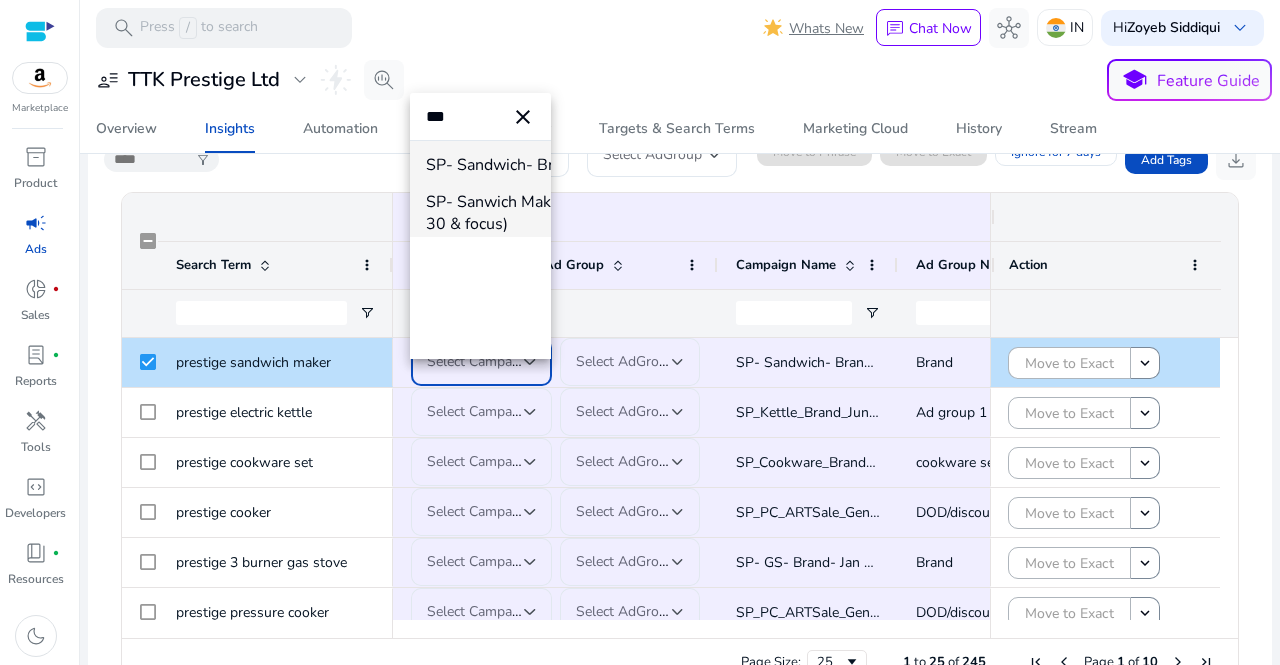type on "***" 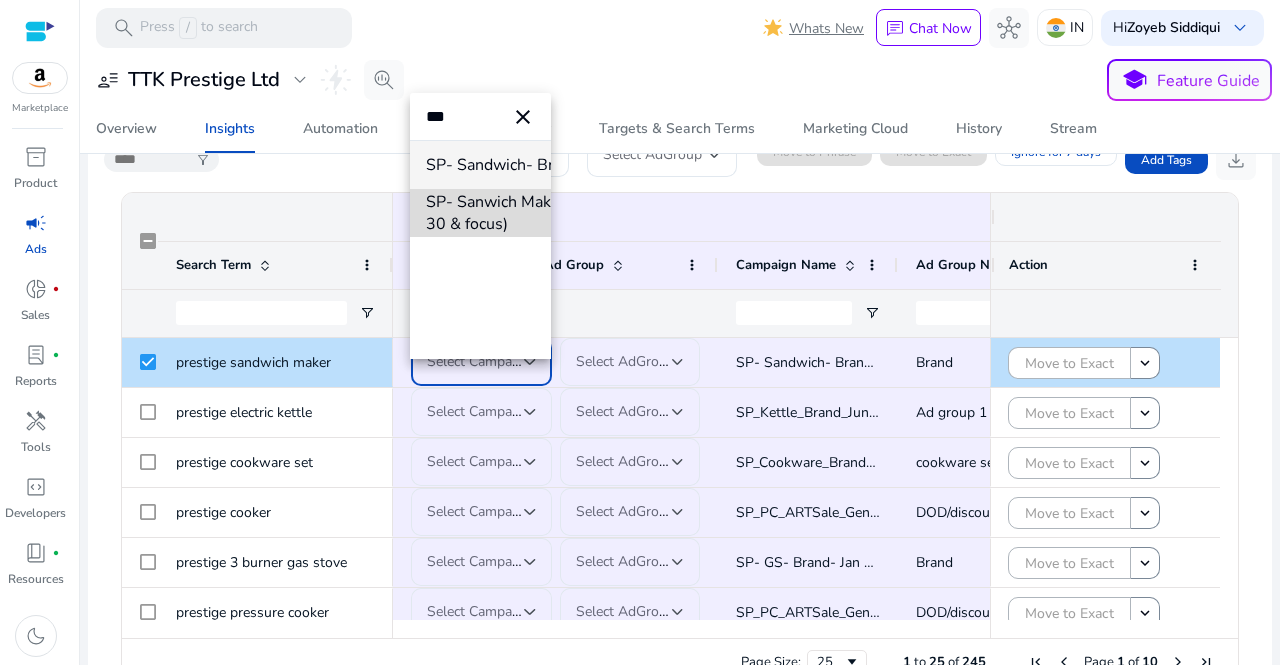 click on "SP- Sanwich Maker- Cat- Jan 21 (top 30 & focus)" at bounding box center [560, 213] 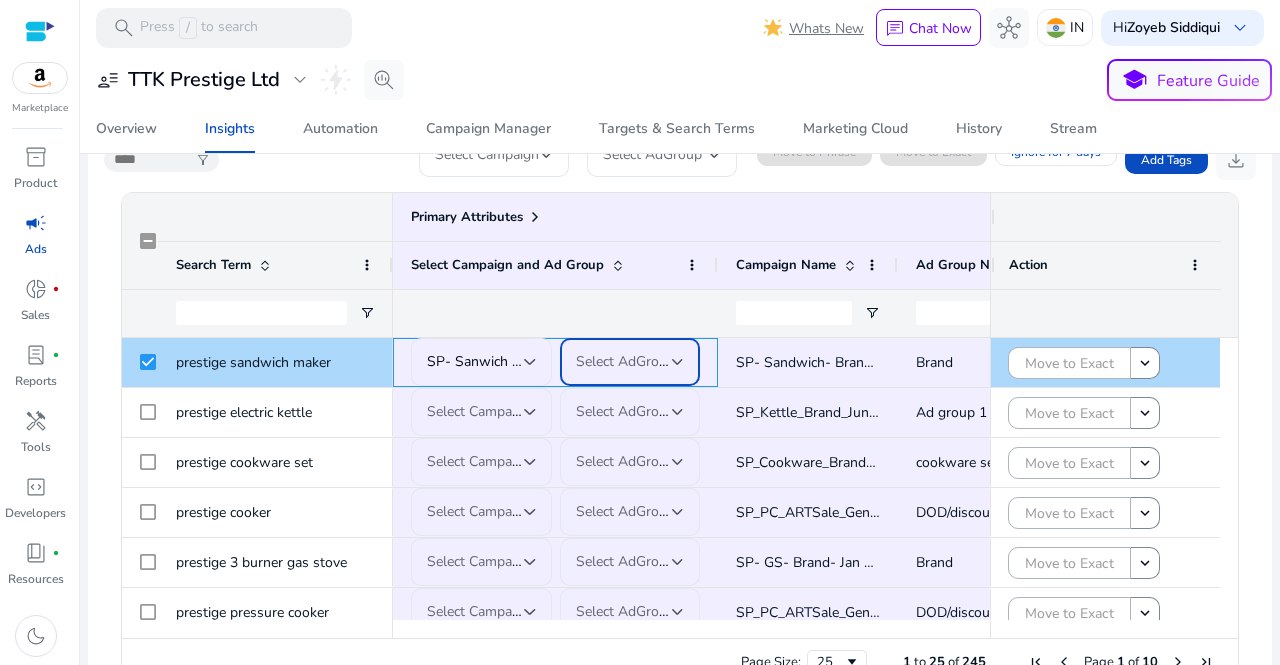 click on "Select AdGroup" at bounding box center (625, 361) 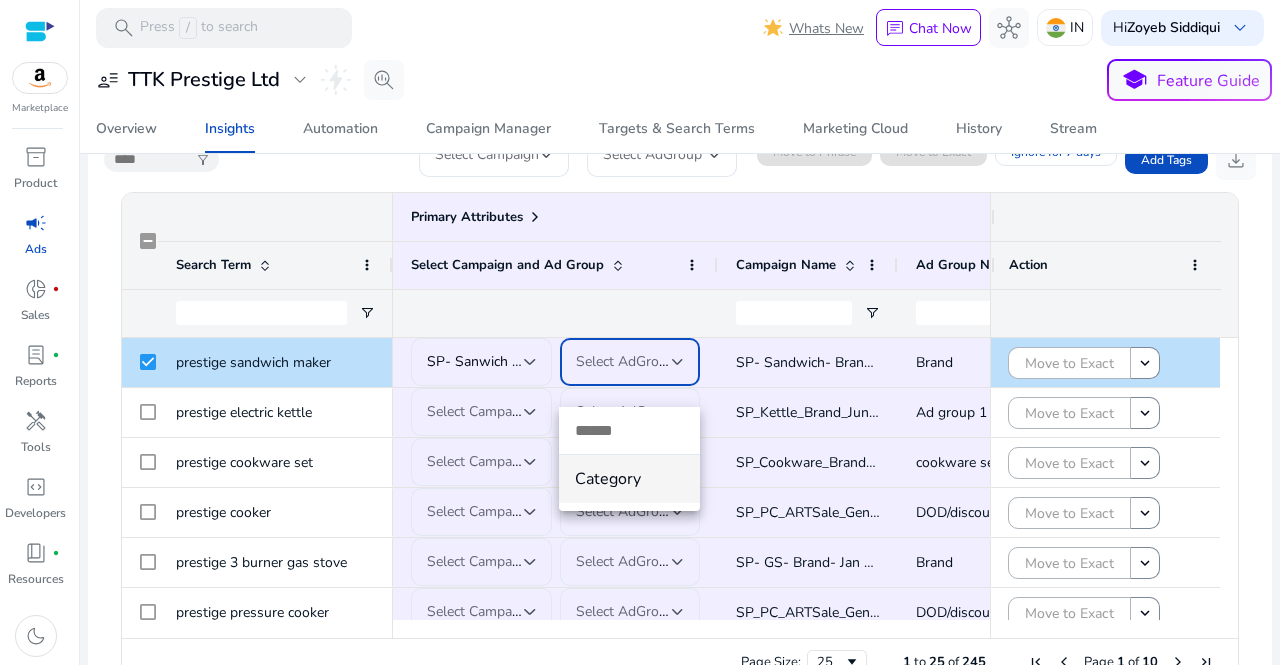 click on "Category" at bounding box center [629, 479] 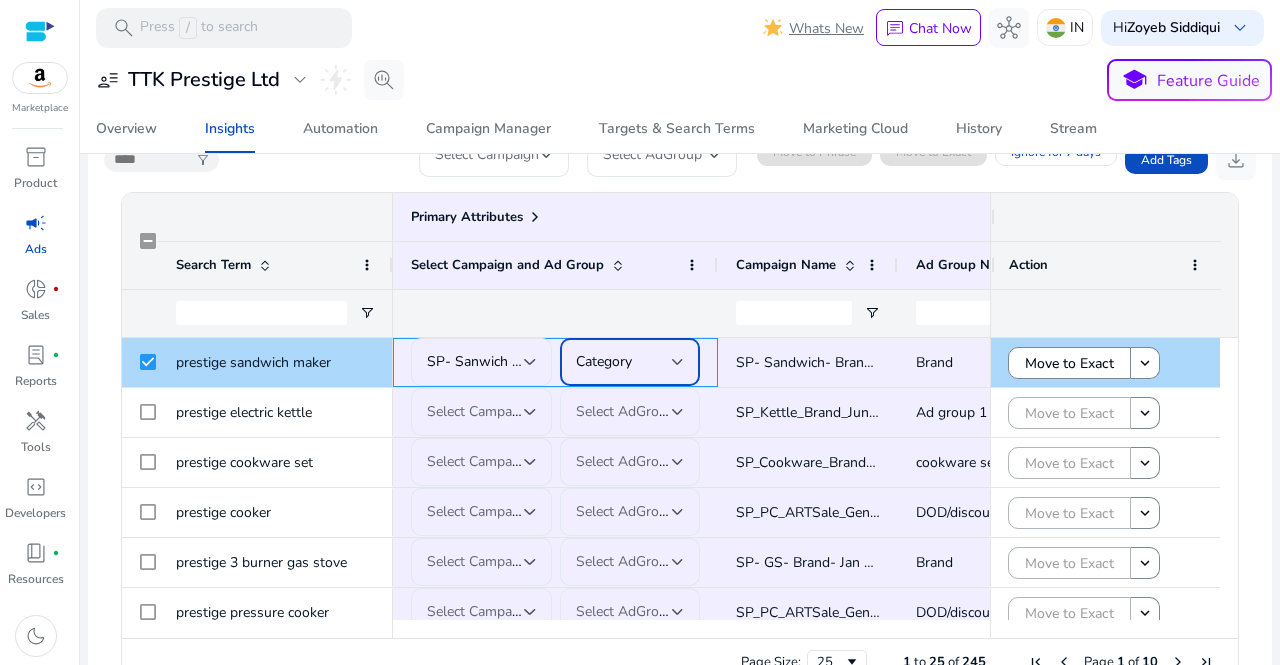 click on "Category" 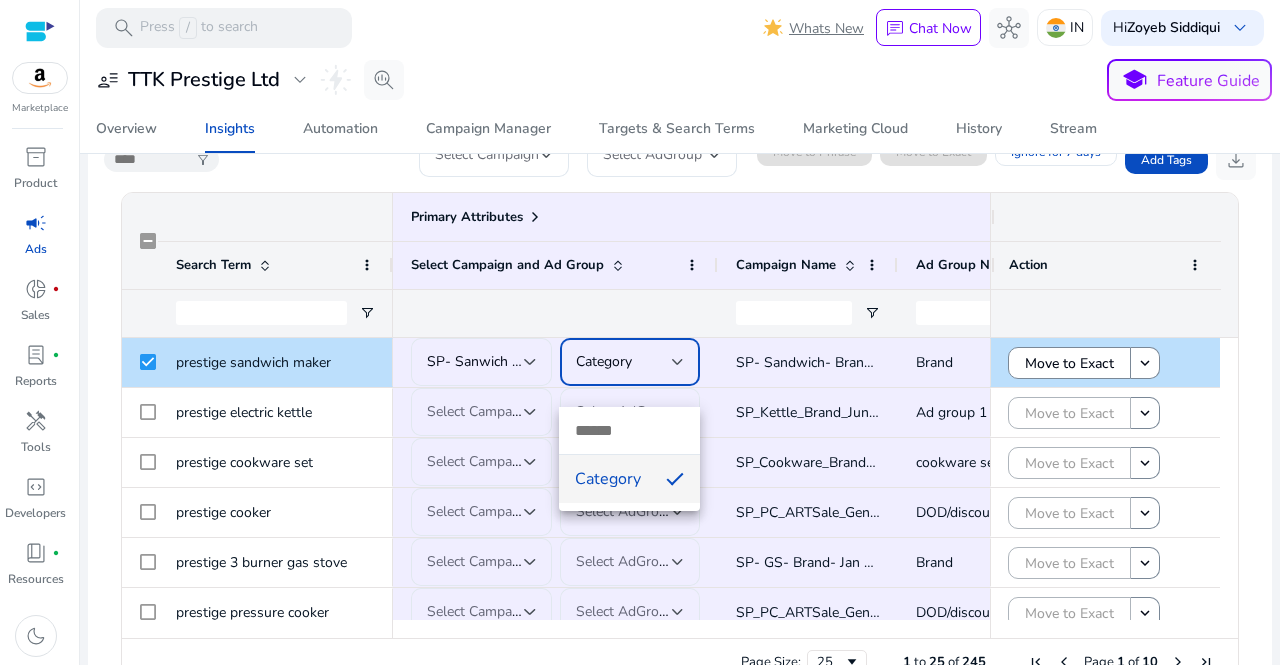 click at bounding box center (629, 430) 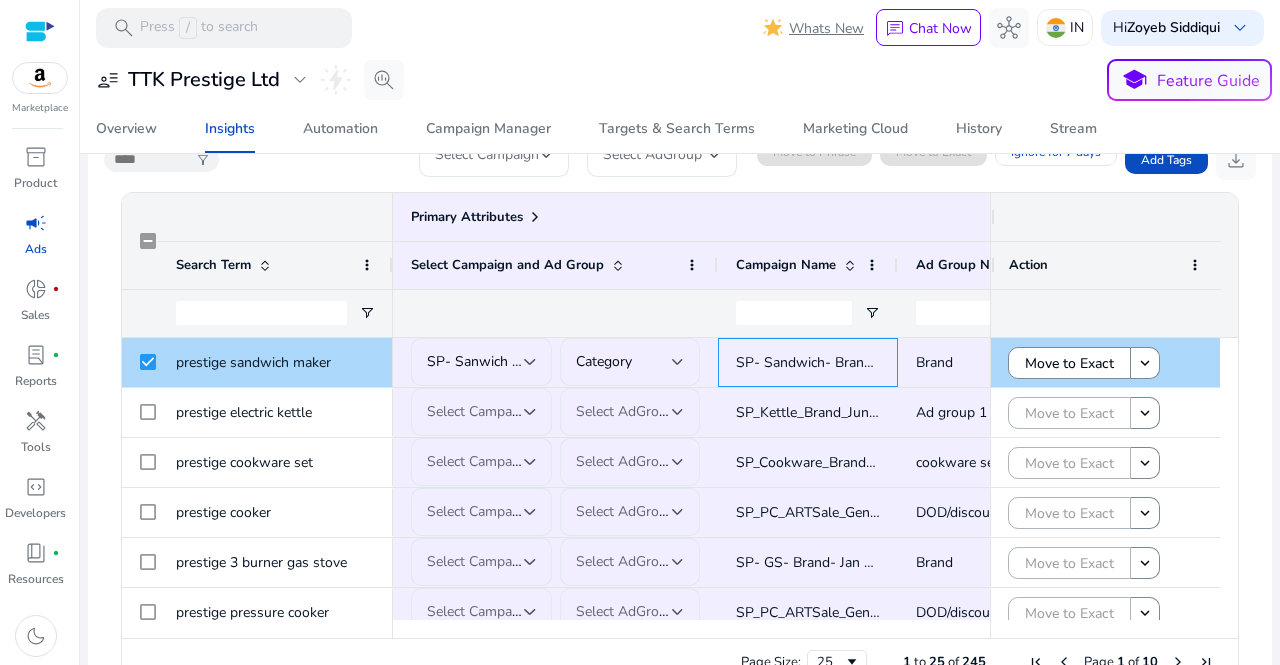 click on "SP- Sandwich- Brand- Jan 21" 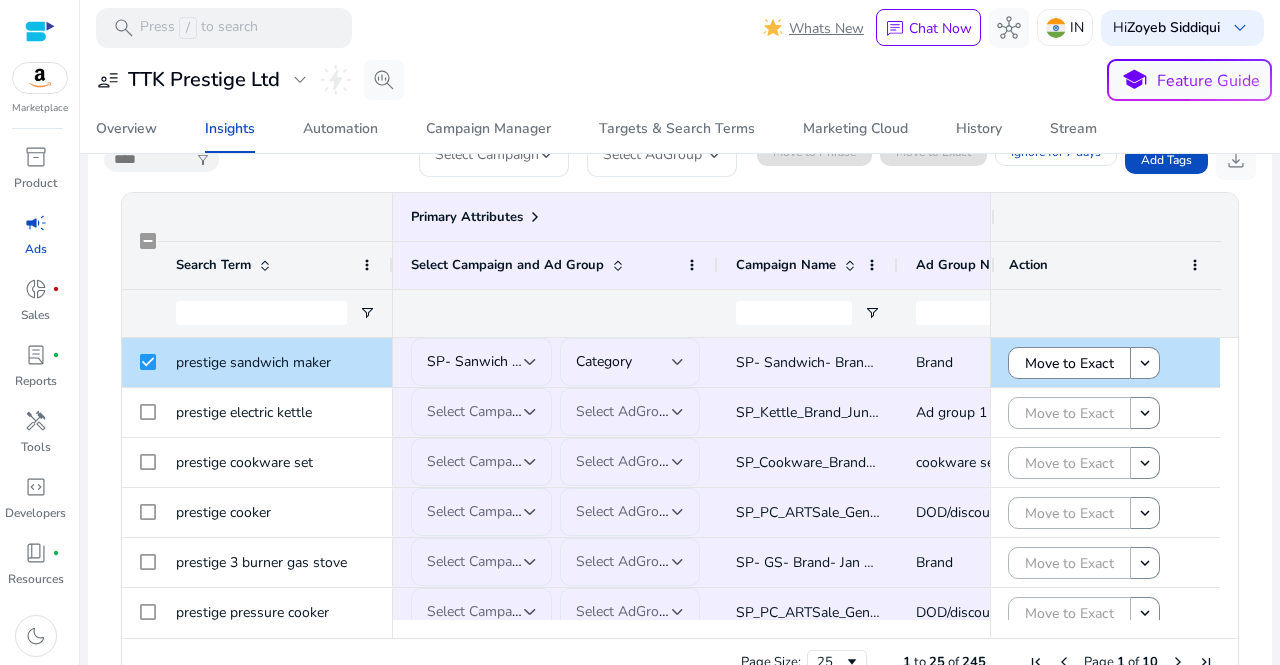 click on "Press SPACE to select this row.
Drag here to set row groups Drag here to set column labels
Primary Attributes
Search Term
1" 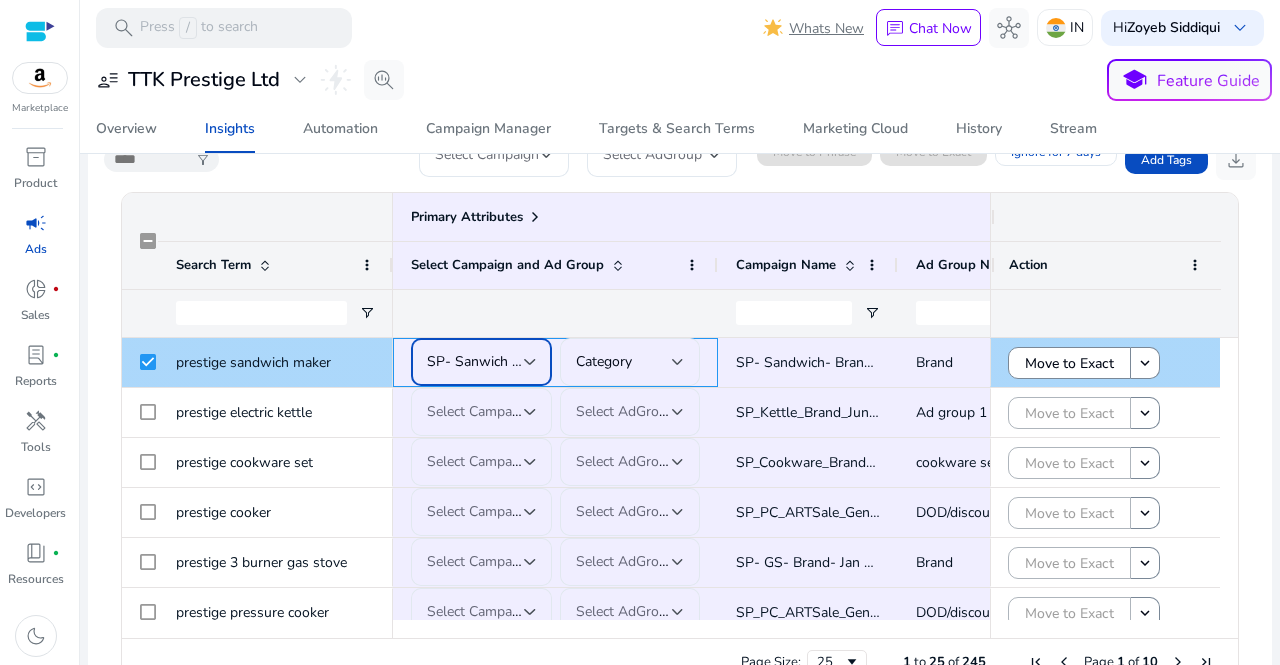 click at bounding box center (530, 362) 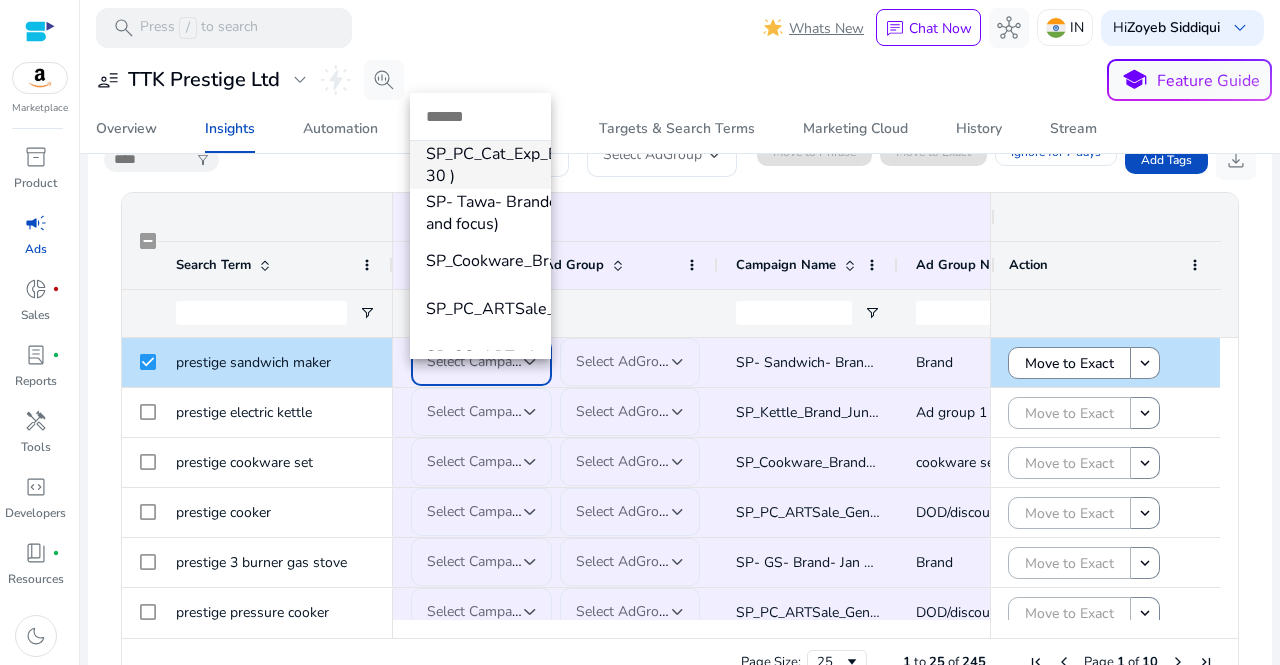 click at bounding box center (640, 332) 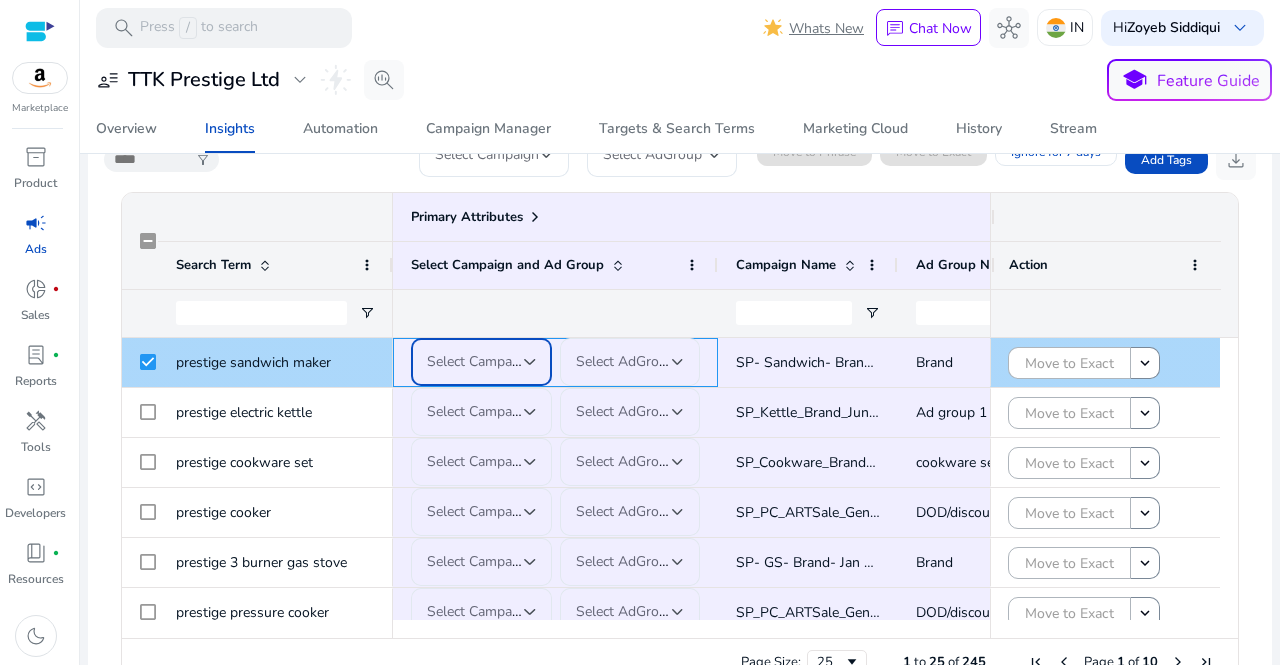 click on "Select Campaign" at bounding box center [475, 362] 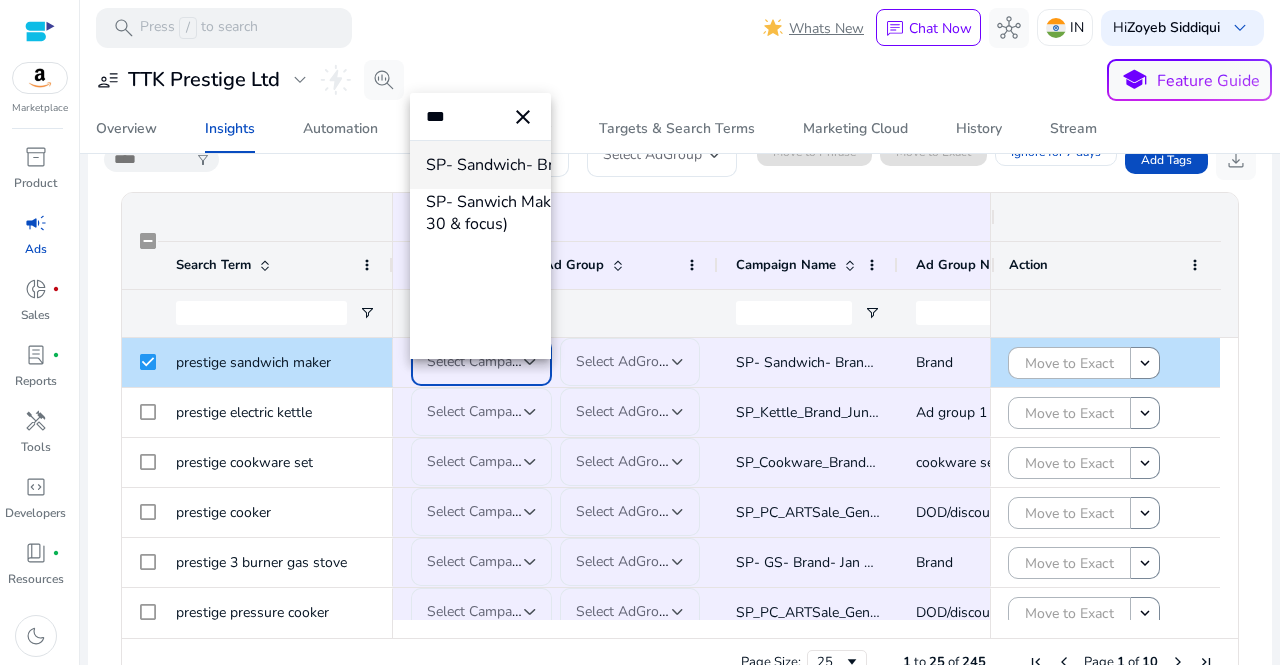 type on "***" 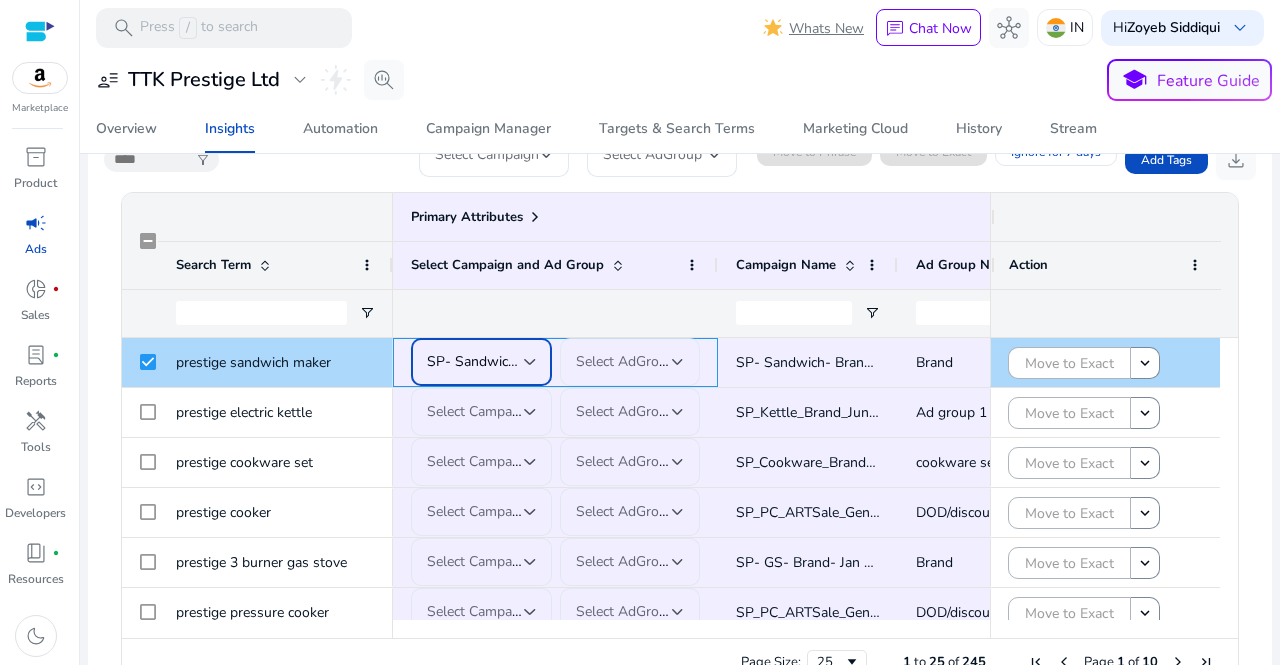 click on "Select AdGroup" 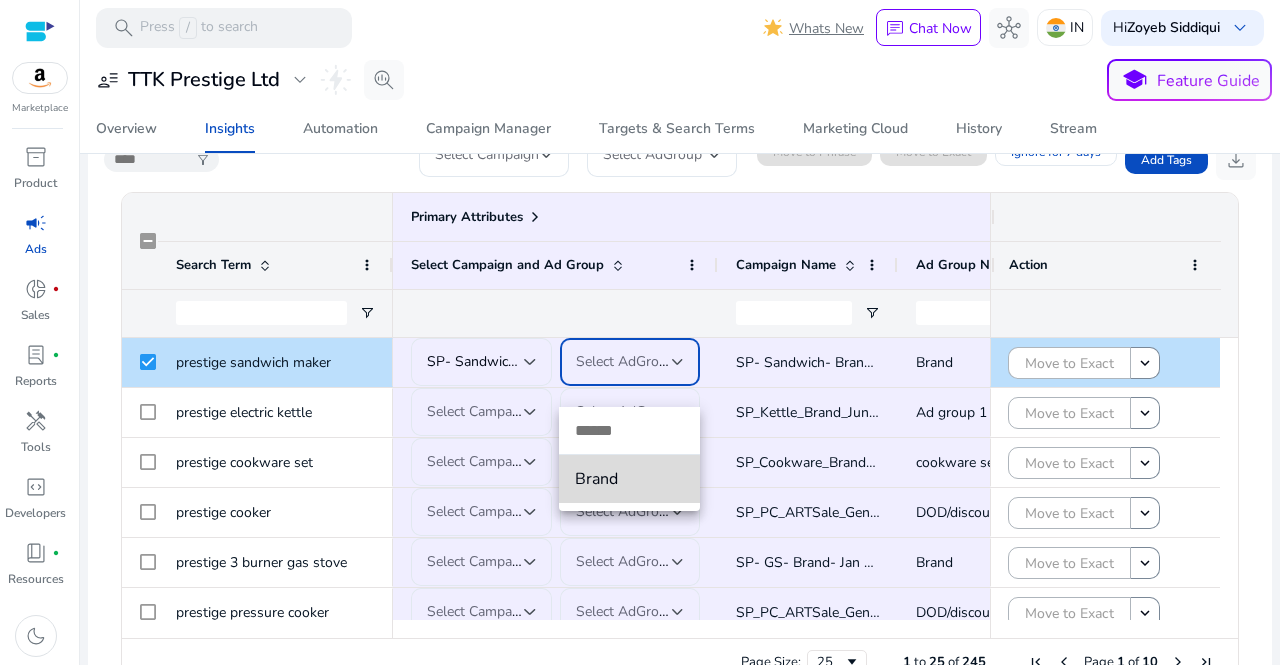 click on "Brand" at bounding box center (629, 479) 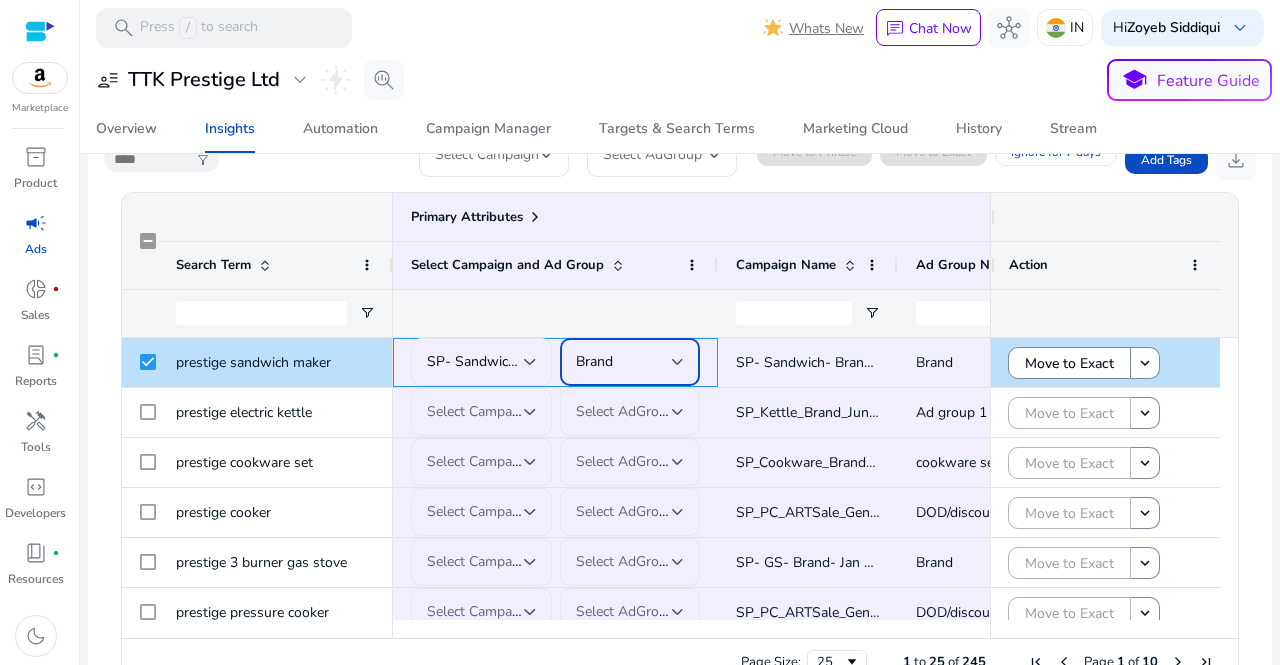scroll, scrollTop: 0, scrollLeft: 28, axis: horizontal 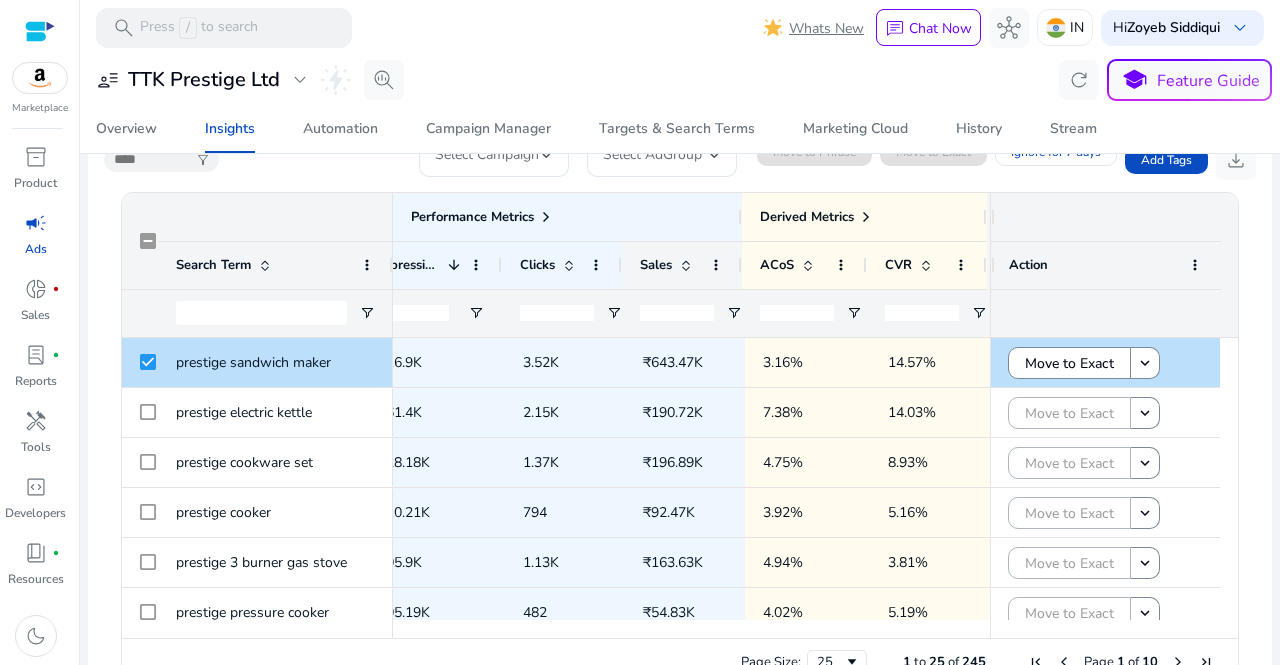 click on "Sales" 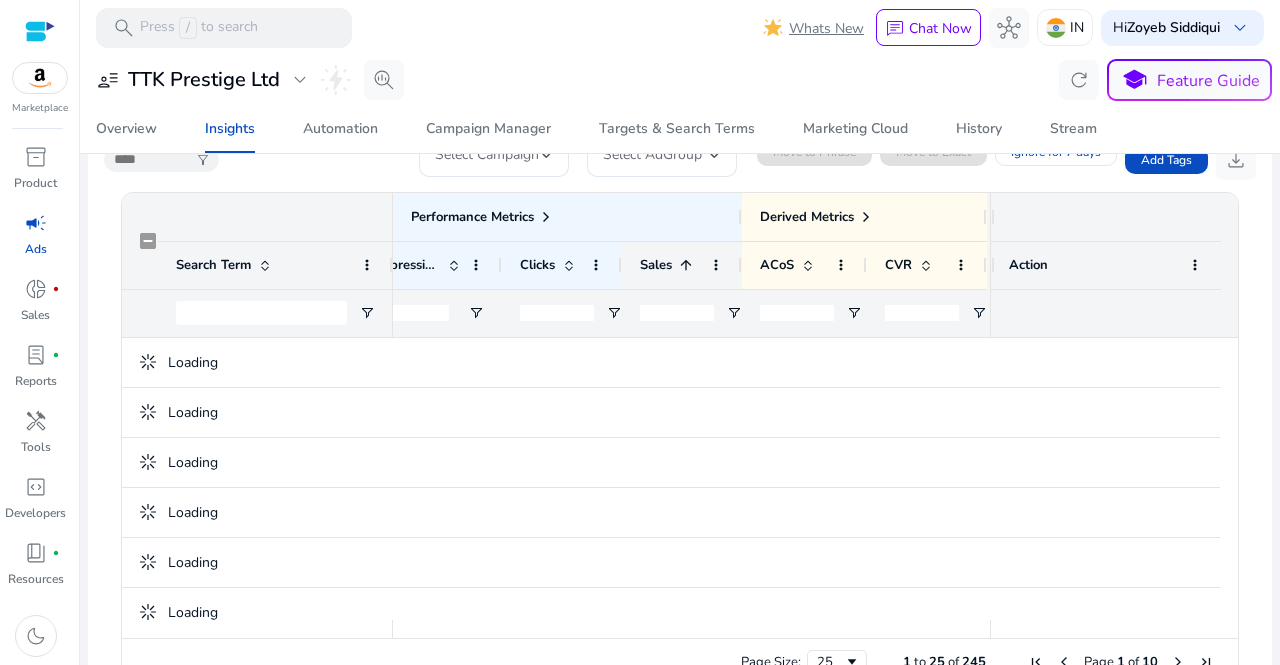 click on "Sales" 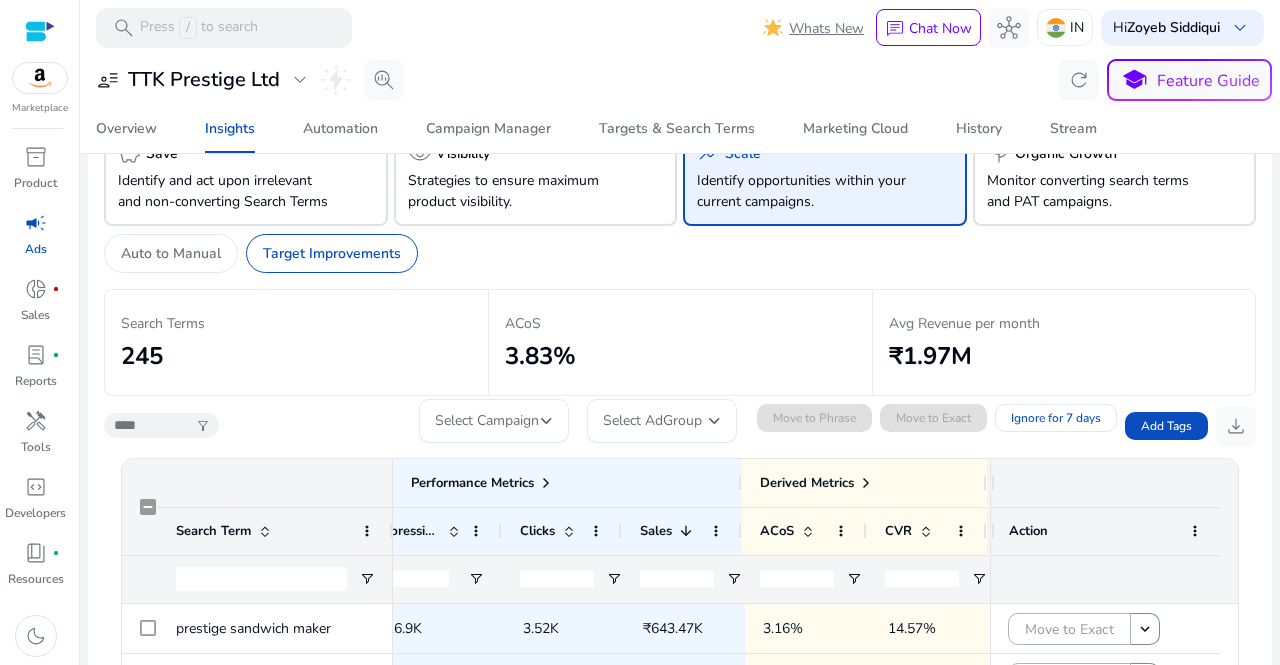 scroll, scrollTop: 54, scrollLeft: 0, axis: vertical 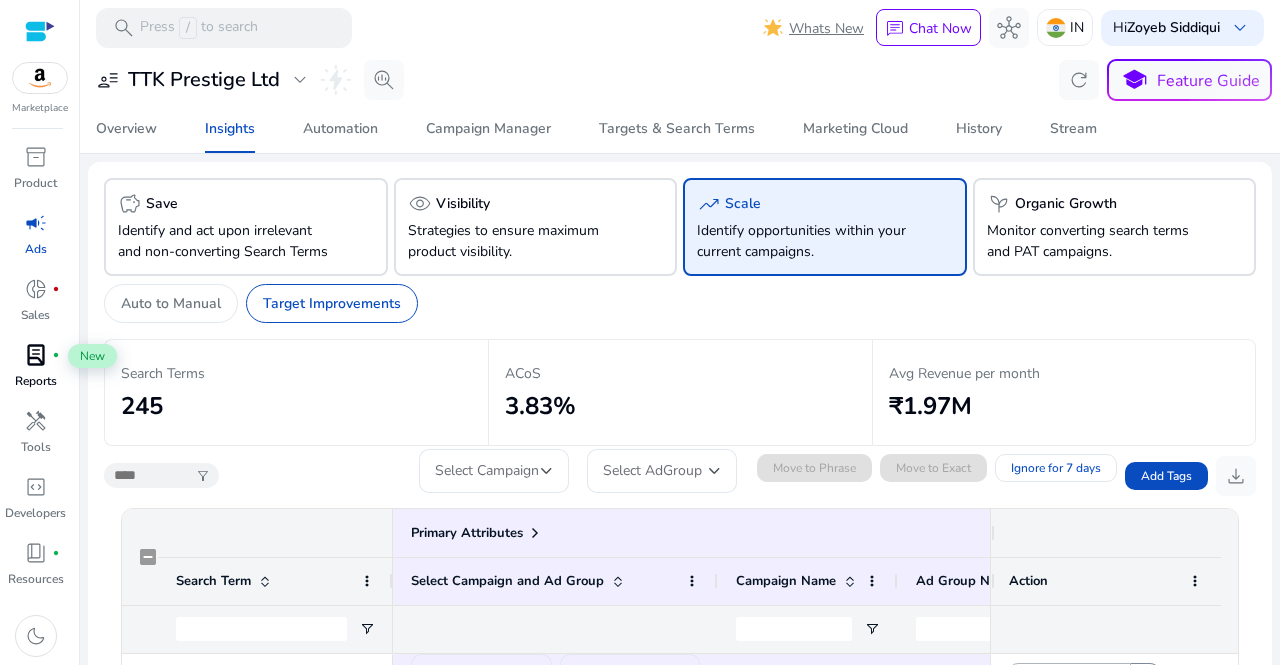 click on "lab_profile" at bounding box center [36, 355] 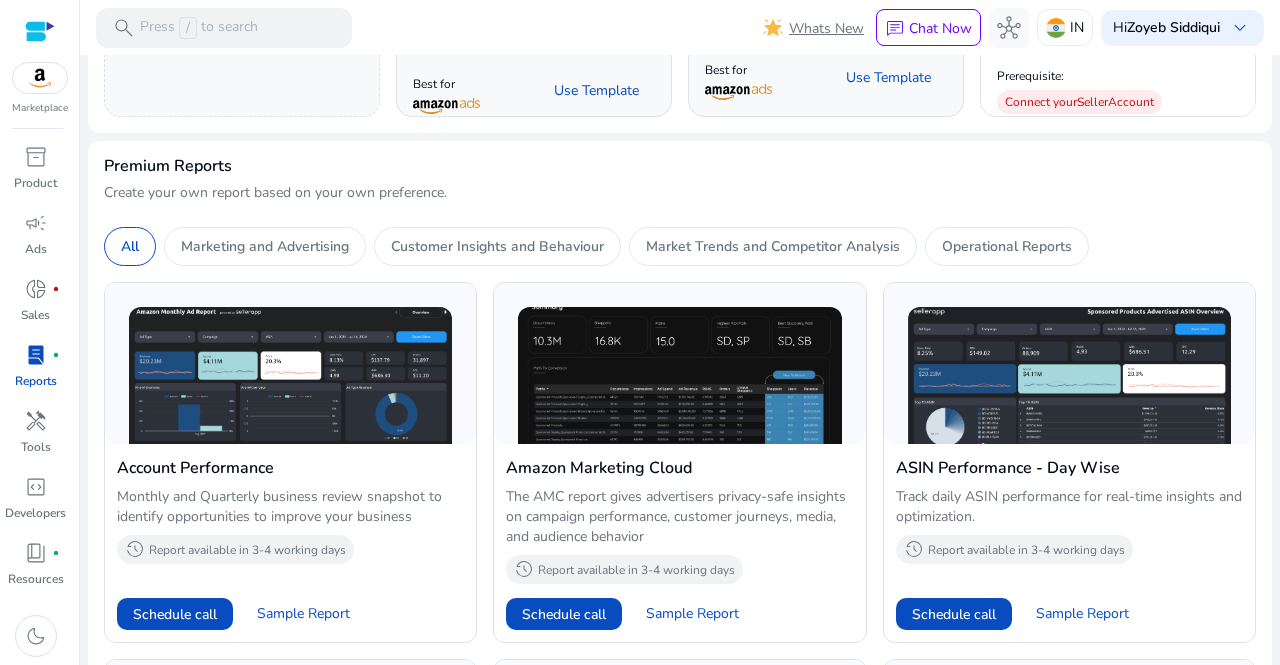 scroll, scrollTop: 340, scrollLeft: 0, axis: vertical 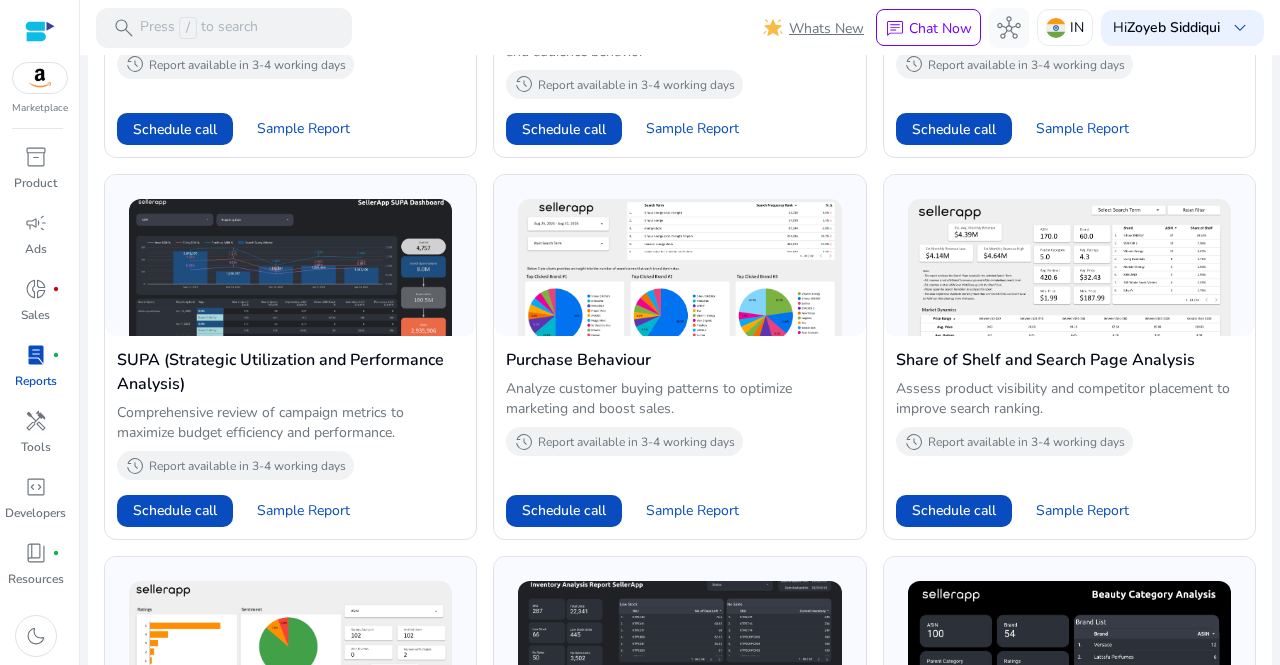 drag, startPoint x: 1270, startPoint y: 439, endPoint x: 1279, endPoint y: 256, distance: 183.22118 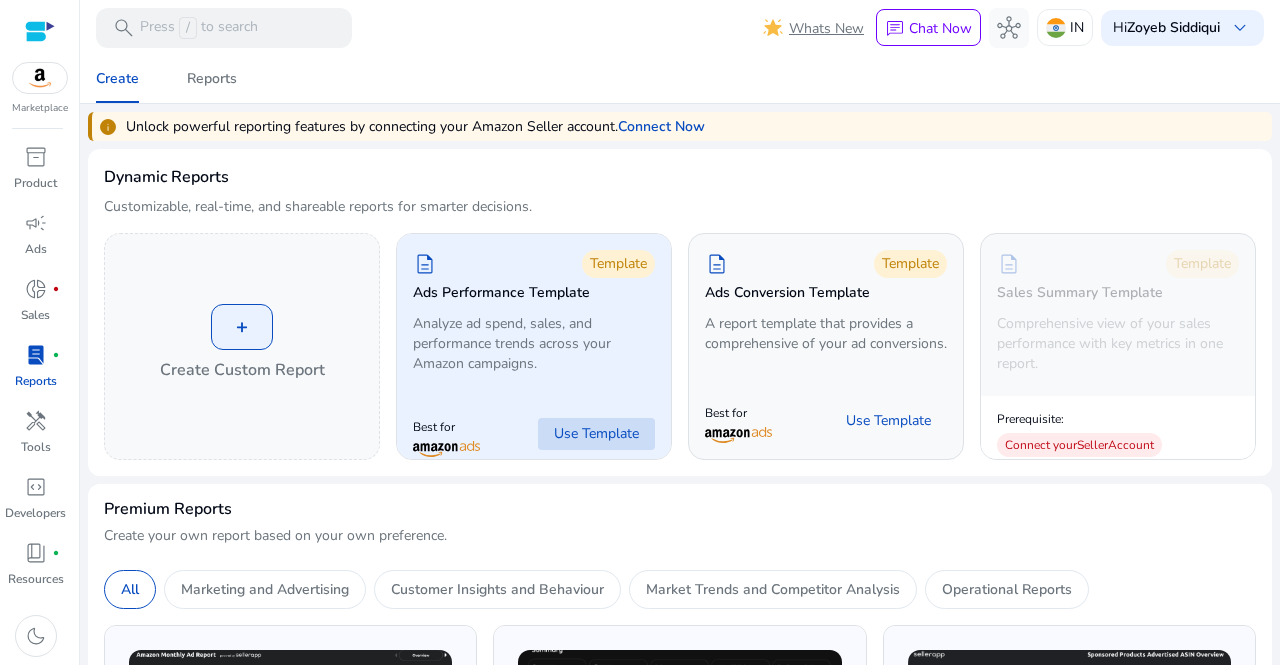 click on "Use Template" 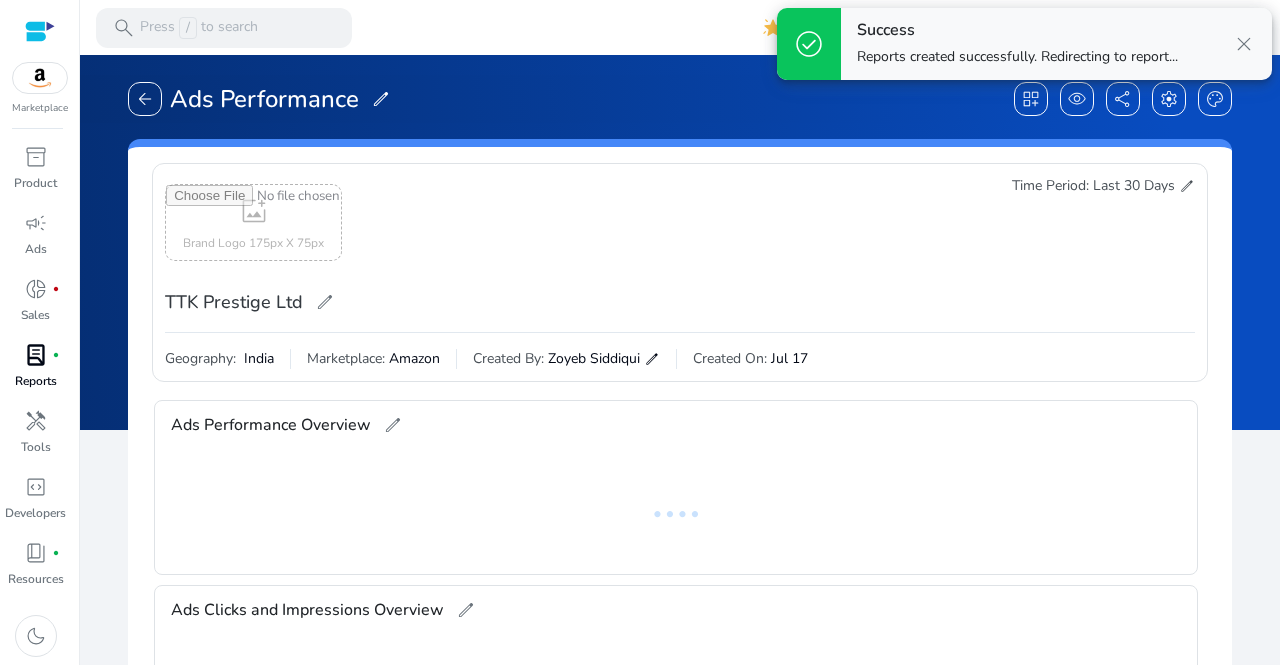 scroll, scrollTop: 0, scrollLeft: 0, axis: both 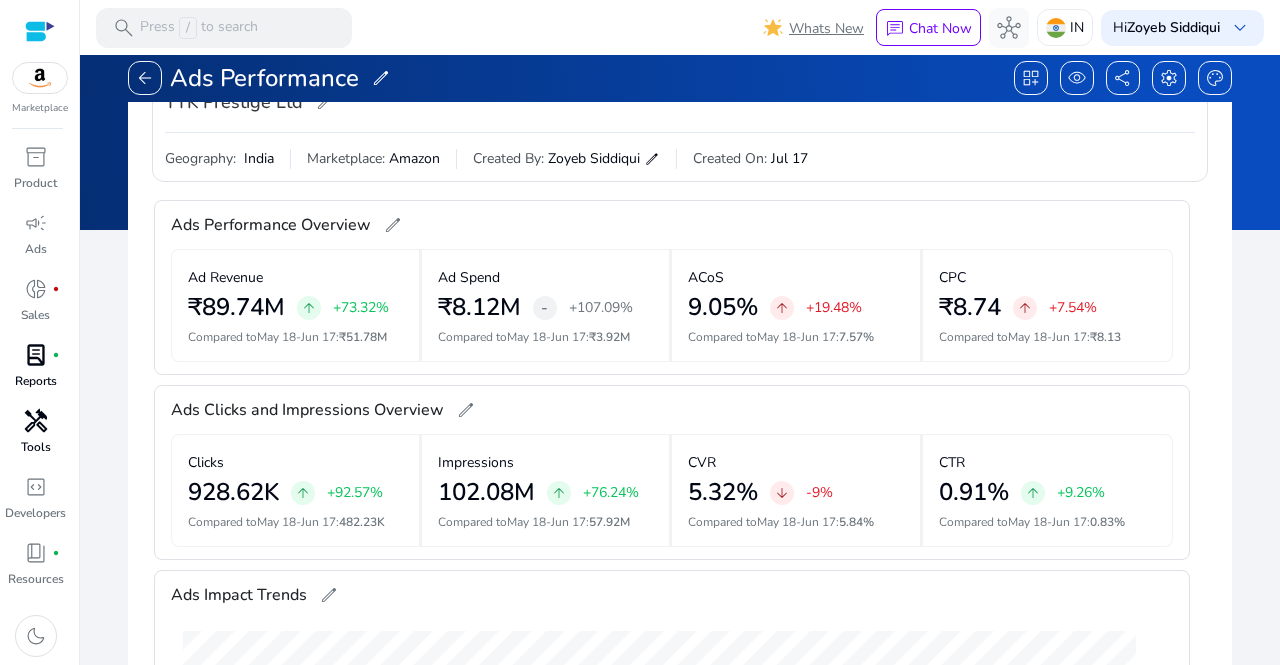 click on "handyman" at bounding box center [36, 421] 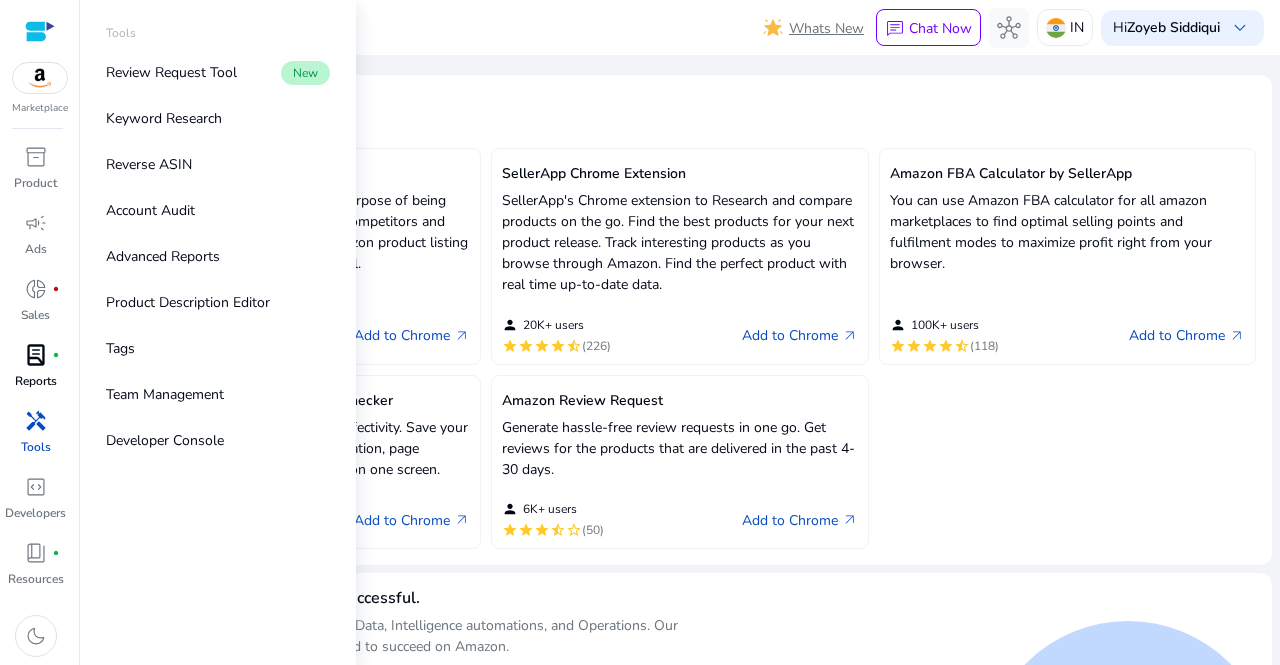 scroll, scrollTop: 0, scrollLeft: 0, axis: both 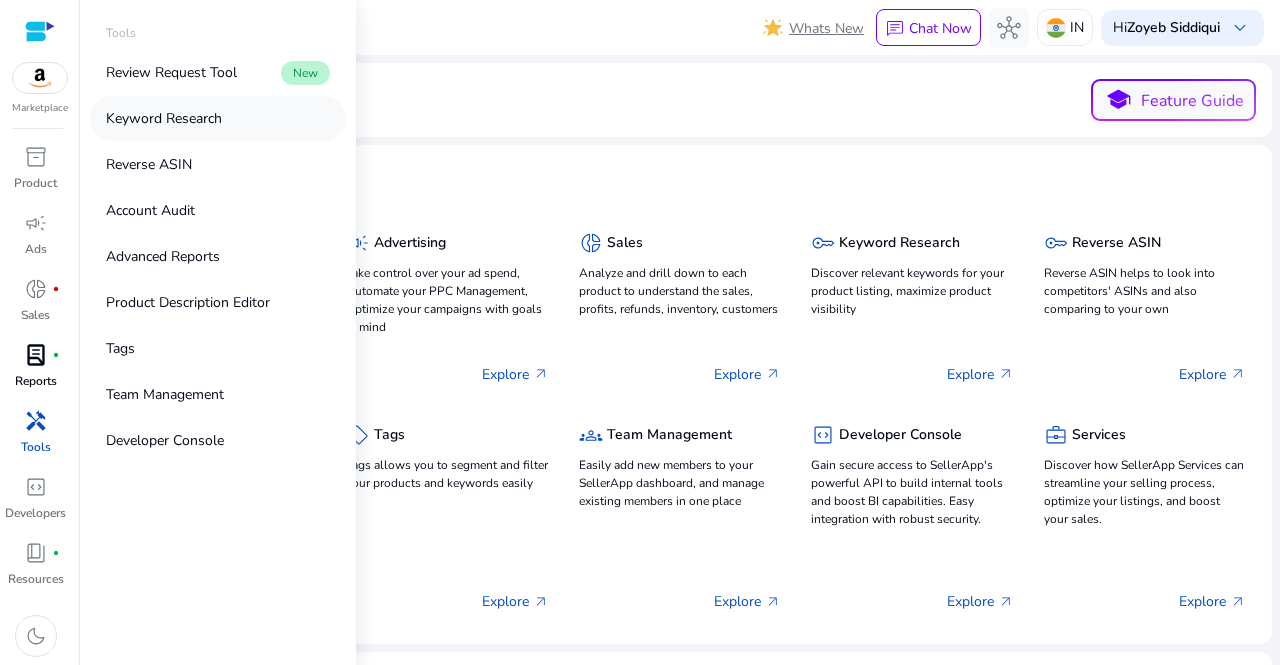 click on "Keyword Research" at bounding box center (164, 118) 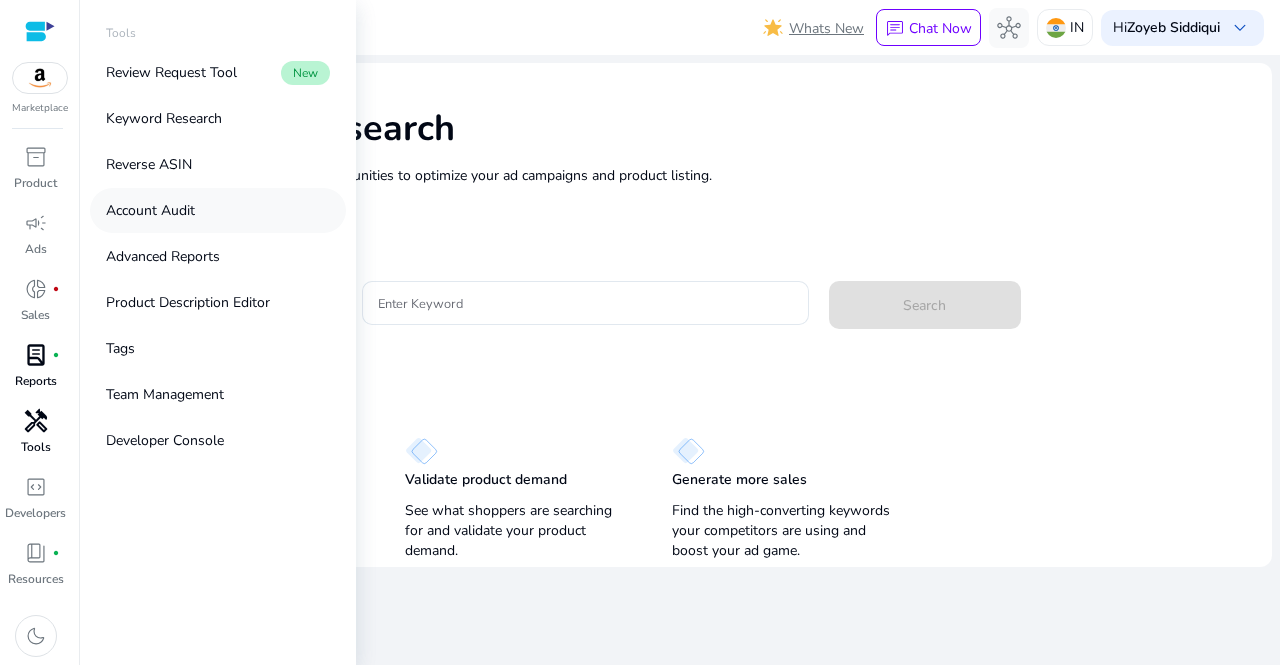click on "Account Audit" at bounding box center (150, 210) 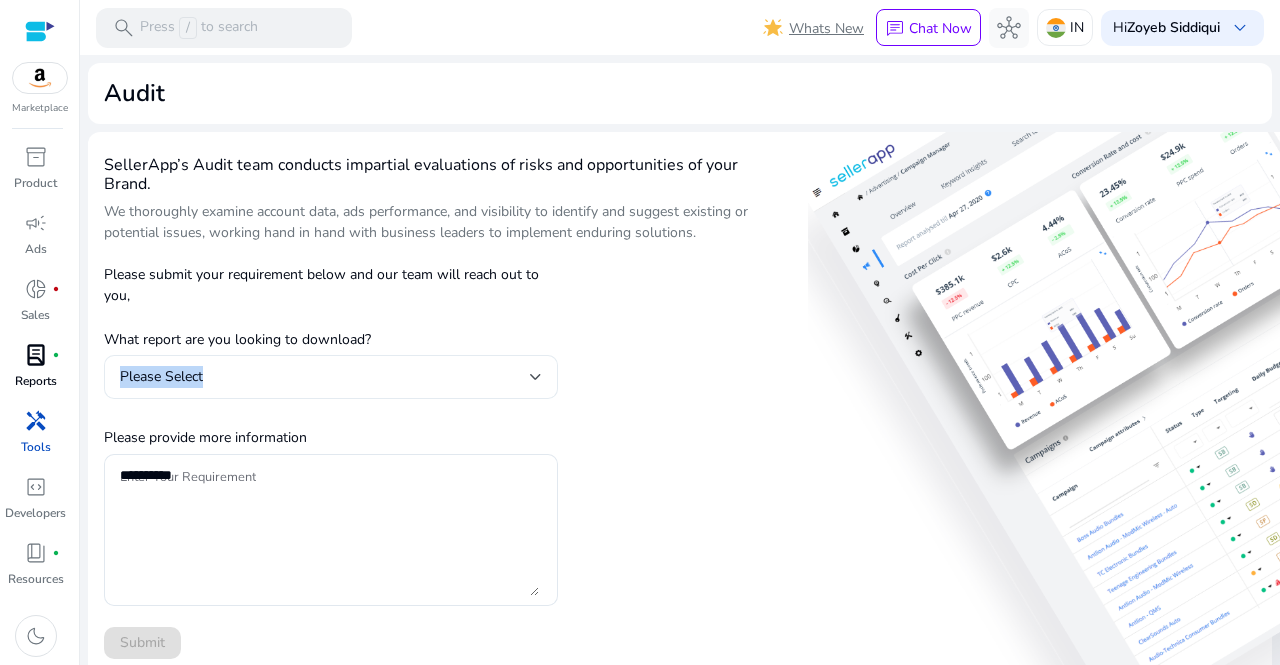 drag, startPoint x: 688, startPoint y: 317, endPoint x: 530, endPoint y: 373, distance: 167.63054 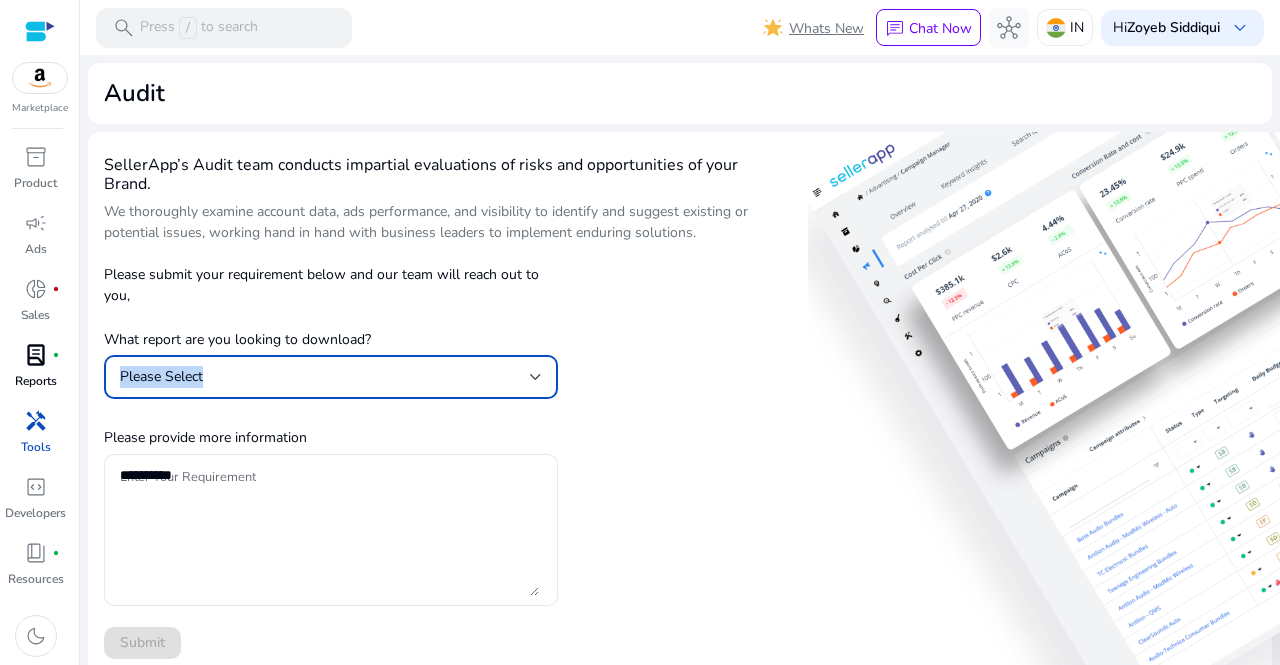 click on "Please Select" at bounding box center [325, 377] 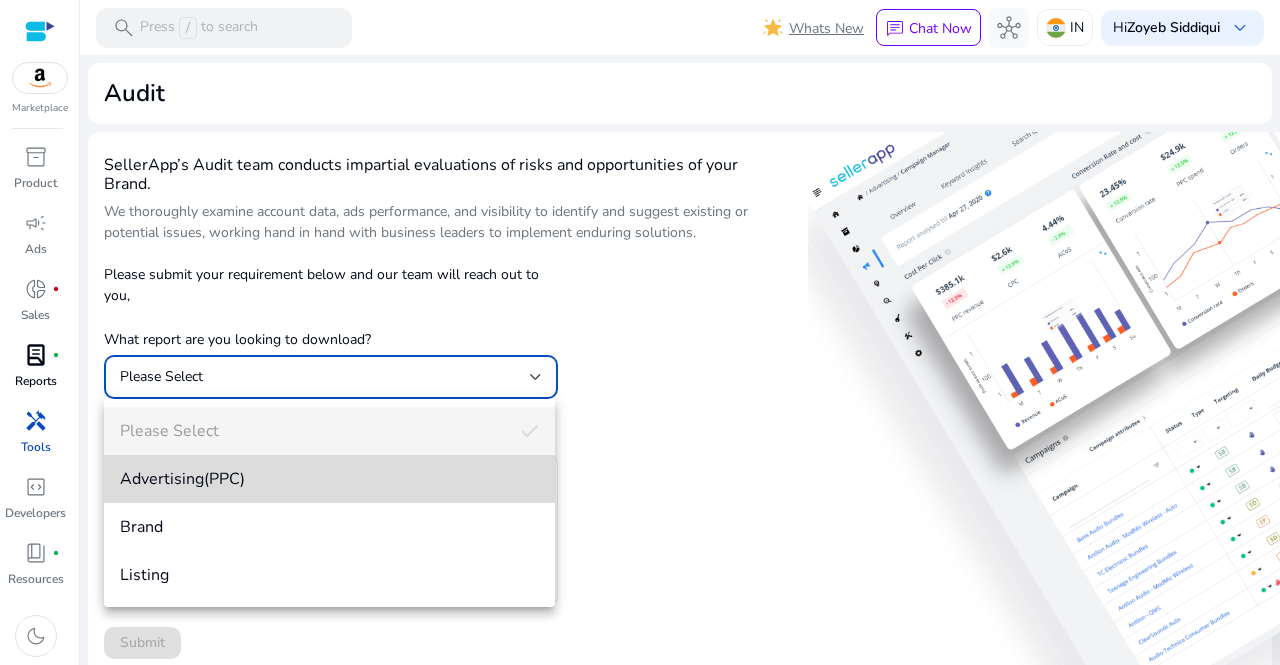 click on "Advertising(PPC)" at bounding box center [329, 479] 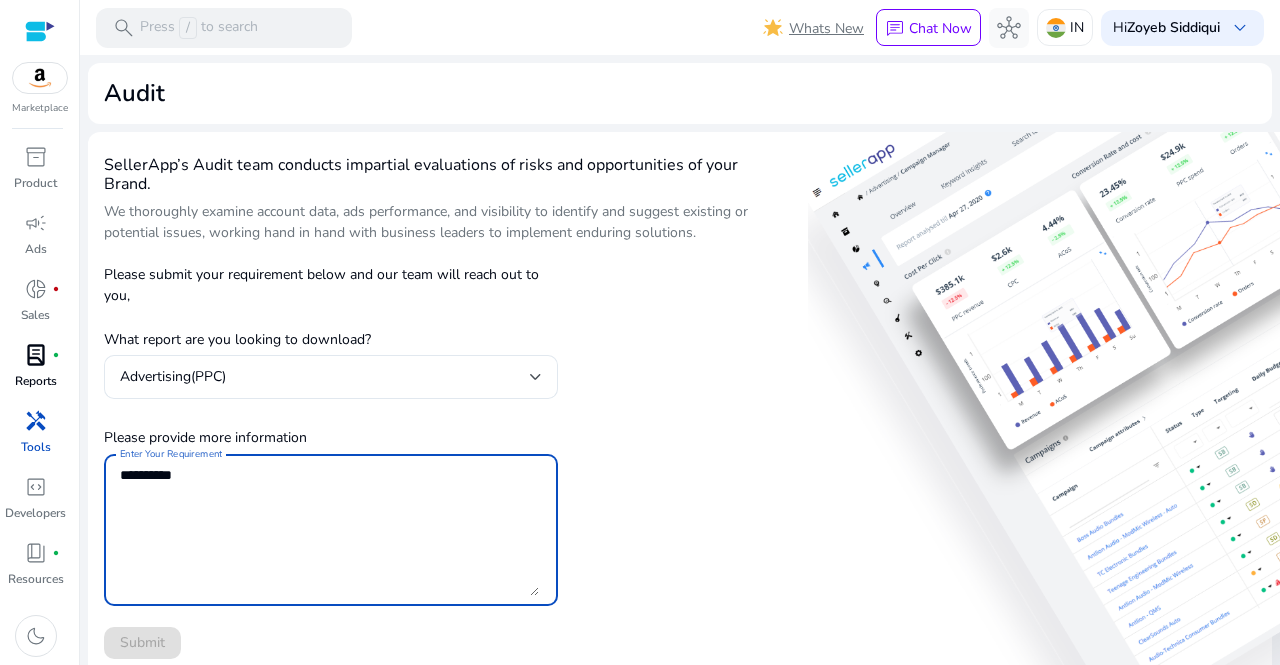 click on "Enter Your Requirement" at bounding box center [329, 530] 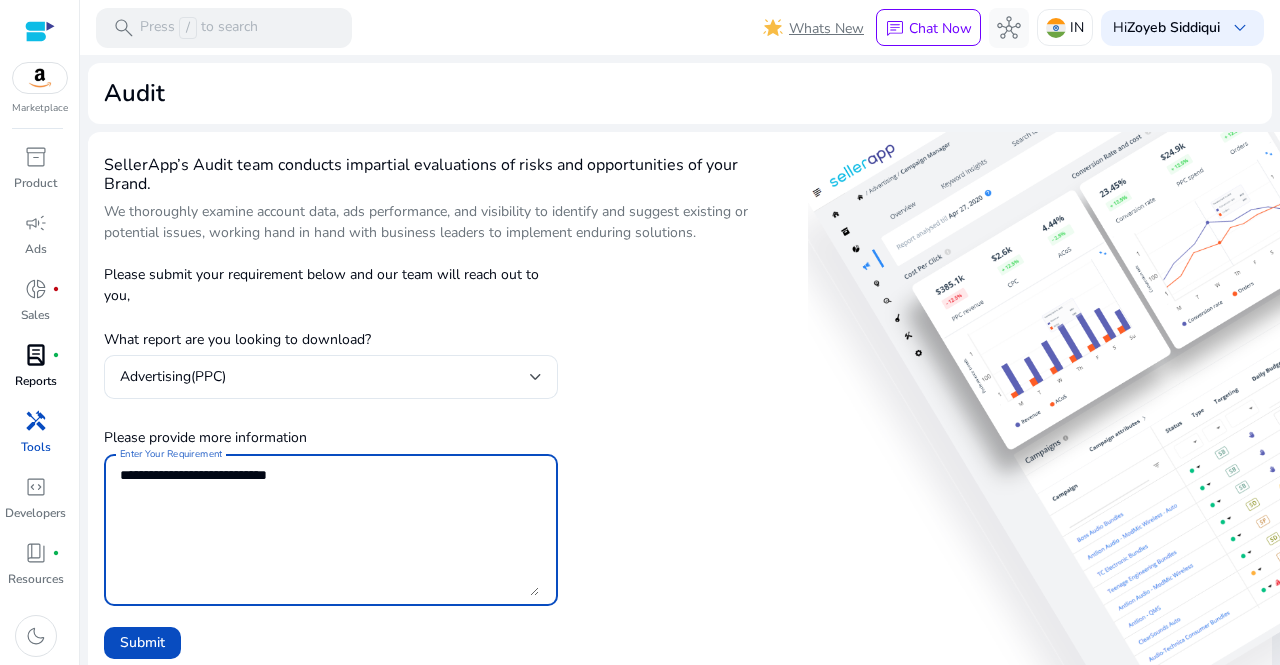 type on "**********" 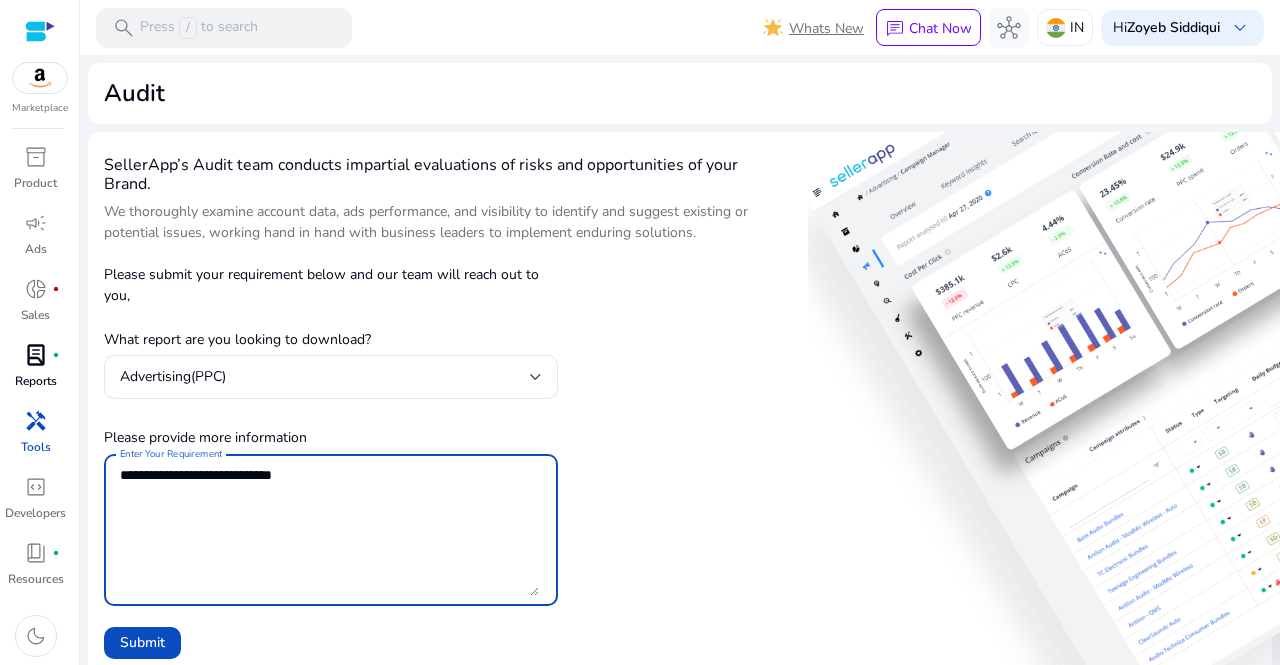 drag, startPoint x: 340, startPoint y: 487, endPoint x: 105, endPoint y: 510, distance: 236.12285 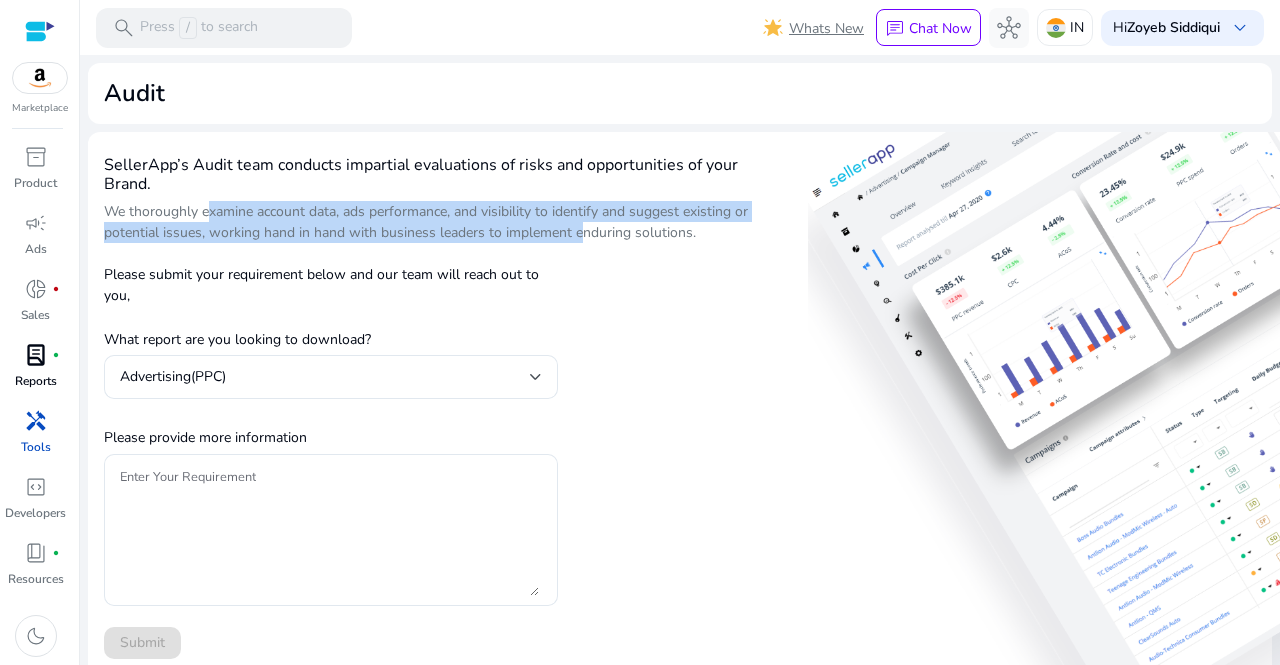 drag, startPoint x: 206, startPoint y: 206, endPoint x: 584, endPoint y: 232, distance: 378.89313 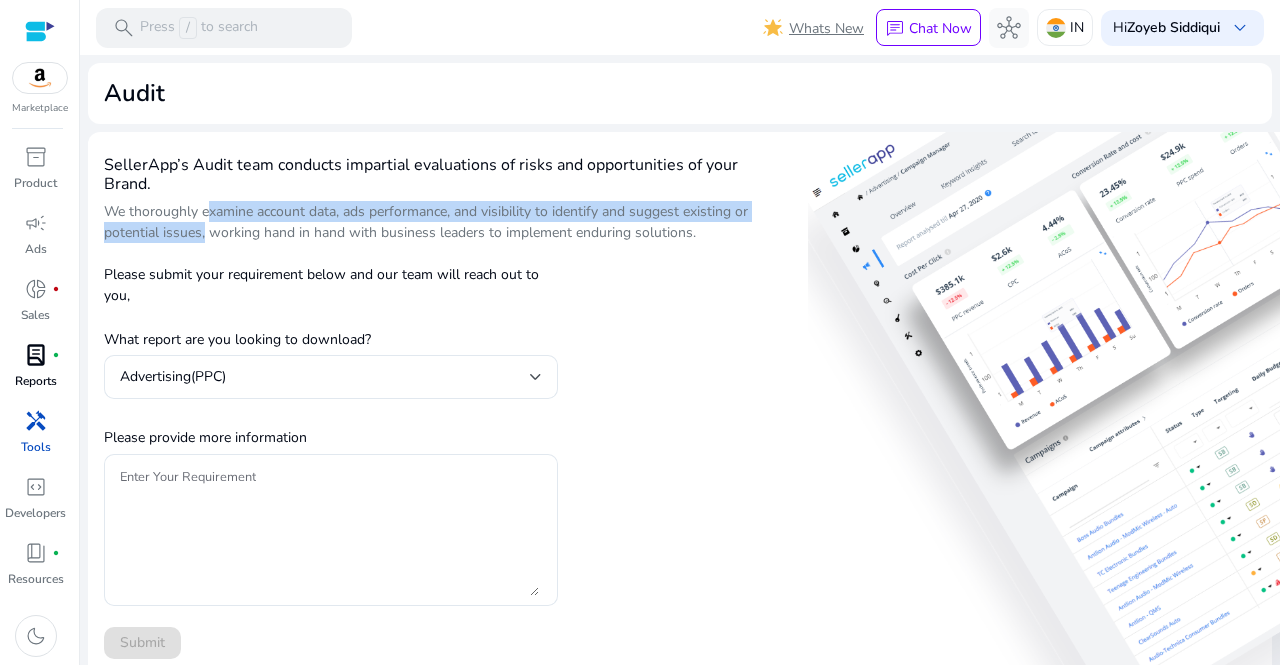 copy on "xamine account data, ads performance, and visibility to identify and suggest existing or potential issues," 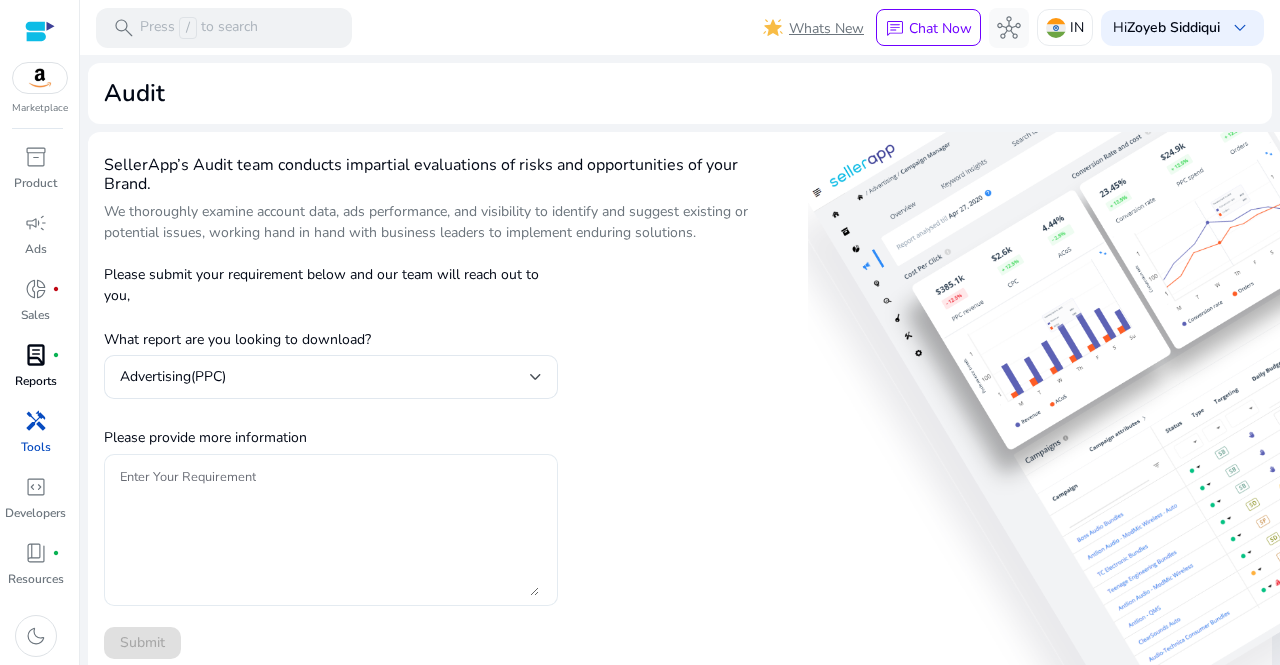 click on "Enter Your Requirement" at bounding box center [329, 530] 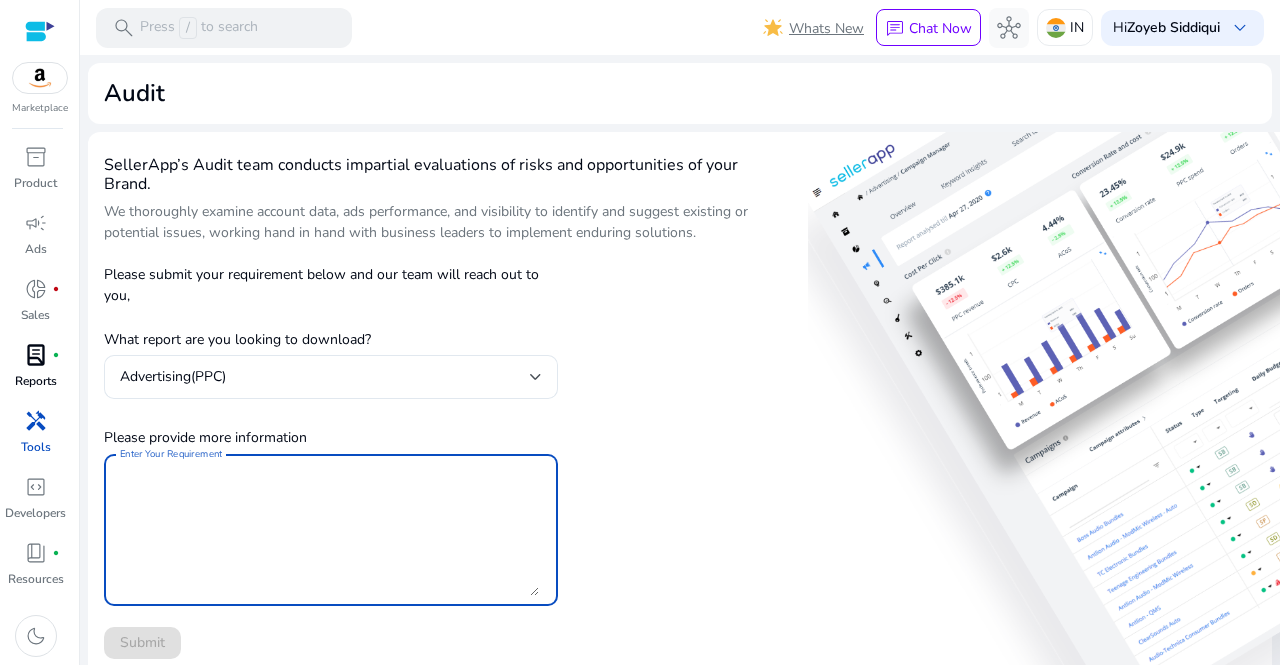 paste on "**********" 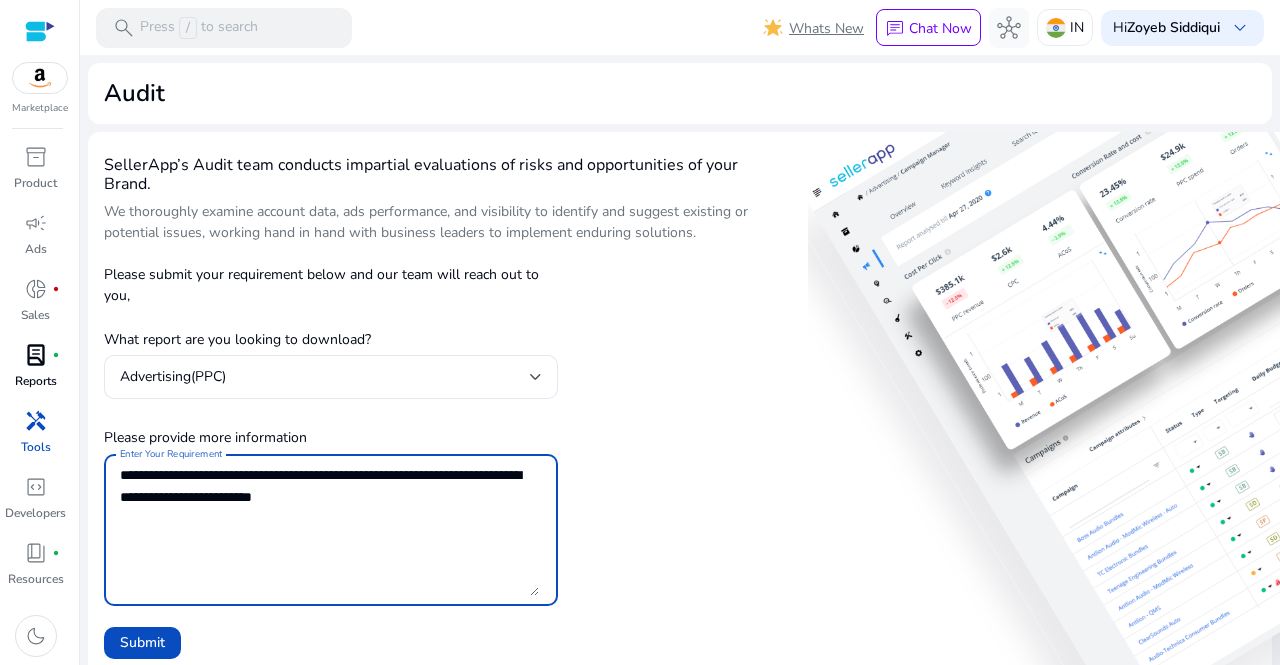 click on "Enter Your Requirement" 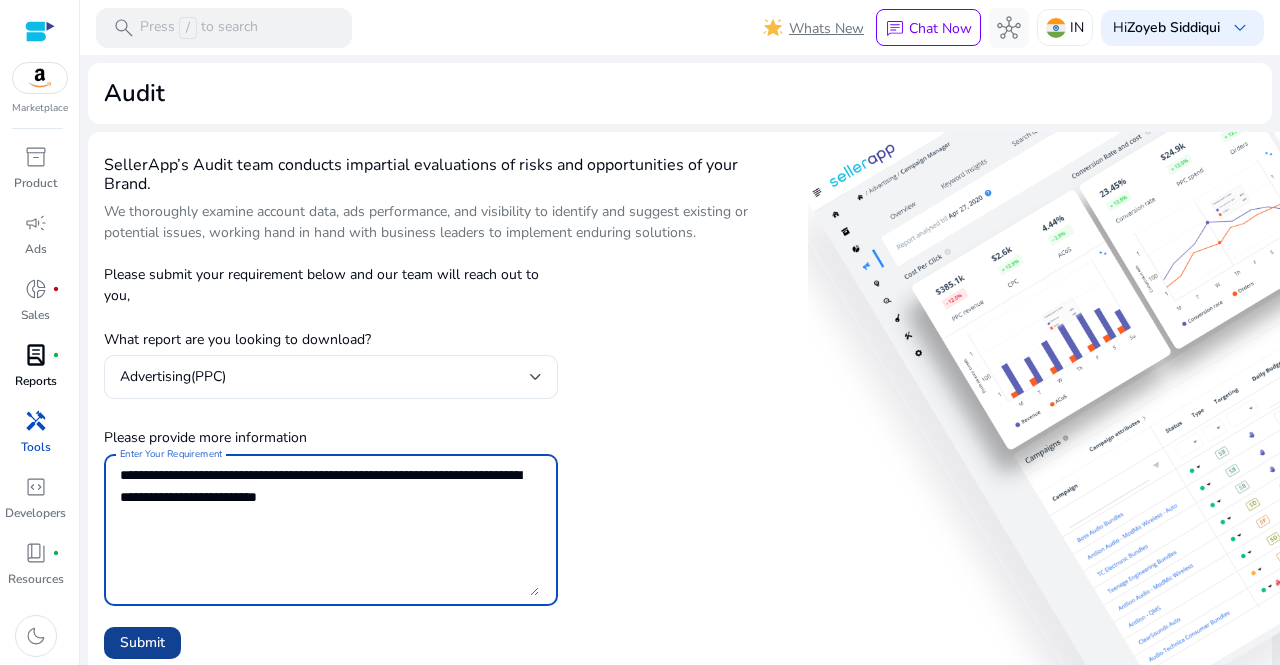 type on "**********" 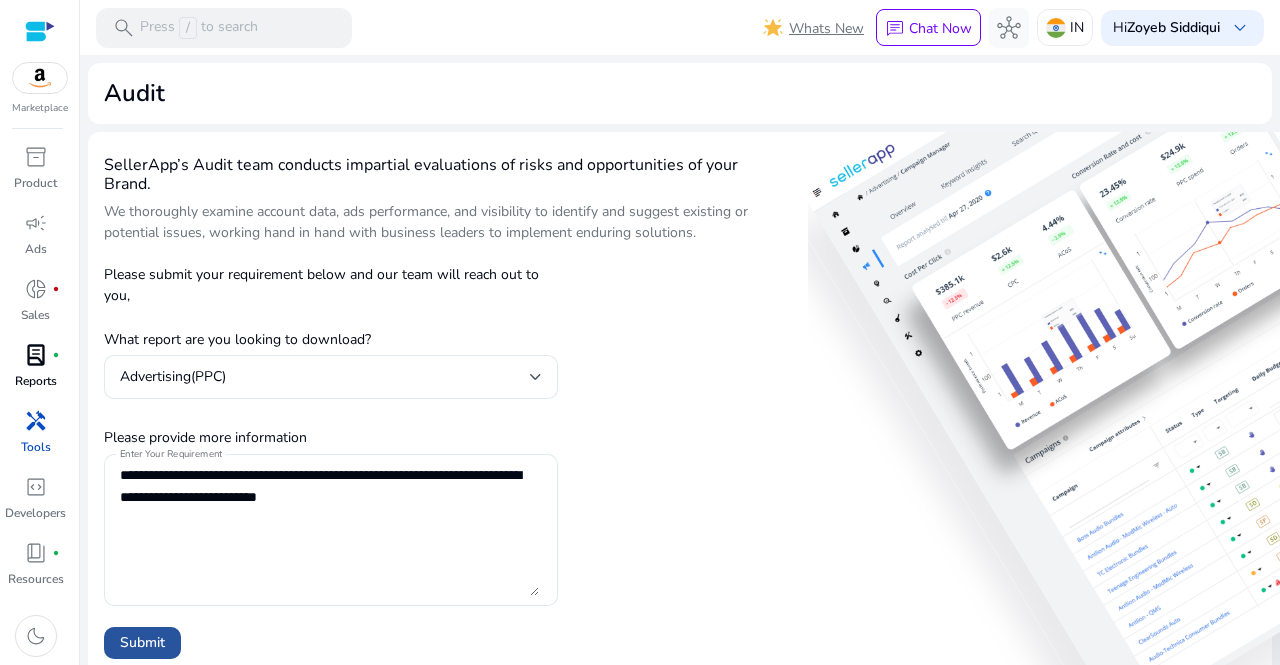 click 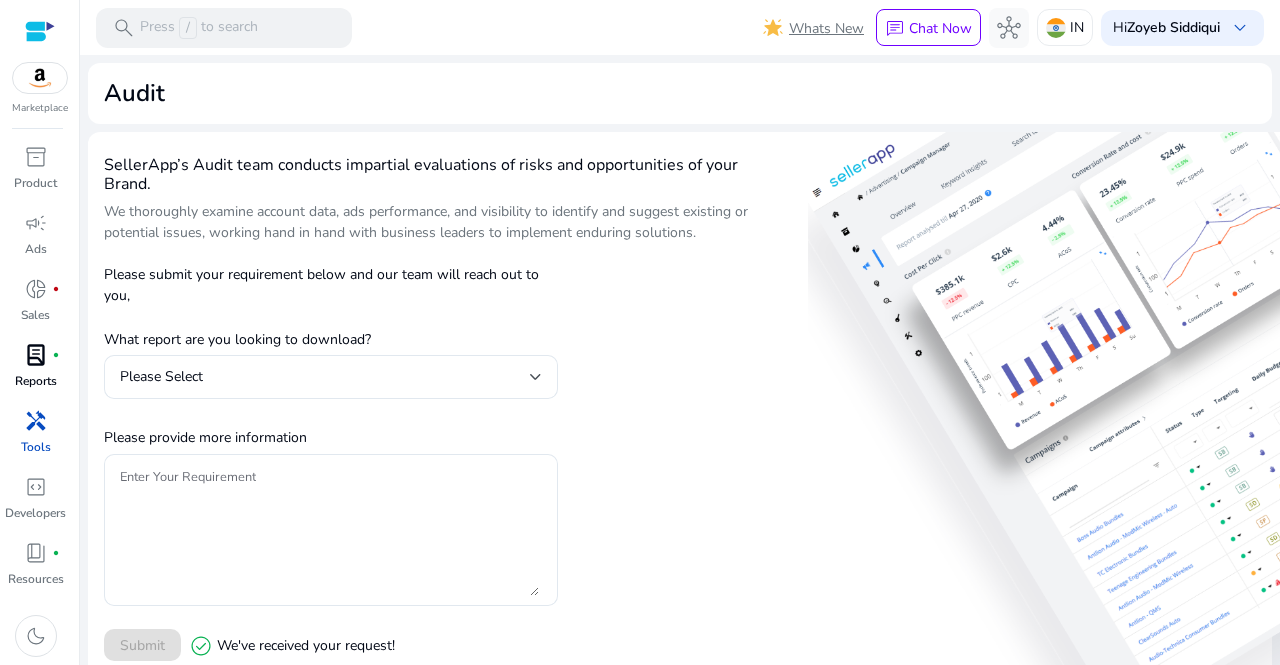 click on "handyman   Tools" at bounding box center [35, 438] 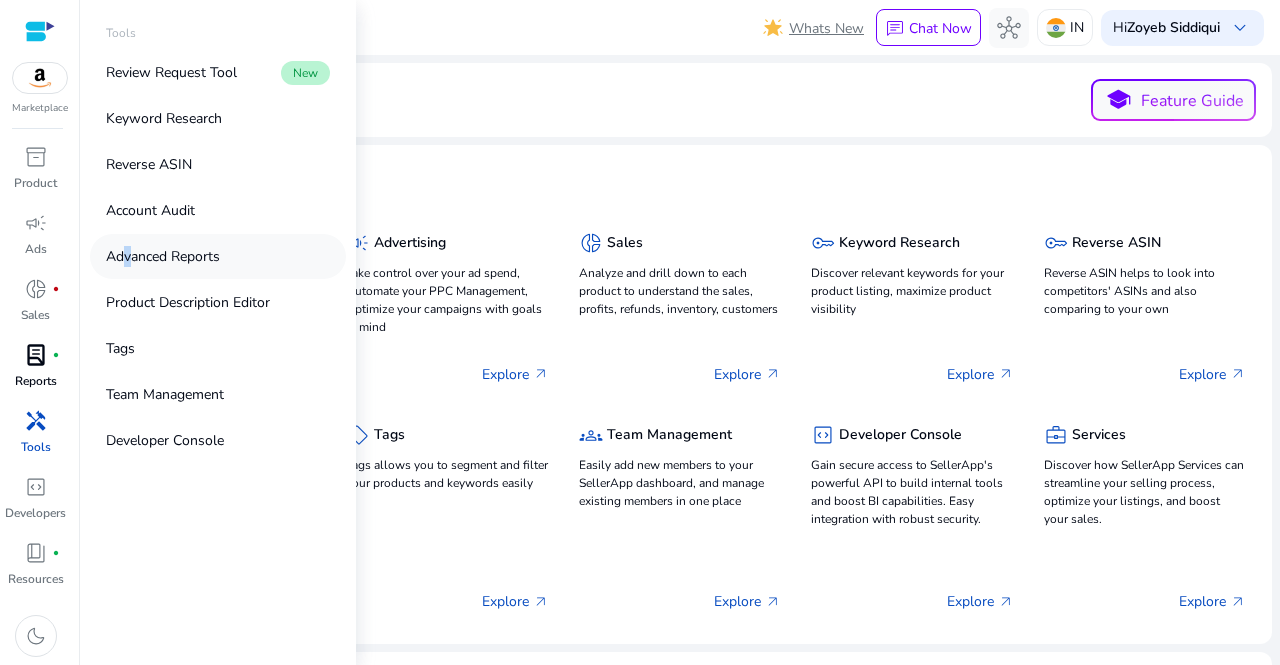 drag, startPoint x: 124, startPoint y: 265, endPoint x: 121, endPoint y: 236, distance: 29.15476 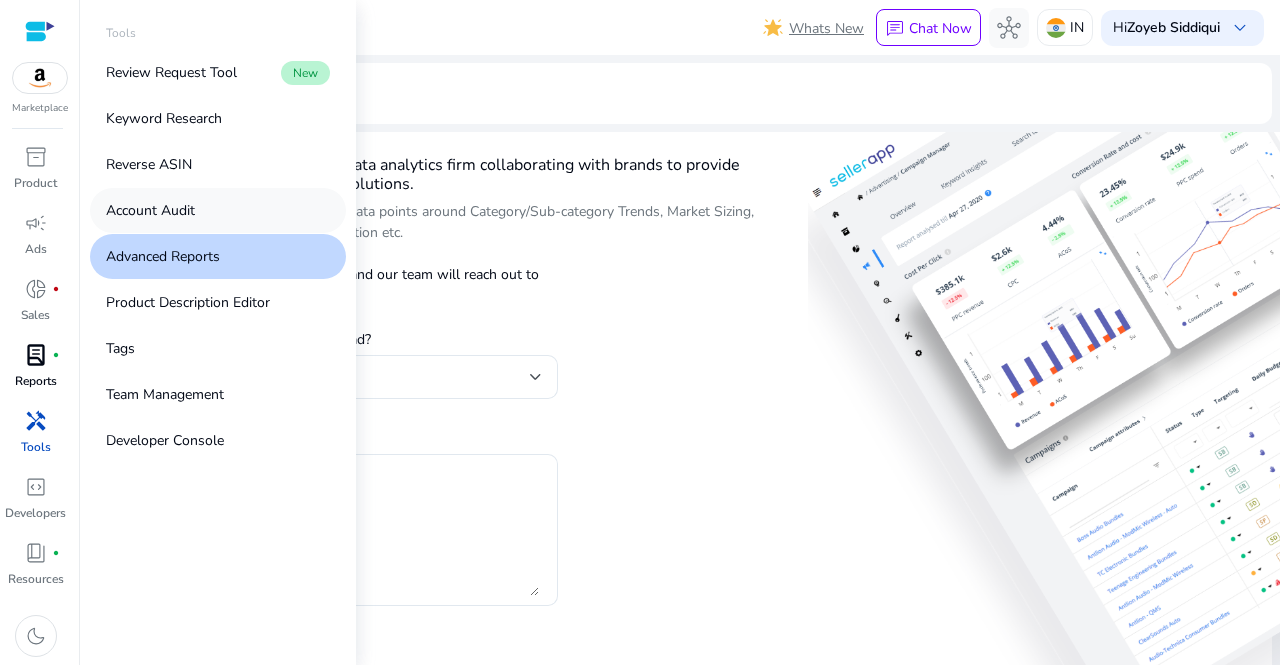 click on "Account Audit" at bounding box center [218, 210] 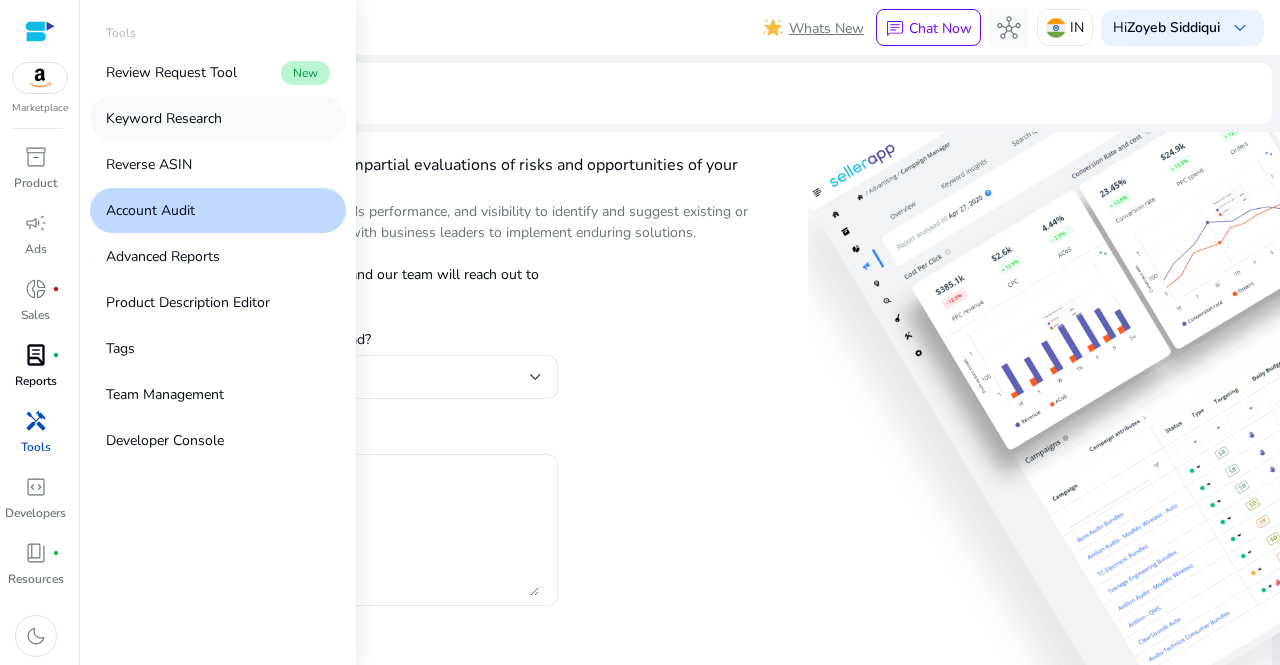 click on "Keyword Research" at bounding box center (218, 118) 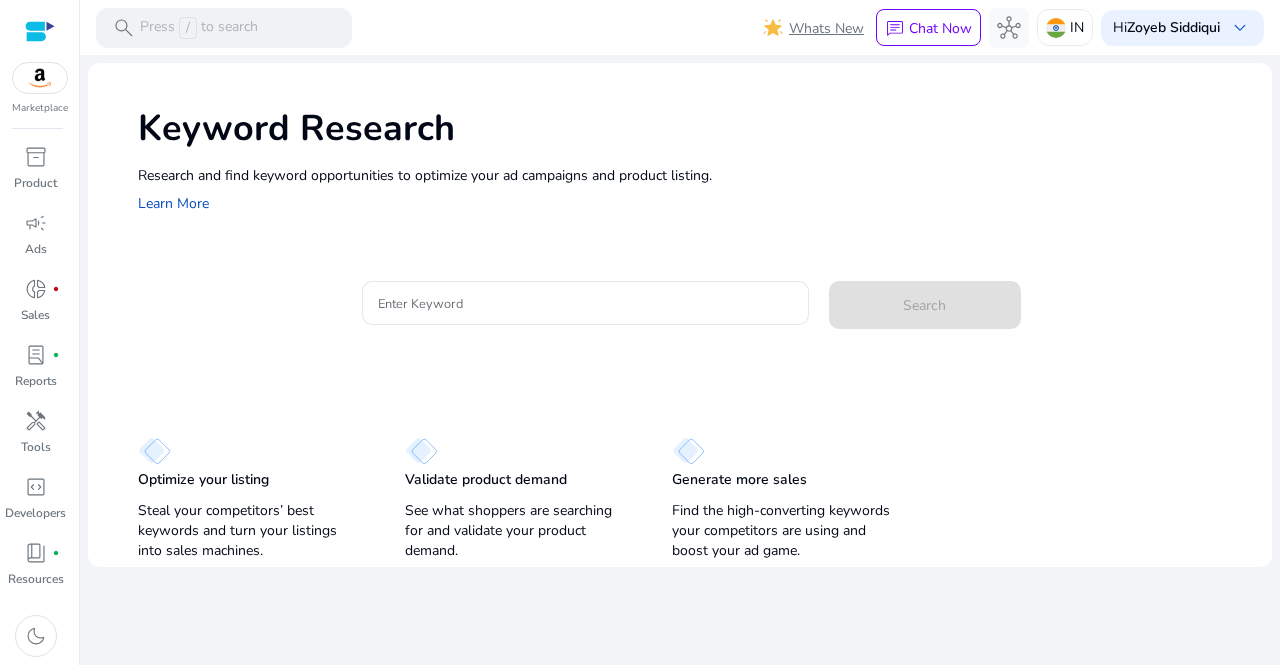 scroll, scrollTop: 0, scrollLeft: 0, axis: both 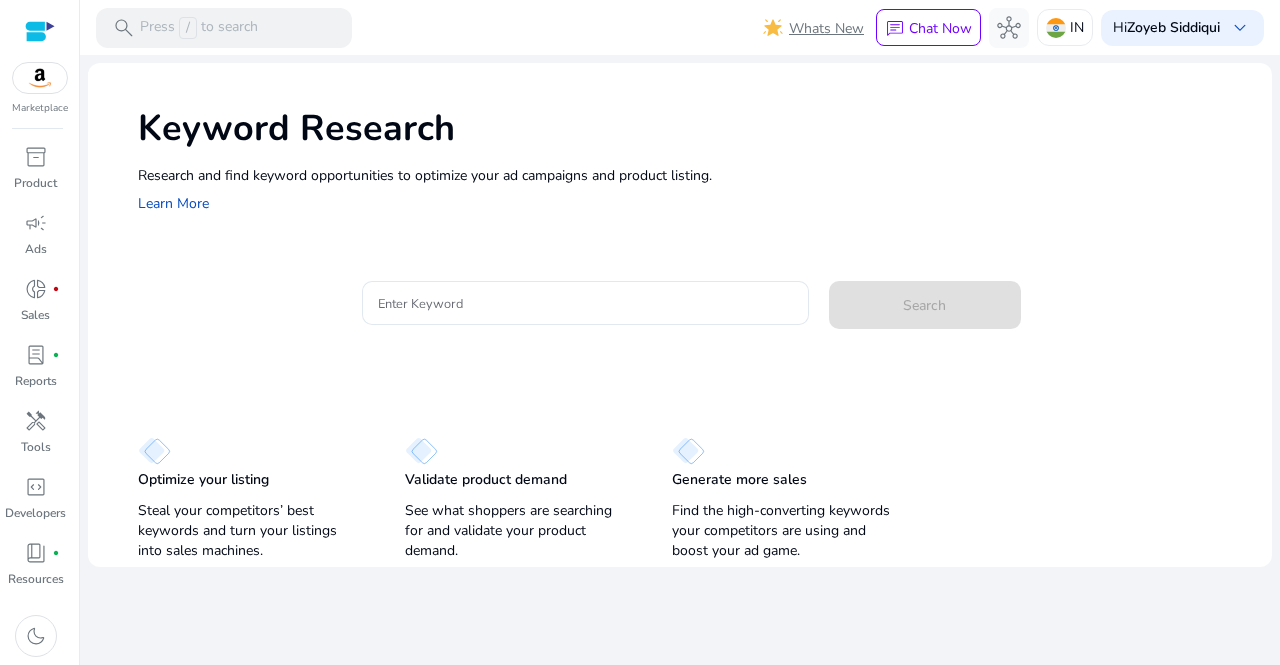 click 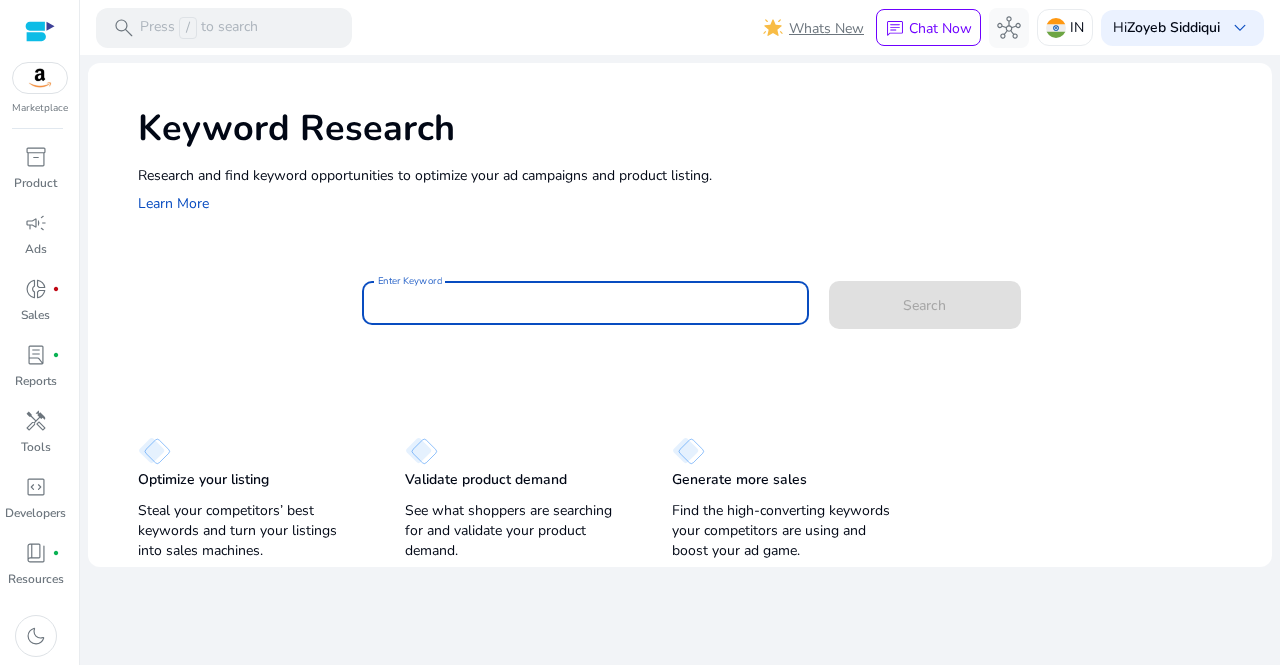 click on "Enter Keyword" at bounding box center (585, 303) 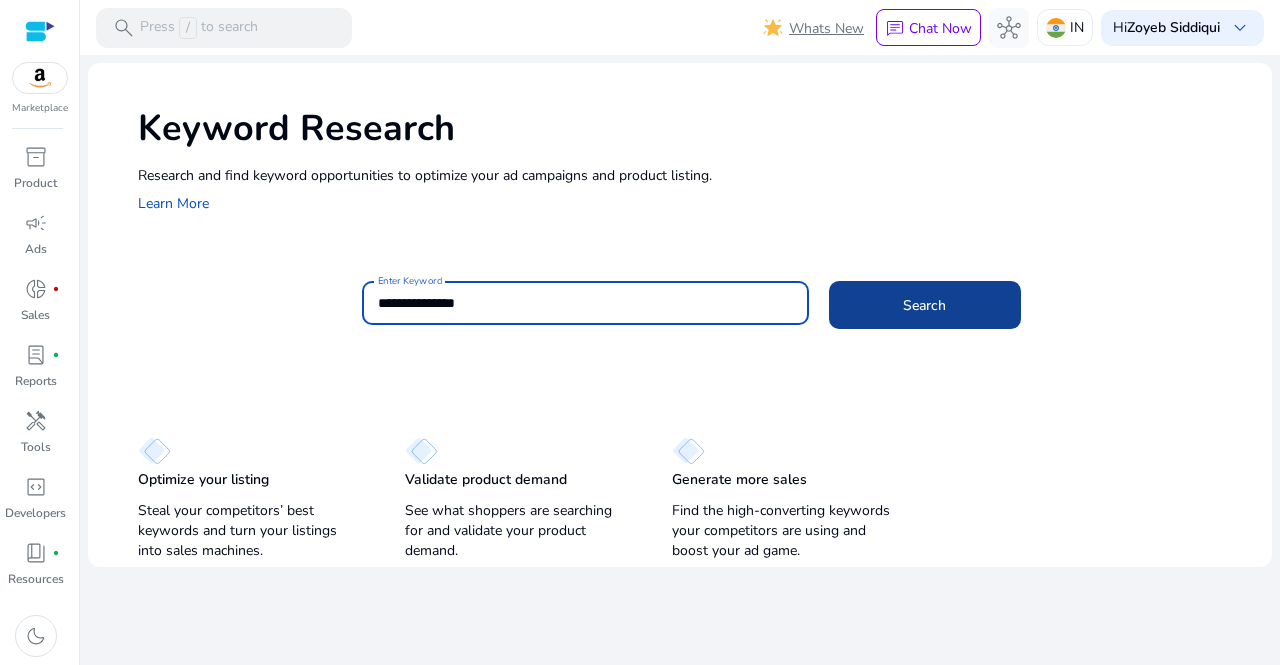 type on "**********" 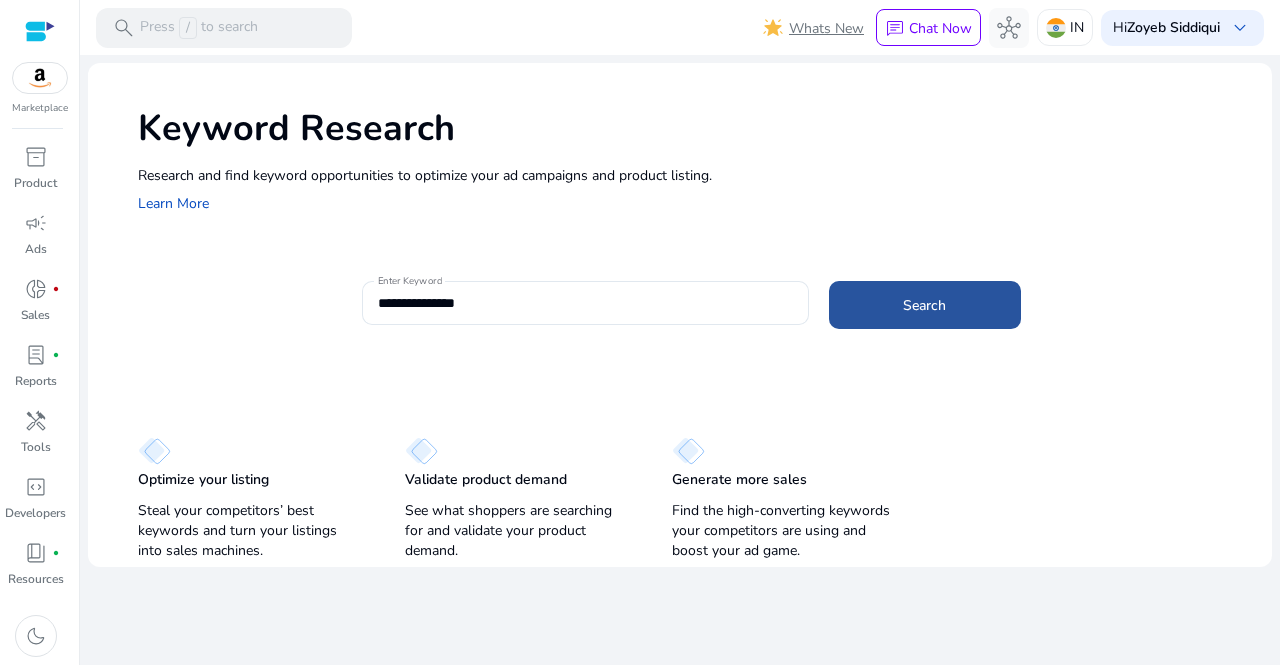 click on "Search" 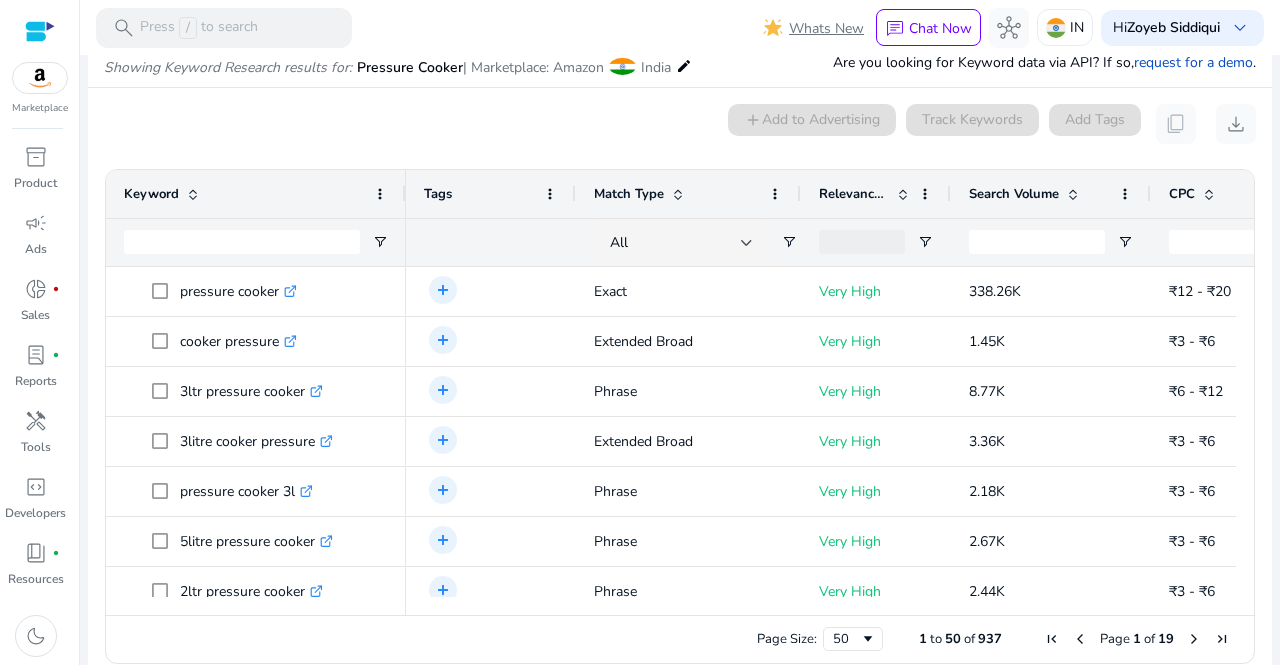 scroll, scrollTop: 170, scrollLeft: 0, axis: vertical 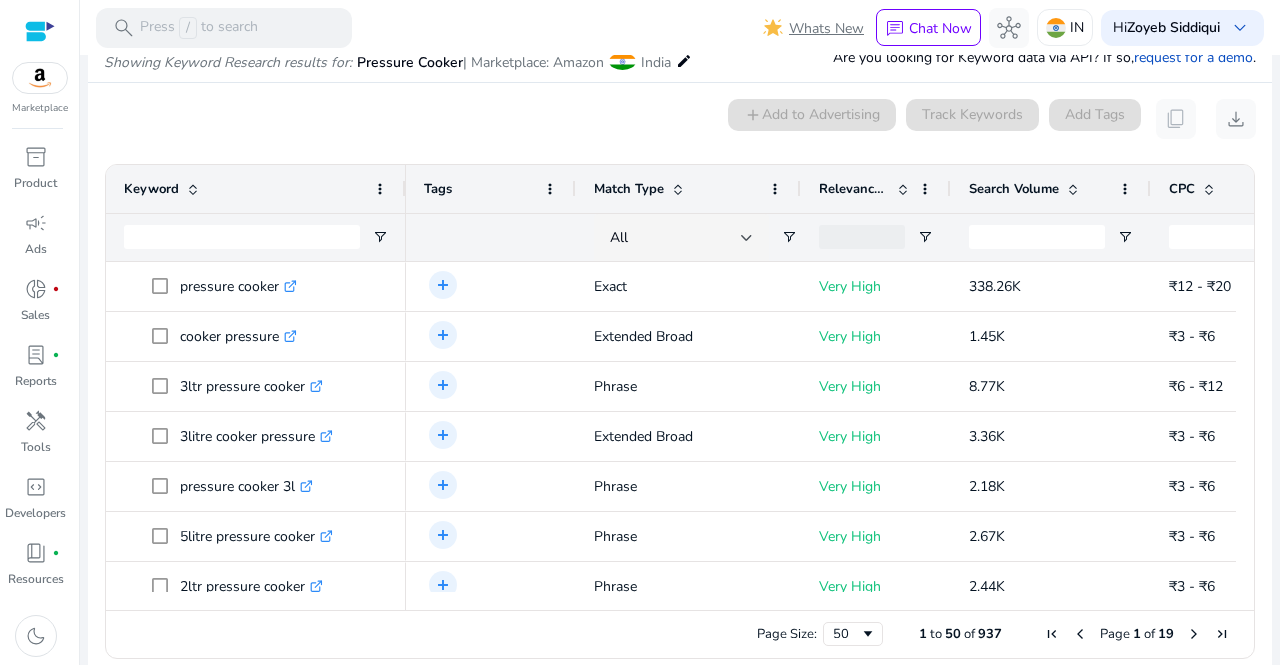 drag, startPoint x: 848, startPoint y: 598, endPoint x: 943, endPoint y: 596, distance: 95.02105 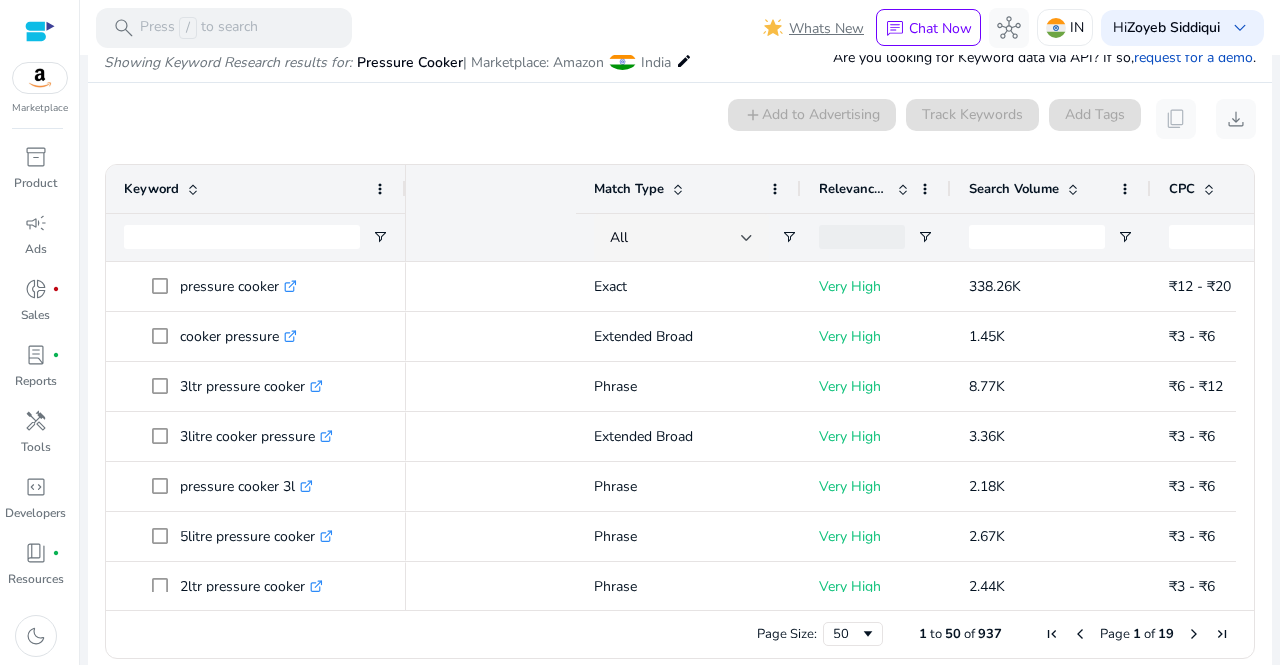 scroll, scrollTop: 0, scrollLeft: 522, axis: horizontal 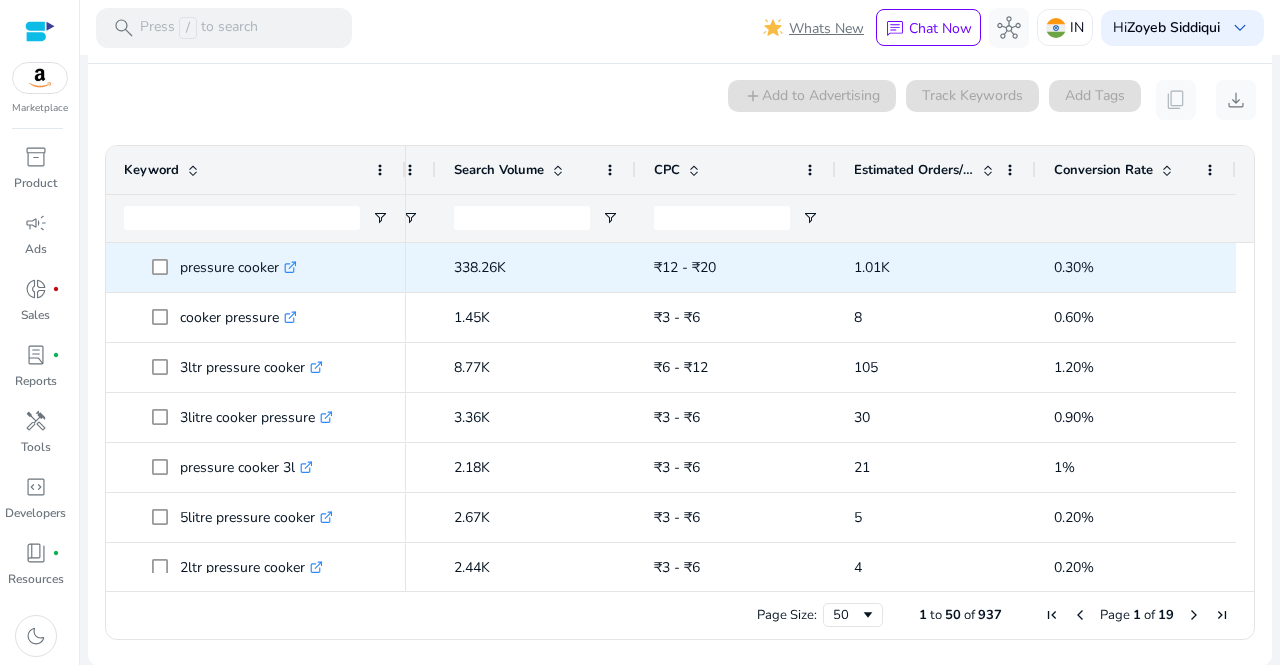 click on ".st0{fill:#2c8af8}" 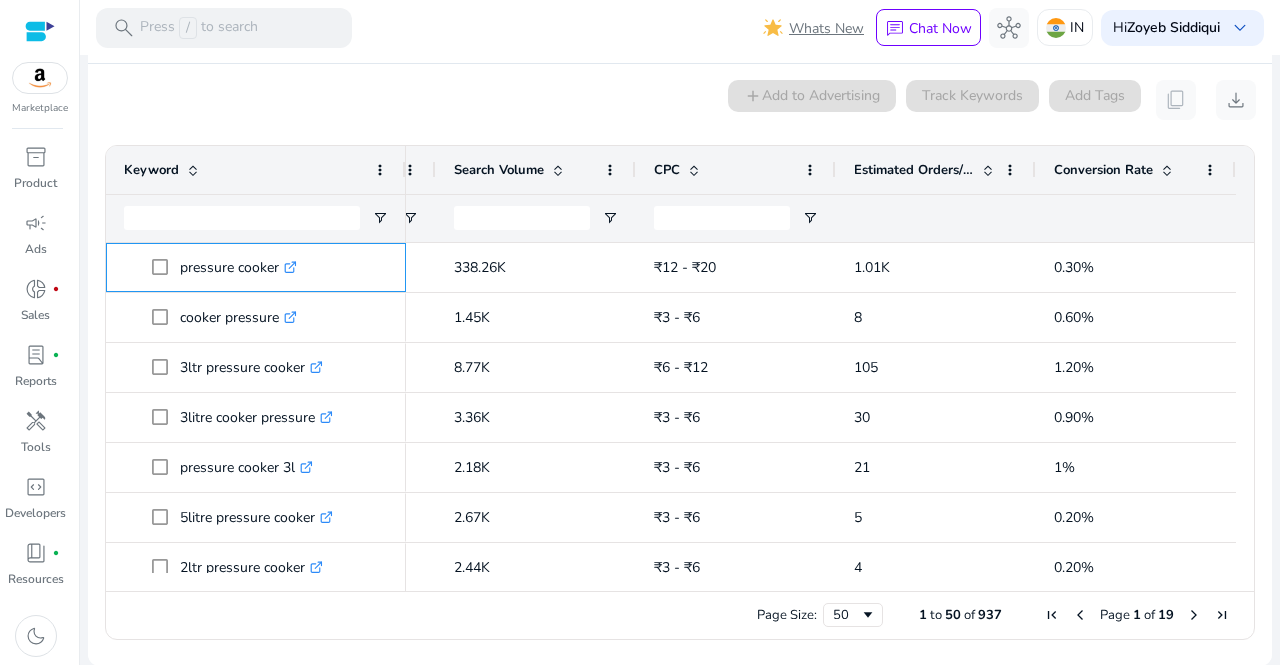 scroll, scrollTop: 0, scrollLeft: 495, axis: horizontal 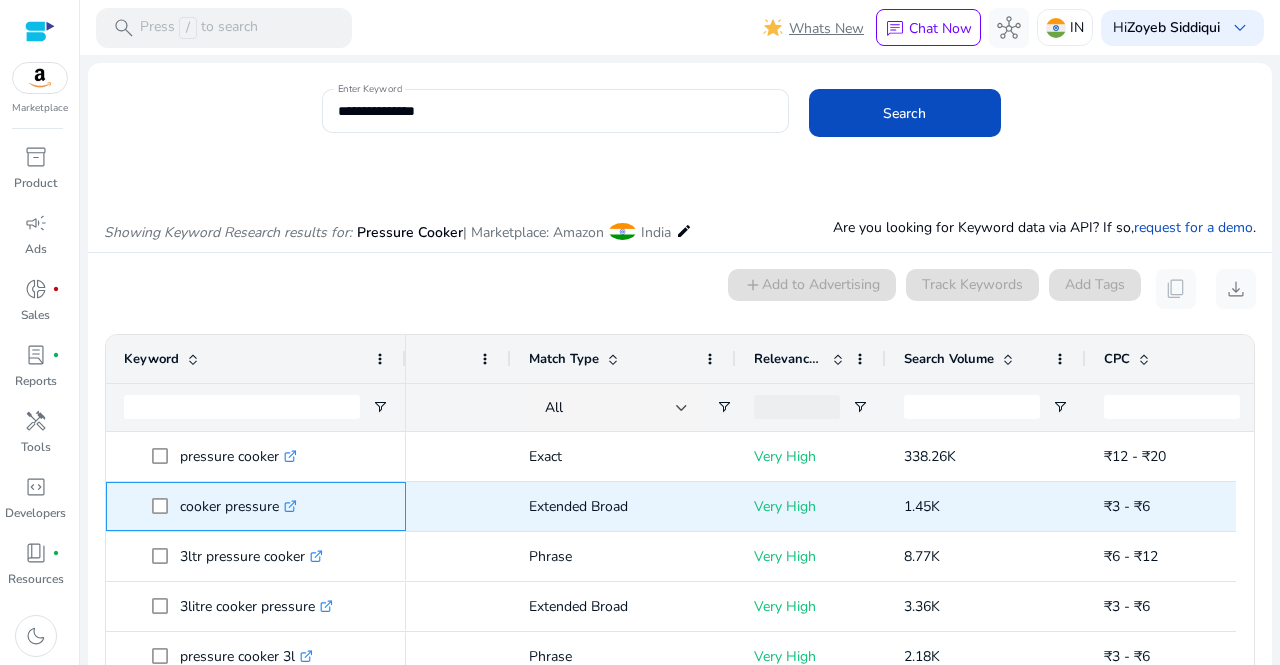 click on ".st0{fill:#2c8af8}" 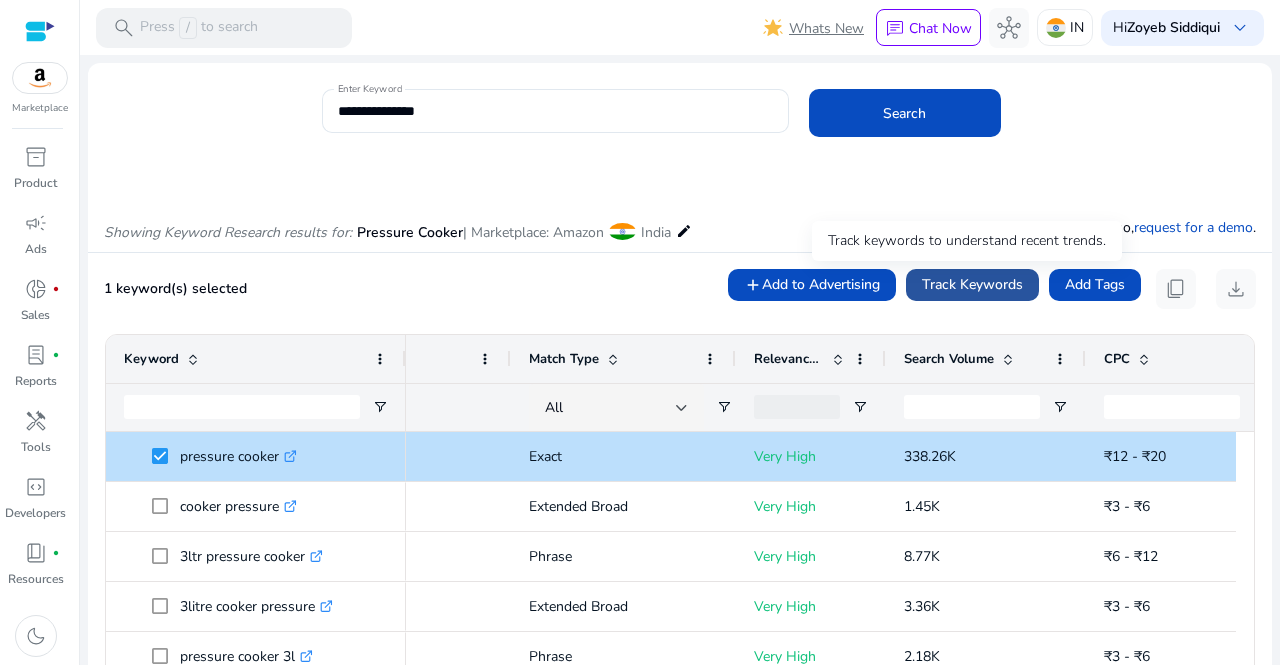 click at bounding box center [972, 285] 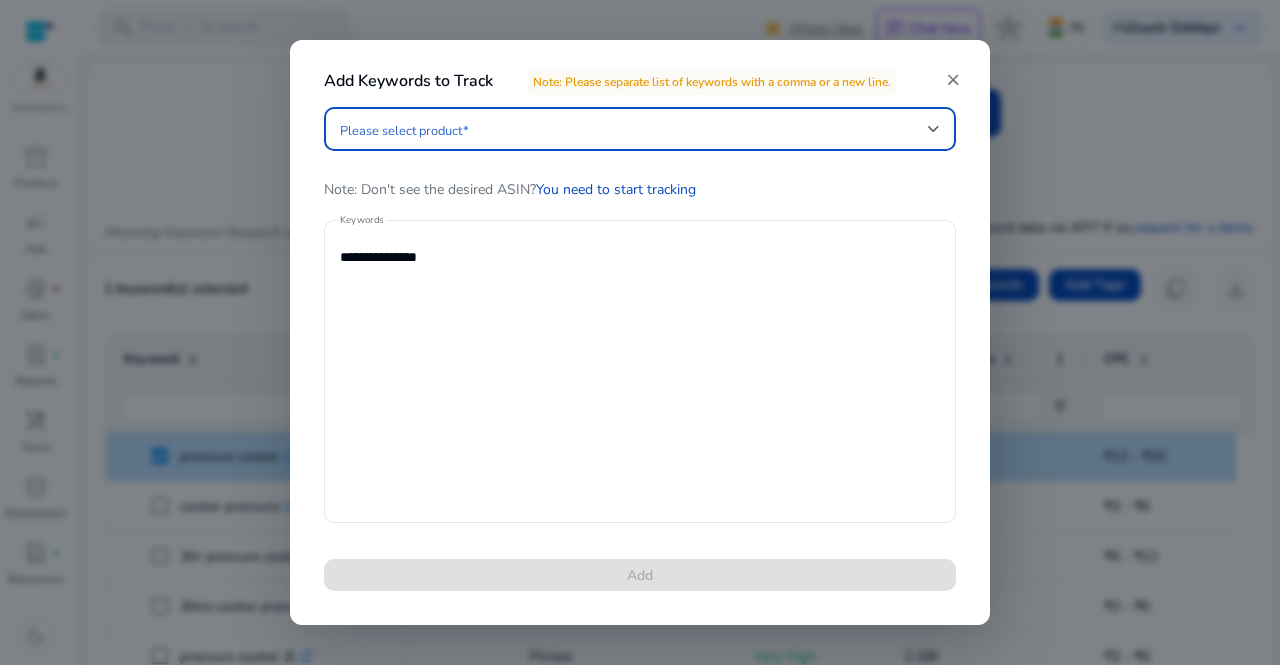click at bounding box center (634, 129) 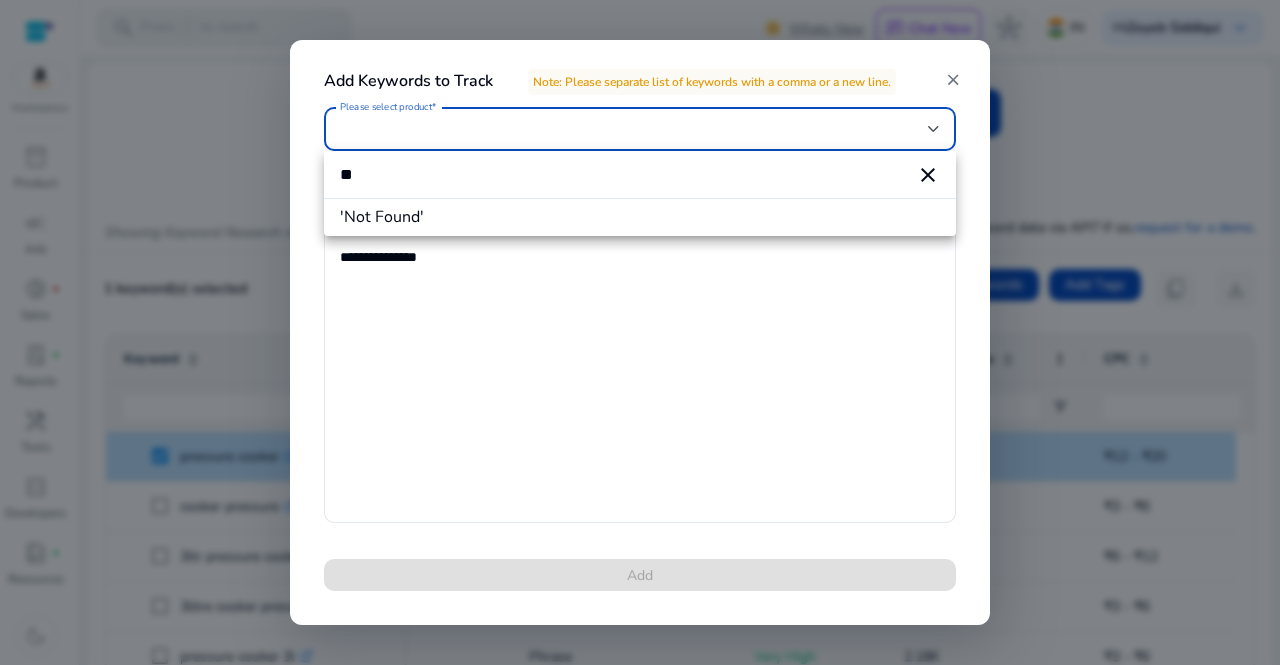 type on "*" 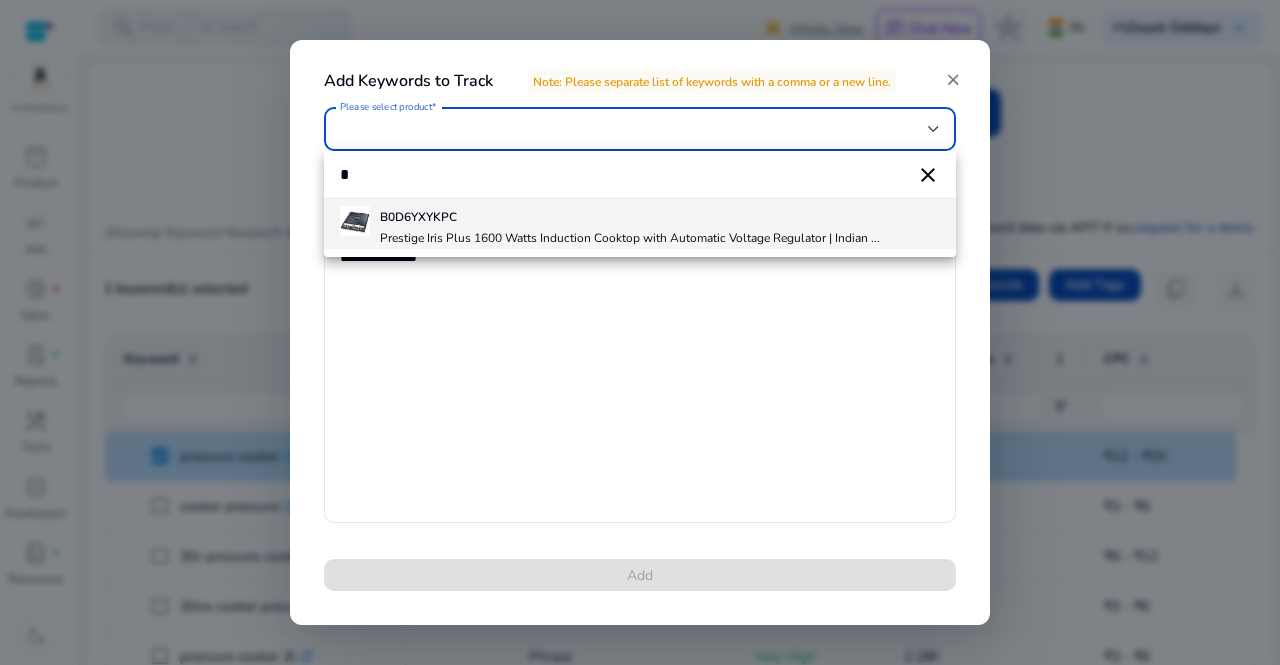type 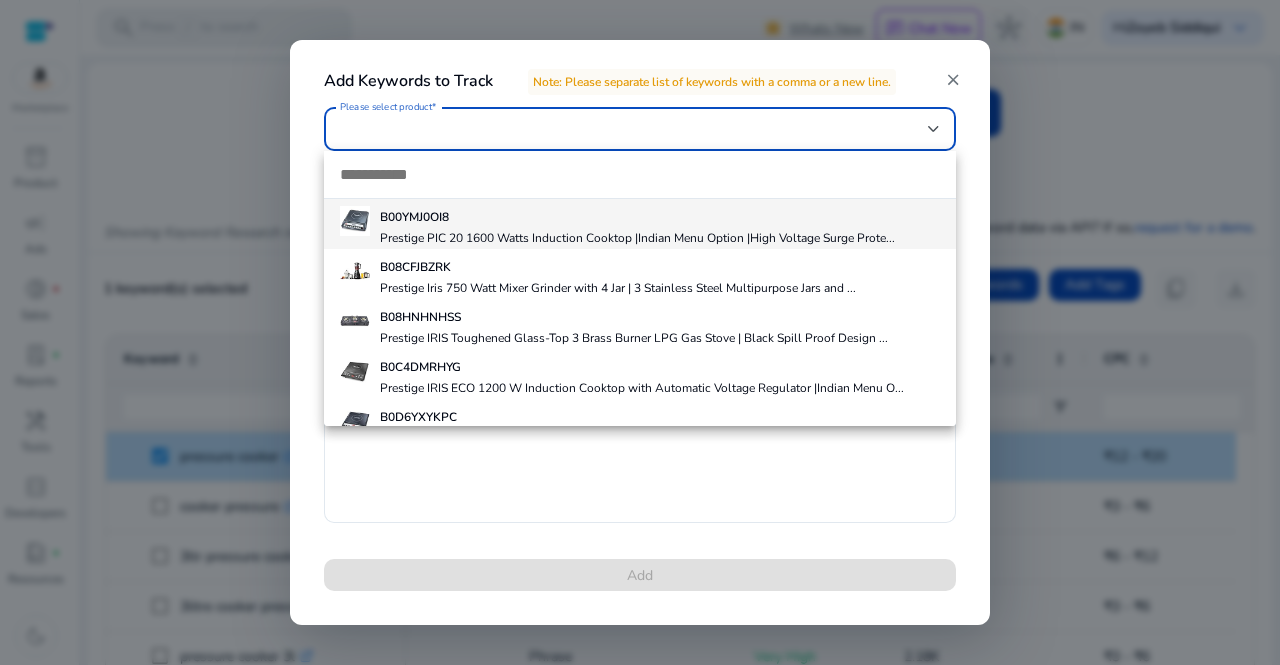 click at bounding box center (640, 332) 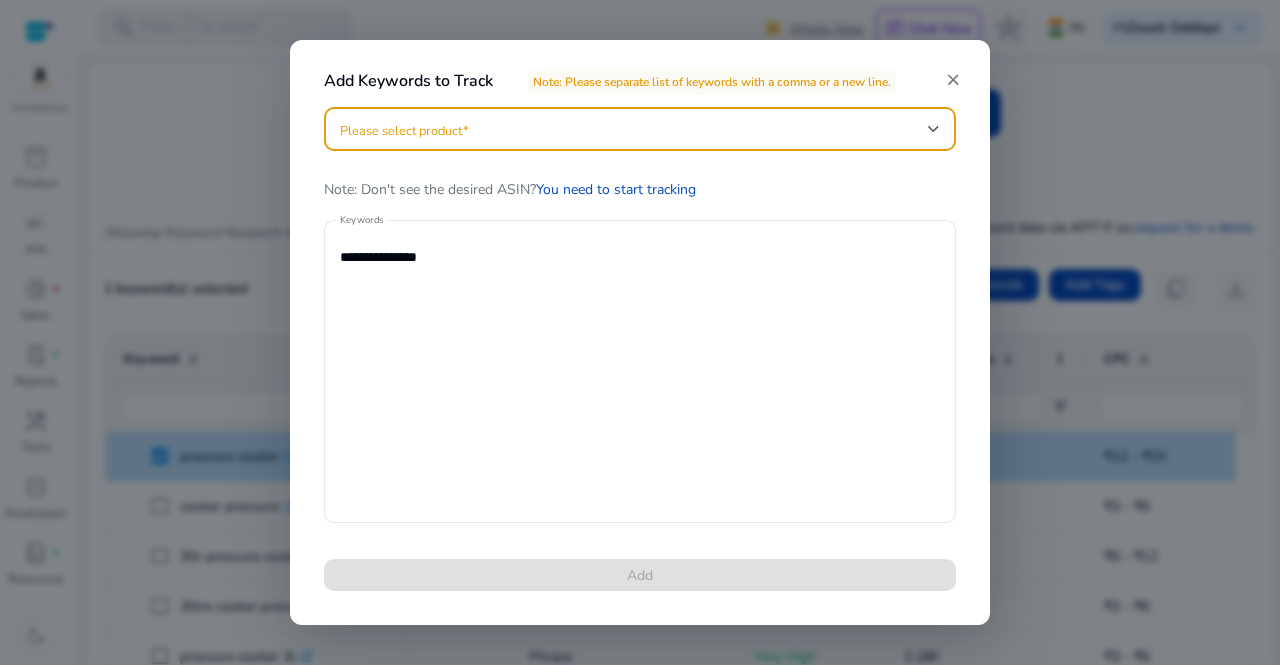 click at bounding box center [634, 129] 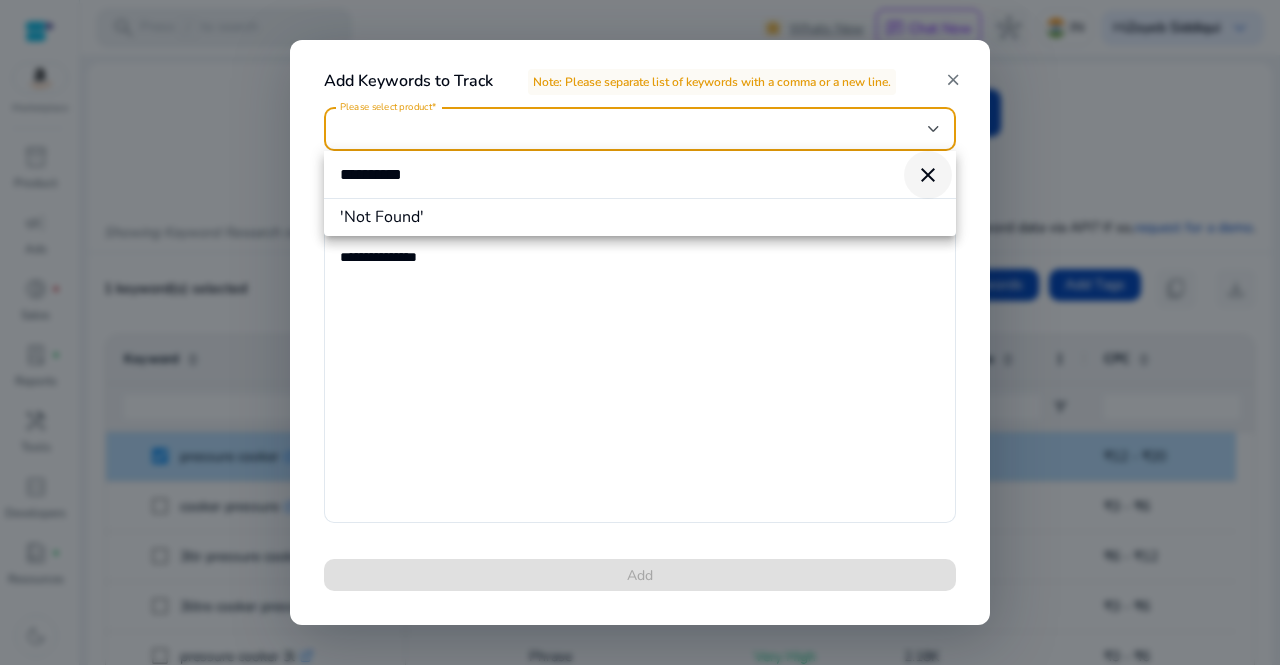 type on "**********" 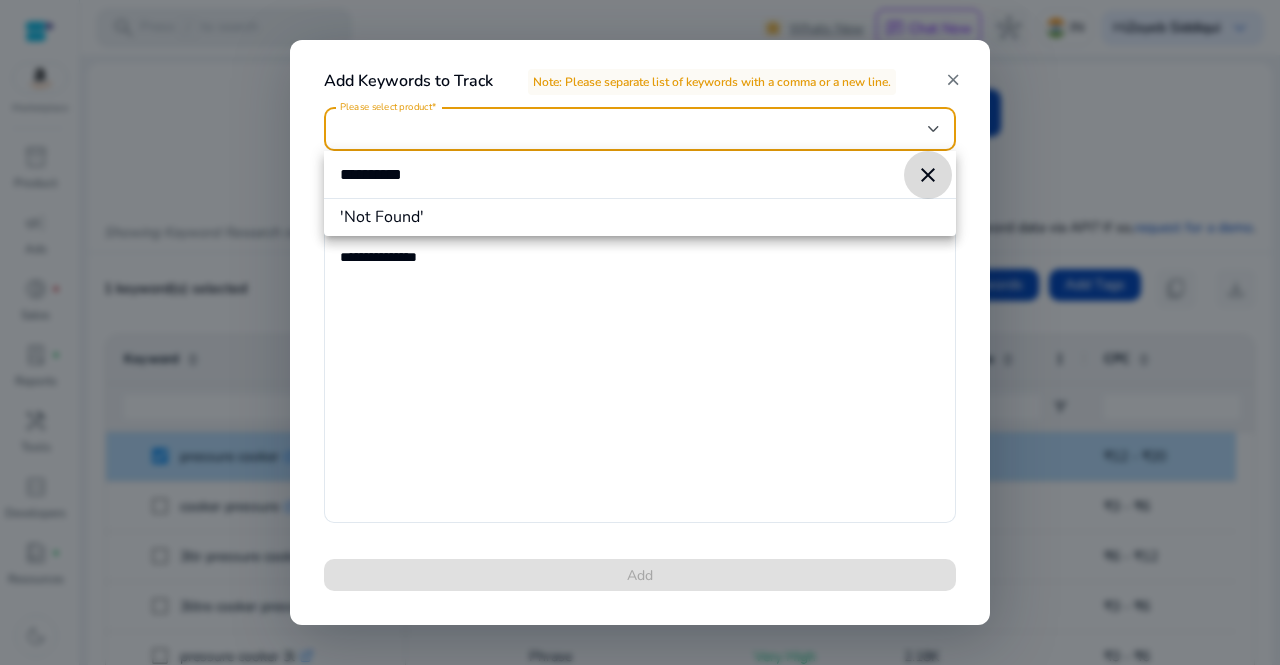 click at bounding box center [928, 175] 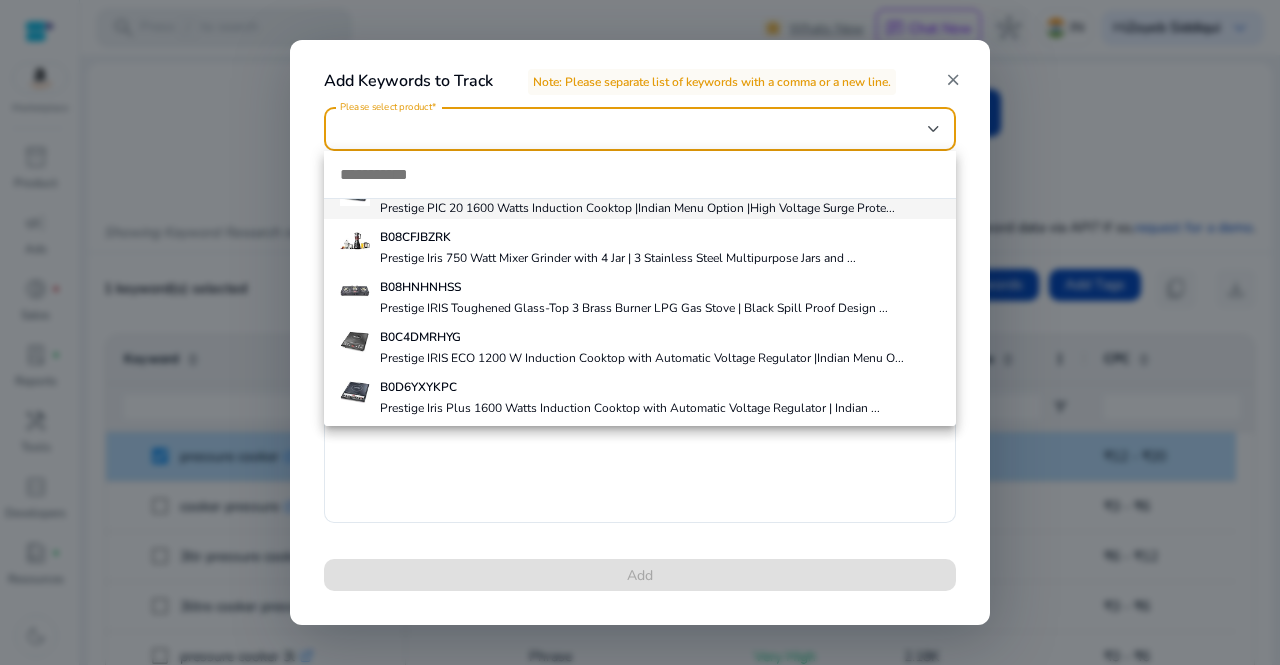 scroll, scrollTop: 0, scrollLeft: 0, axis: both 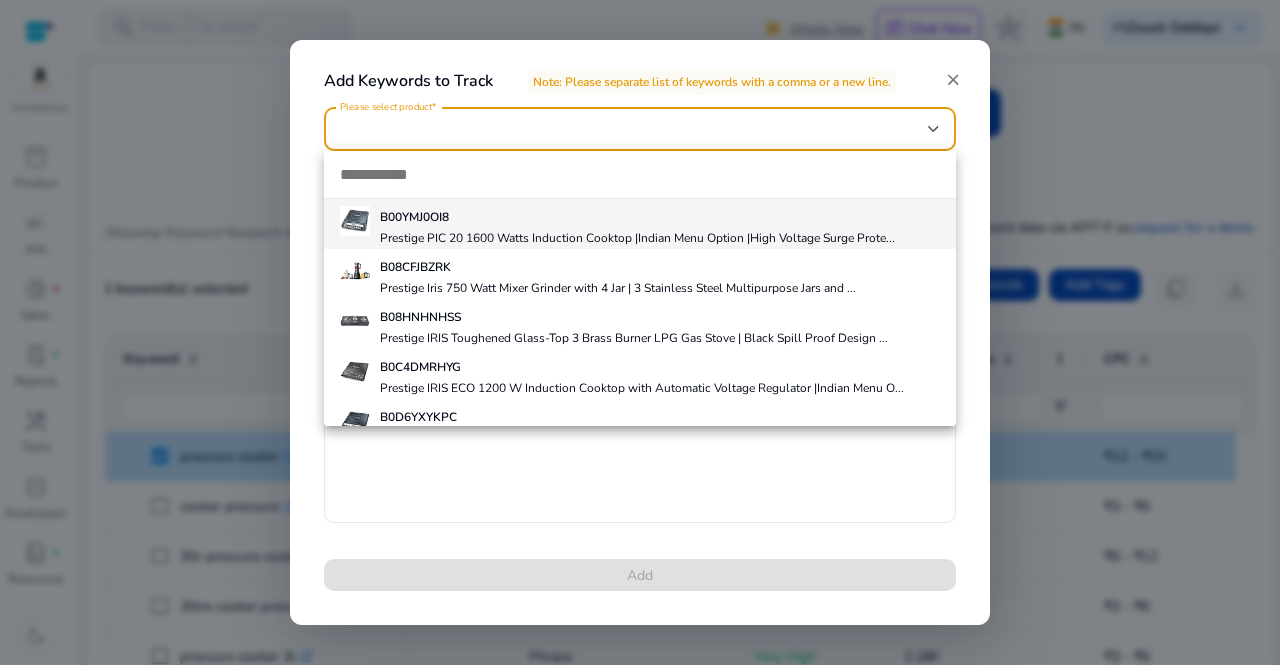 click at bounding box center (640, 174) 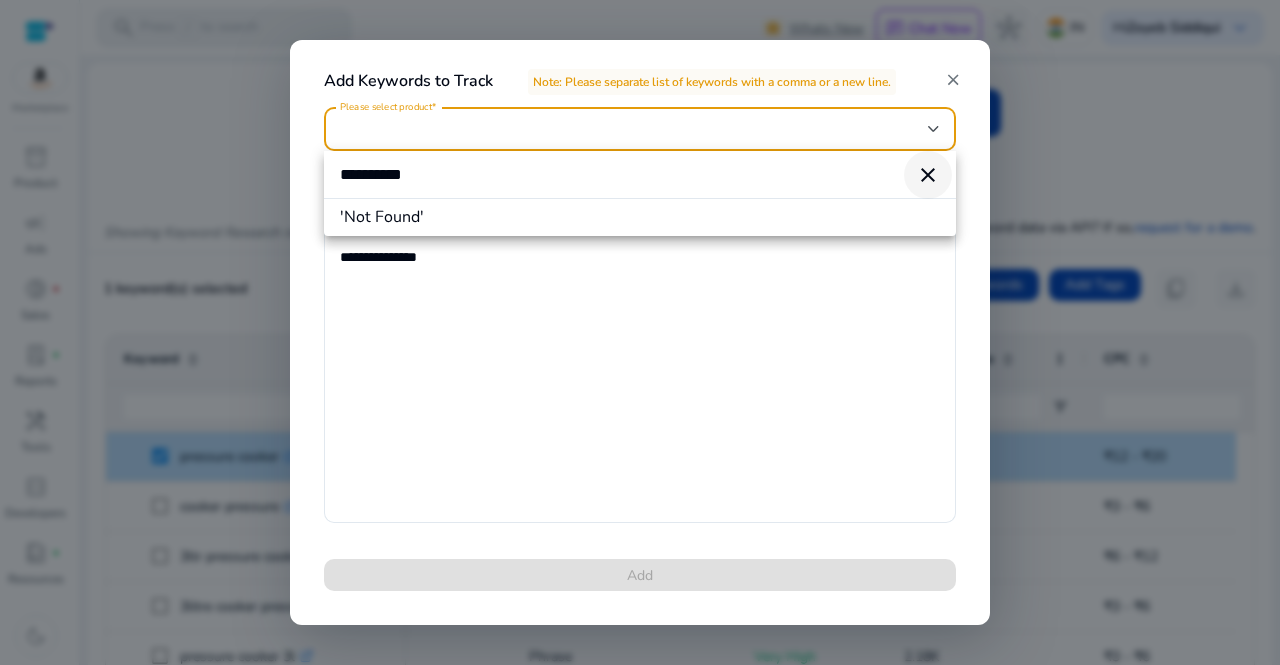 type on "**********" 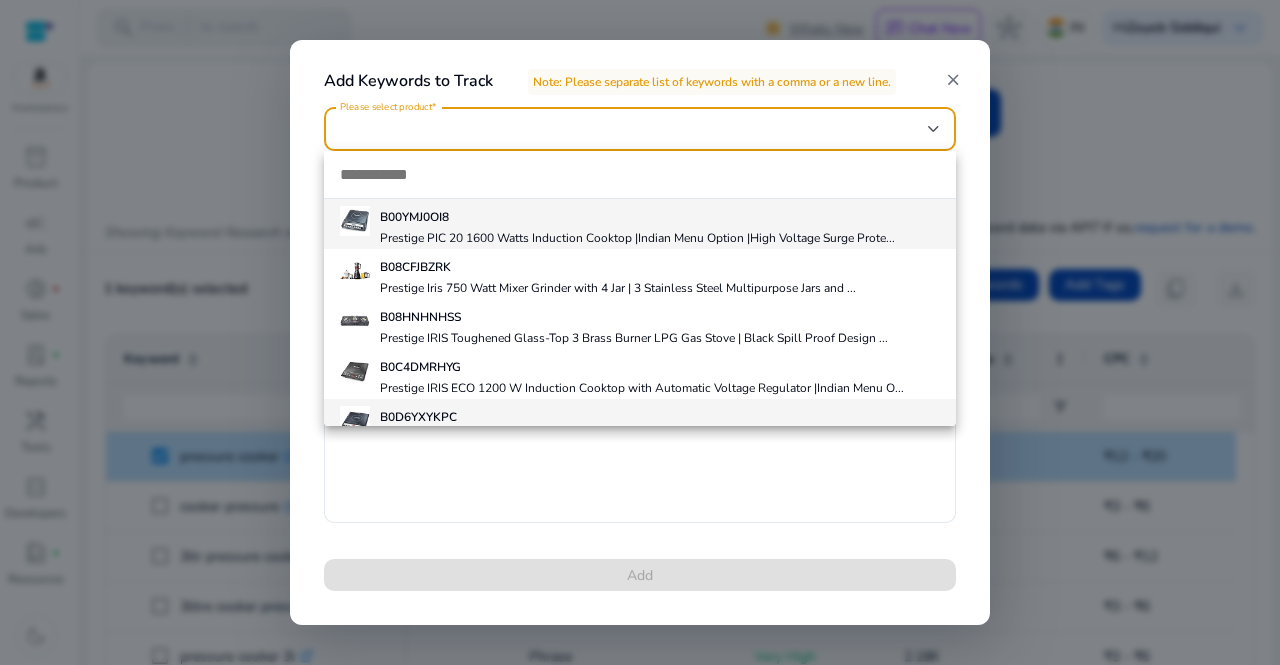 scroll, scrollTop: 23, scrollLeft: 0, axis: vertical 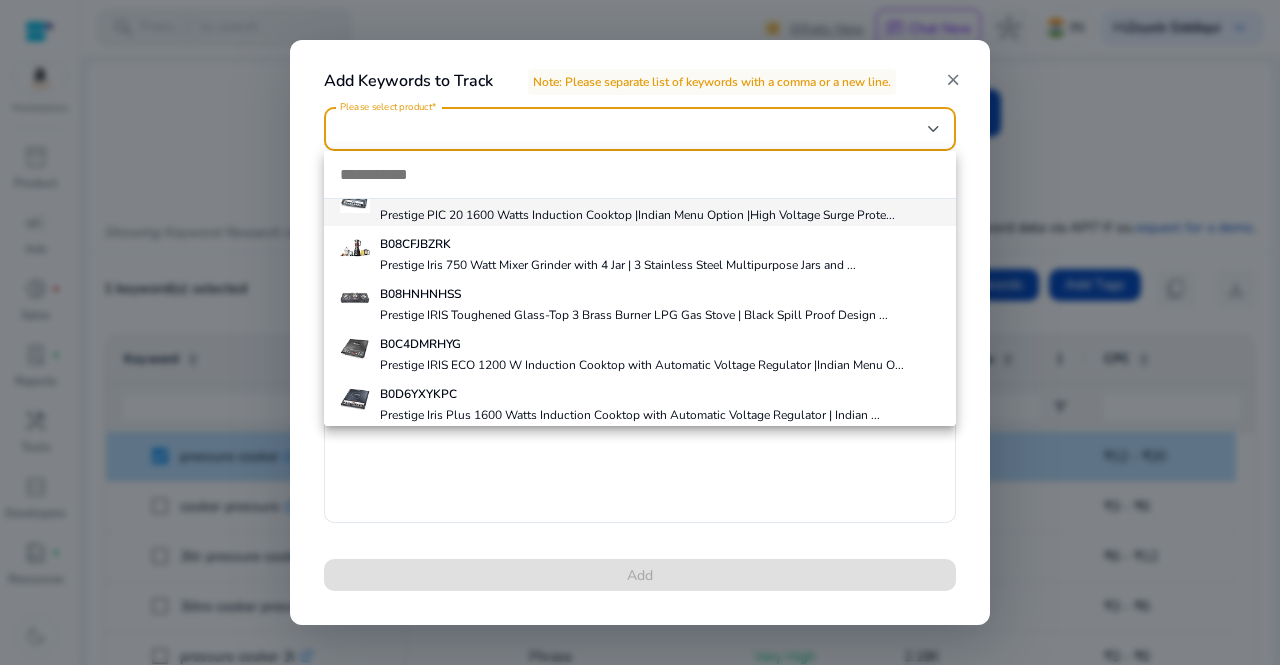 click at bounding box center (640, 332) 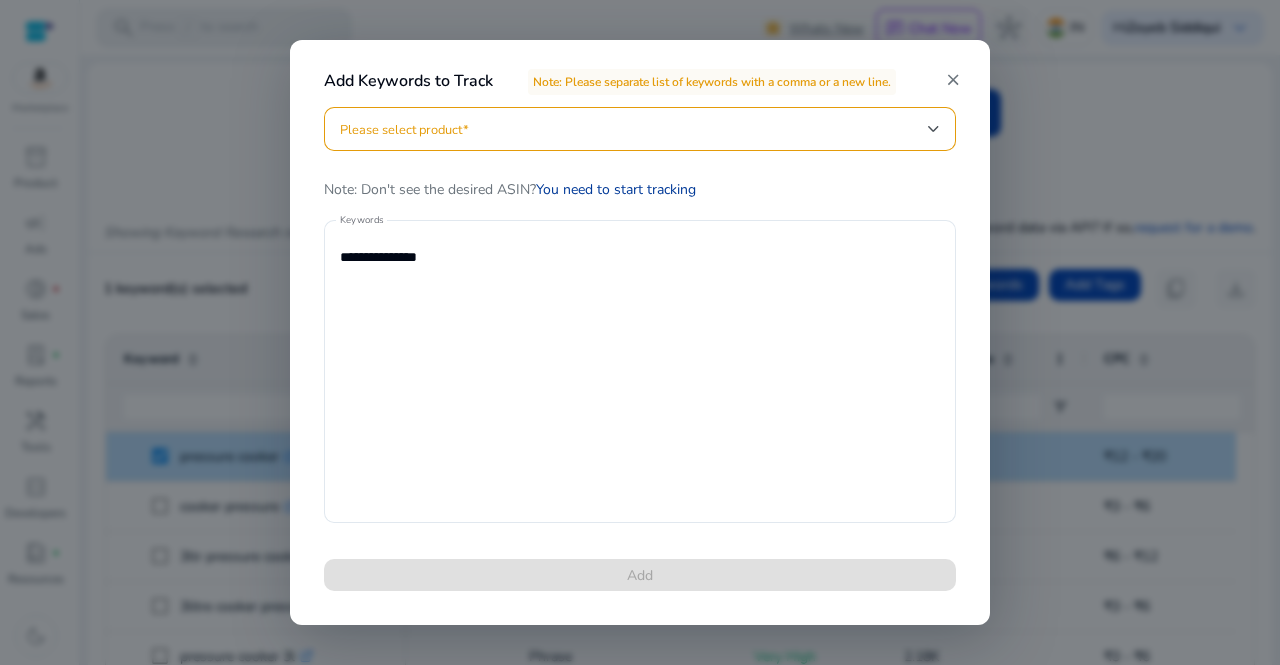 click on "You need to start tracking" at bounding box center (616, 189) 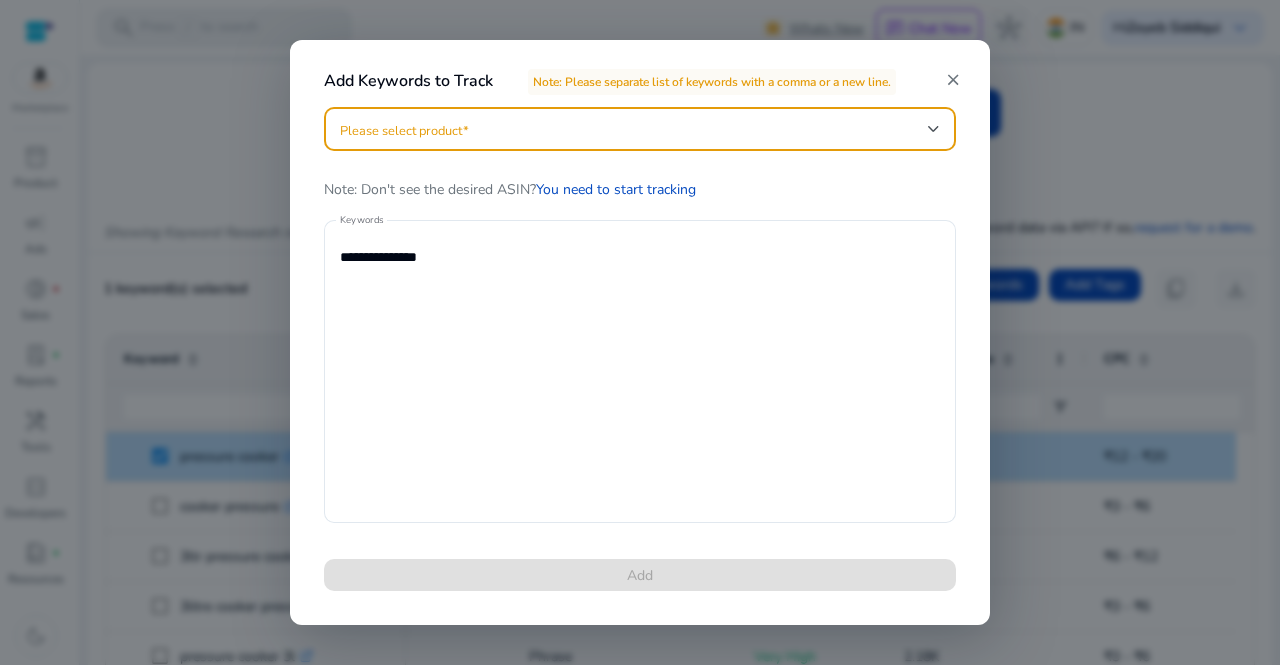 click at bounding box center (634, 129) 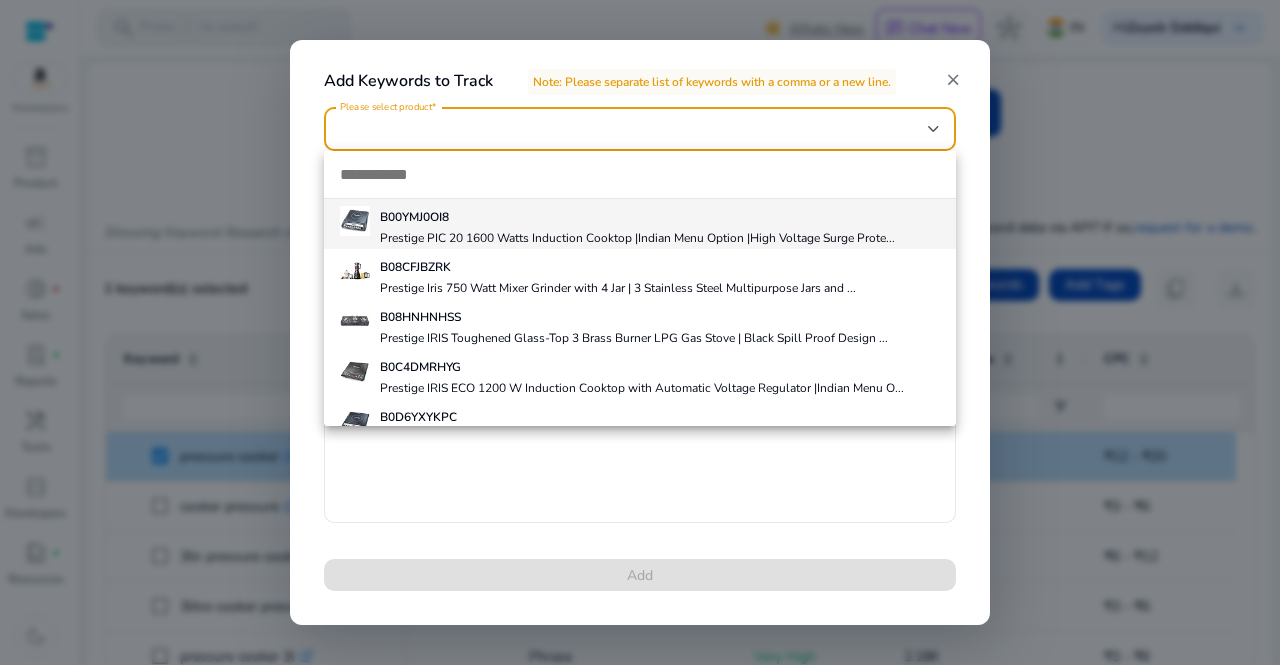 click on "B00YMJ0OI8" at bounding box center [637, 217] 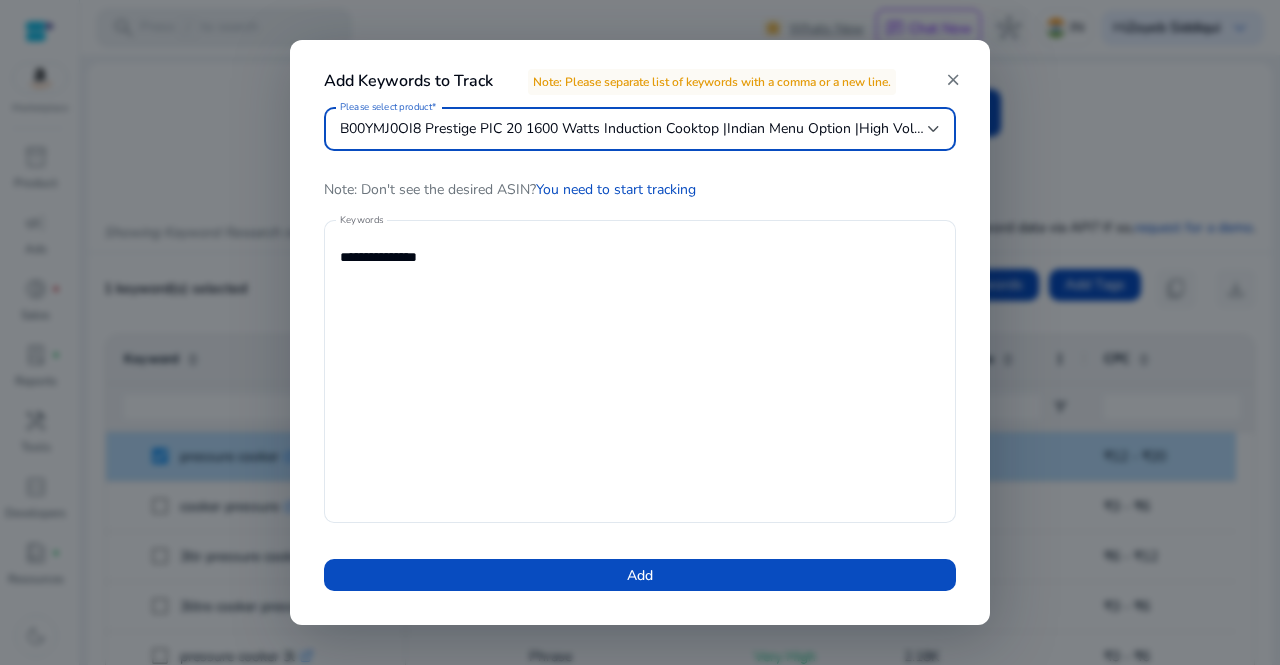 click at bounding box center (934, 129) 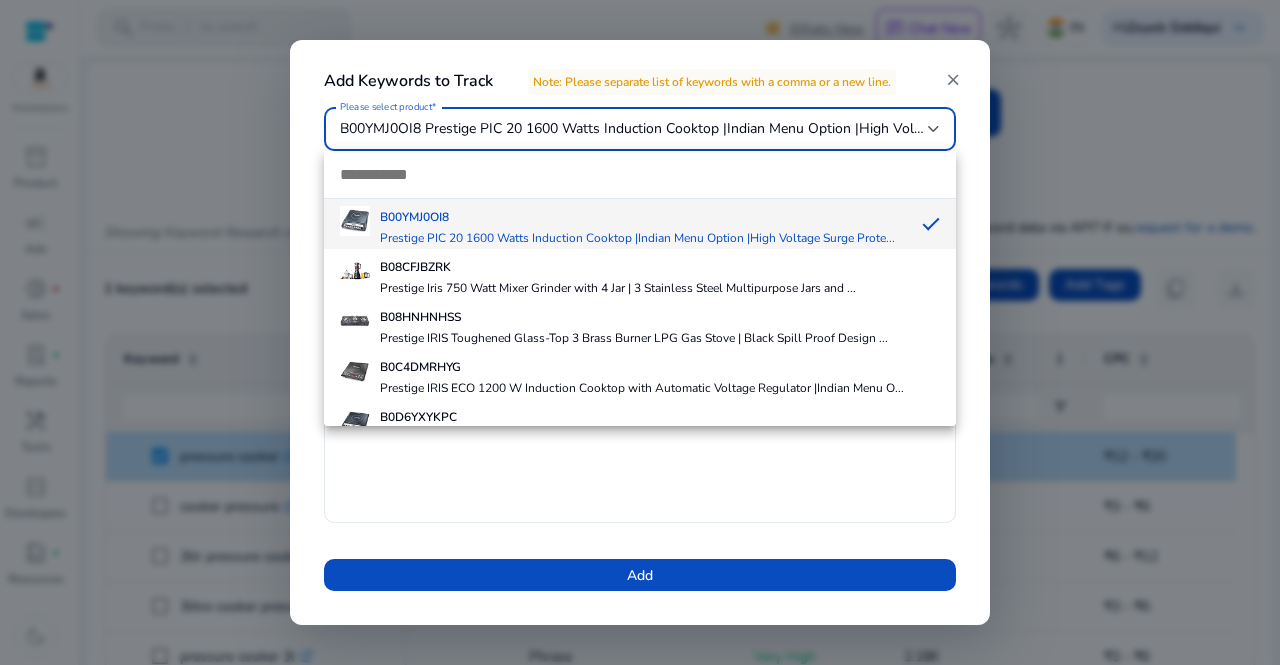 click at bounding box center (640, 174) 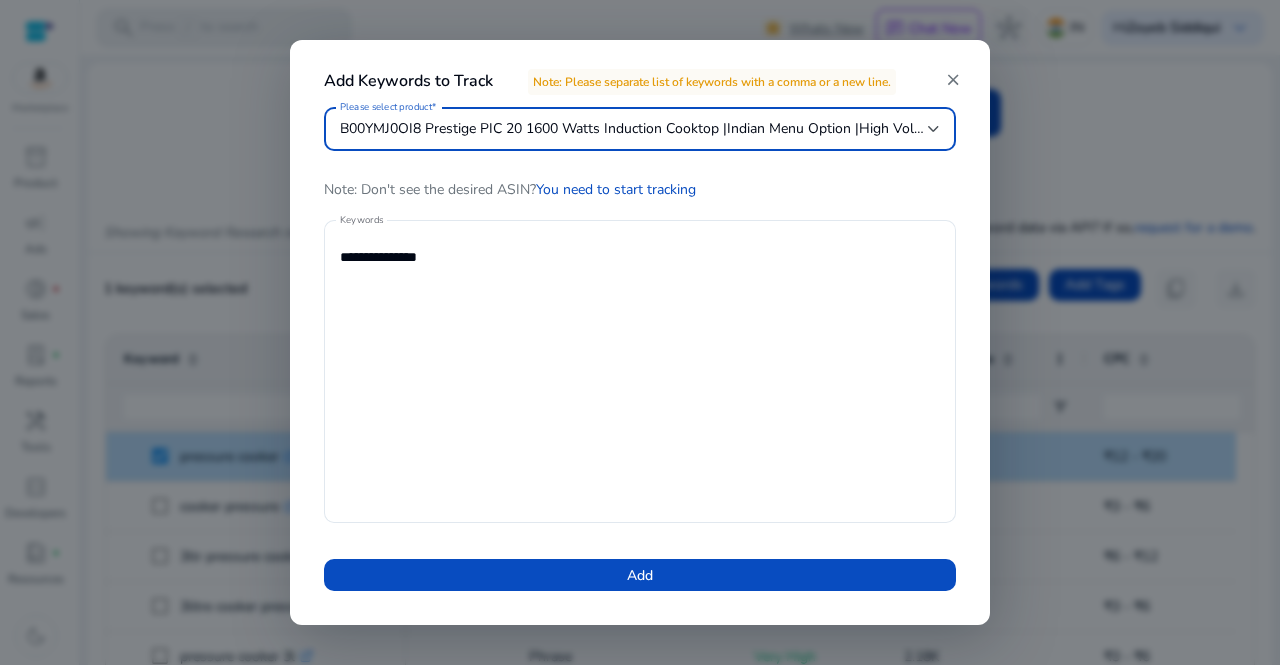 click on "Add Keywords to Track   Note: Please separate list of keywords with a comma or a new line.  close" at bounding box center [640, 69] 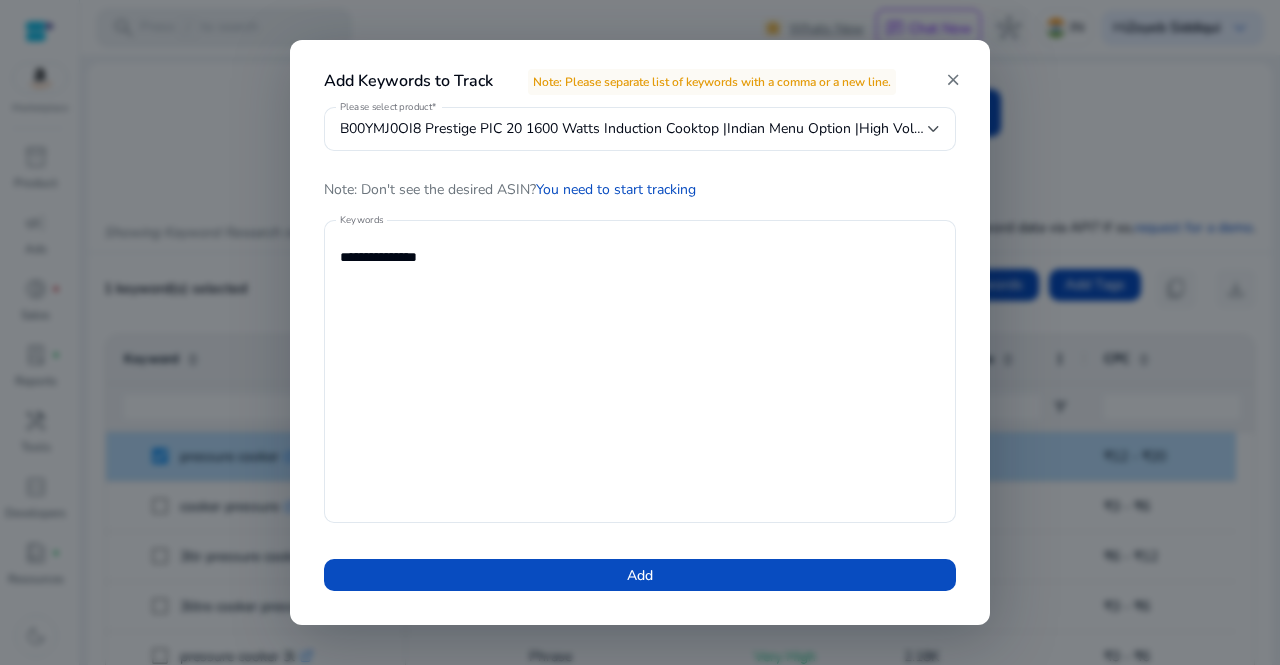 drag, startPoint x: 939, startPoint y: 85, endPoint x: 951, endPoint y: 71, distance: 18.439089 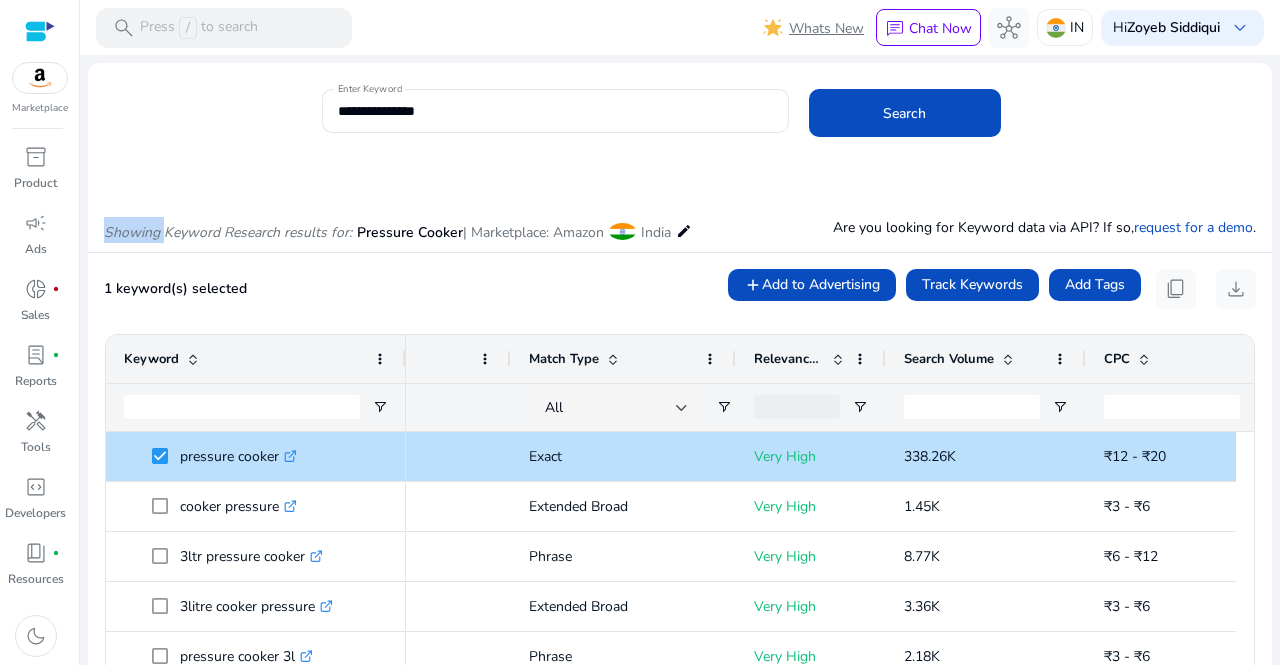 click on "**********" 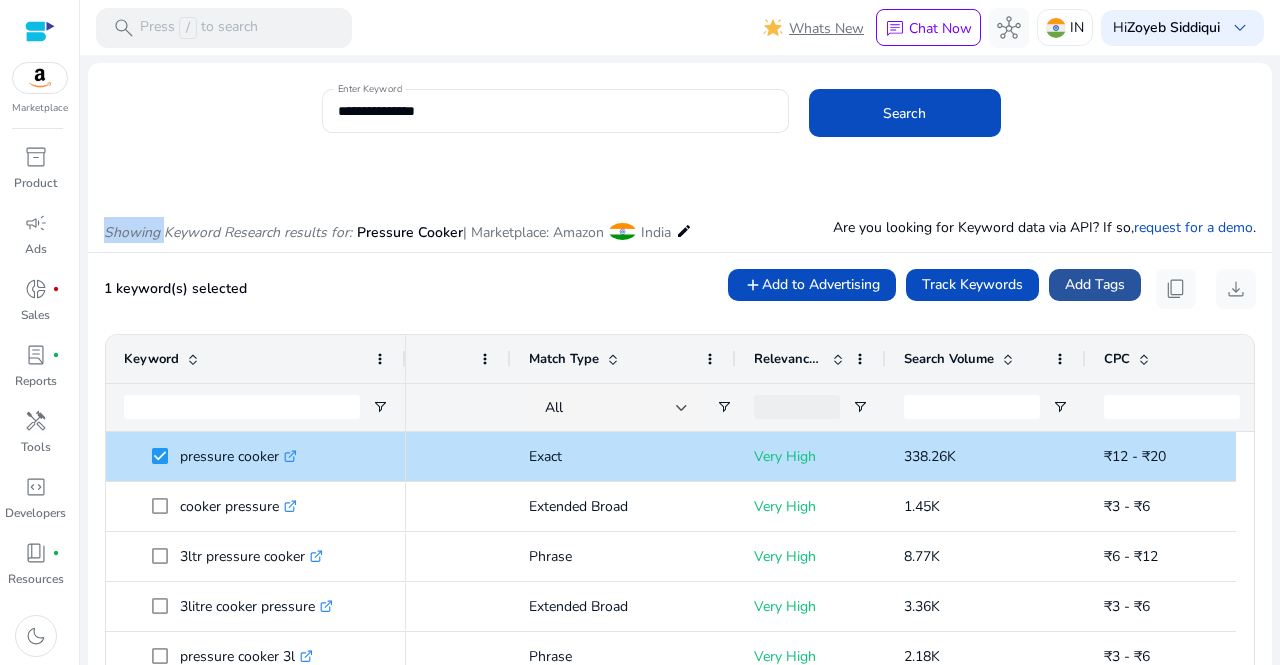 click on "Add Tags" at bounding box center (1095, 284) 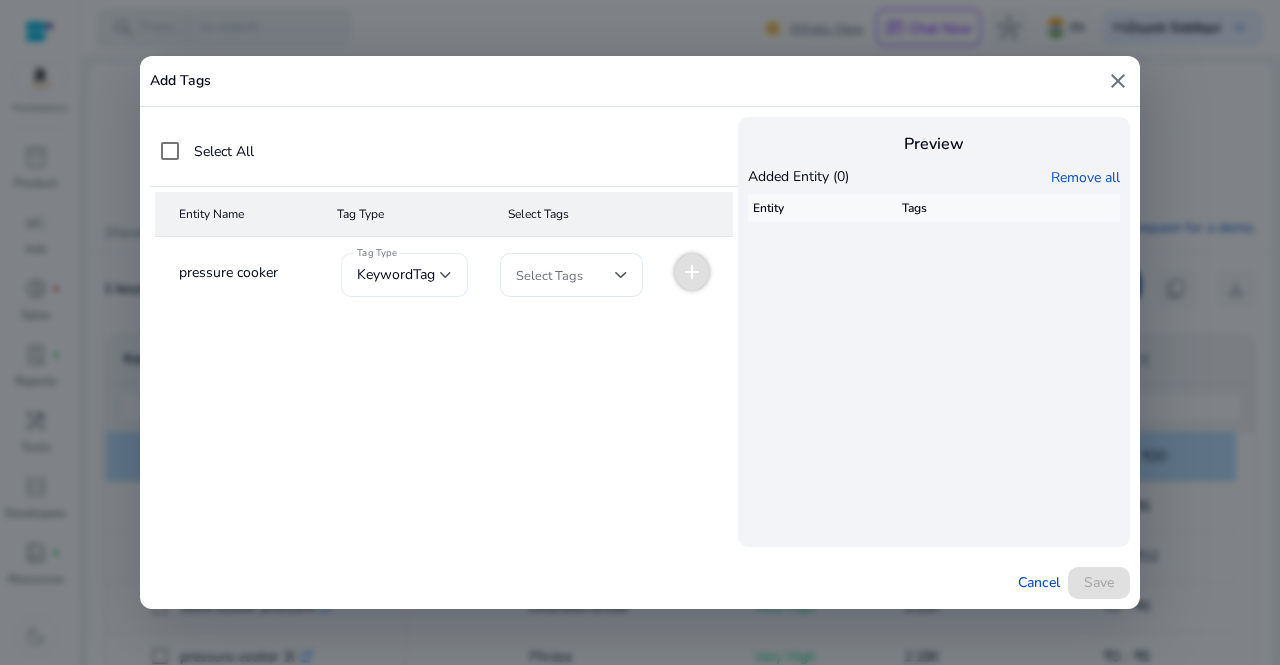 click on "keywordTag" at bounding box center (396, 274) 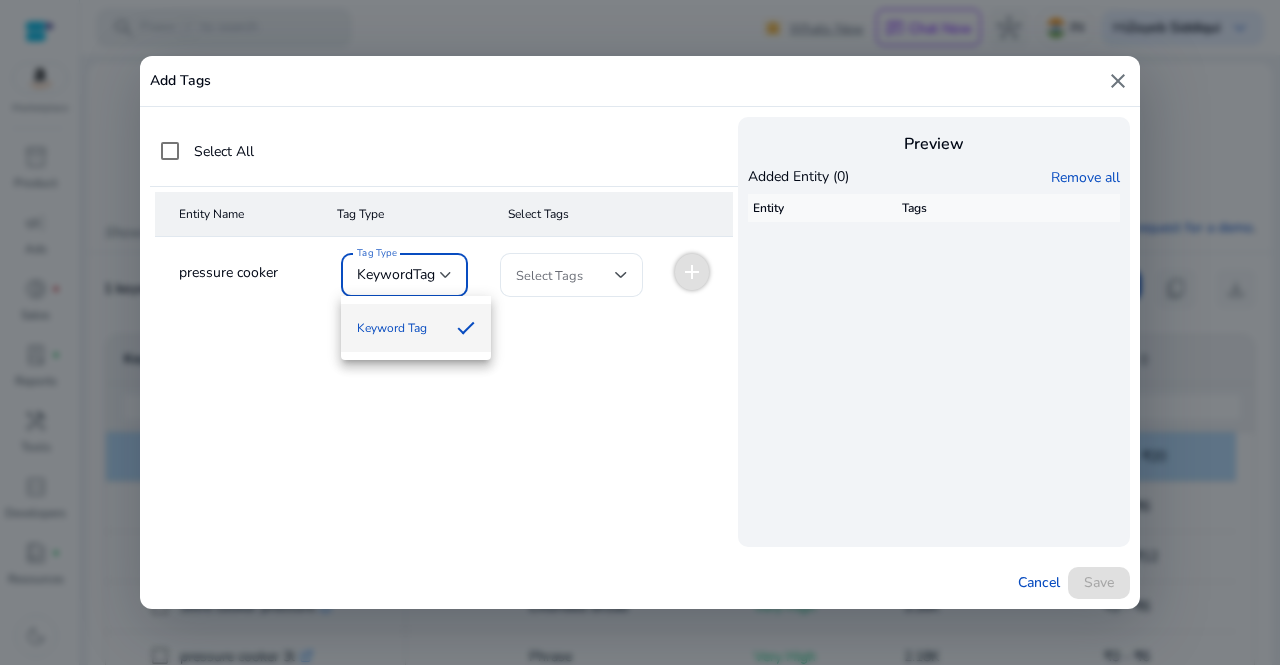 click at bounding box center (640, 332) 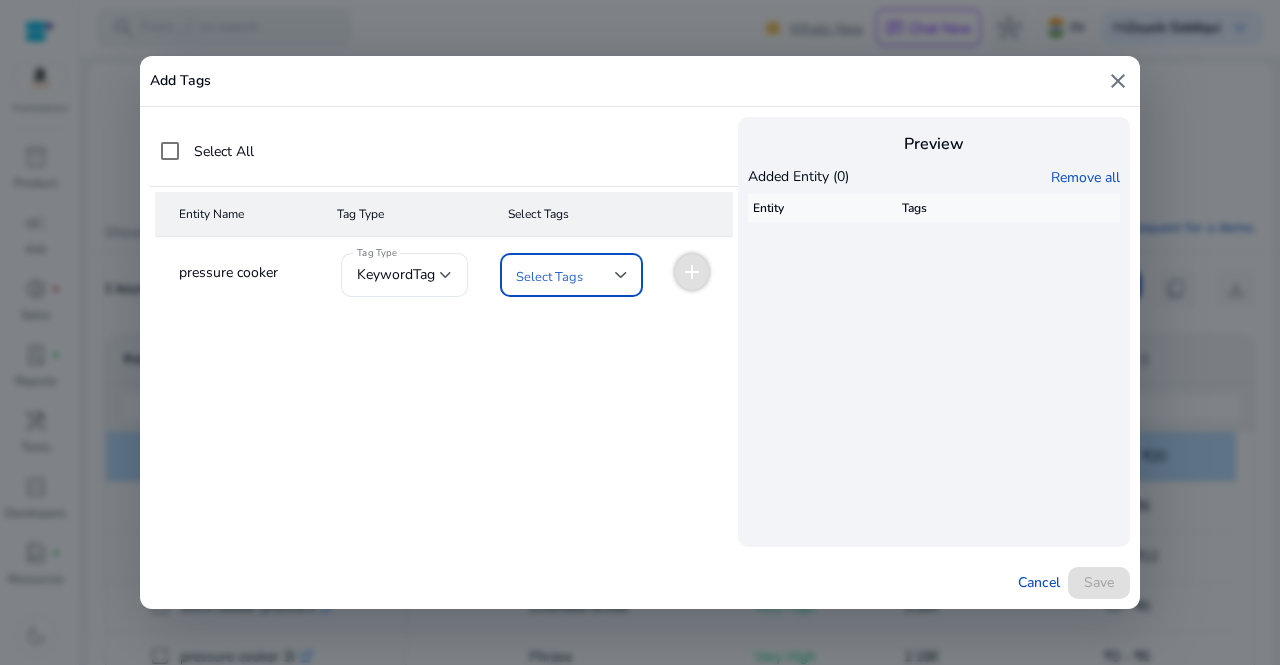 click at bounding box center [565, 275] 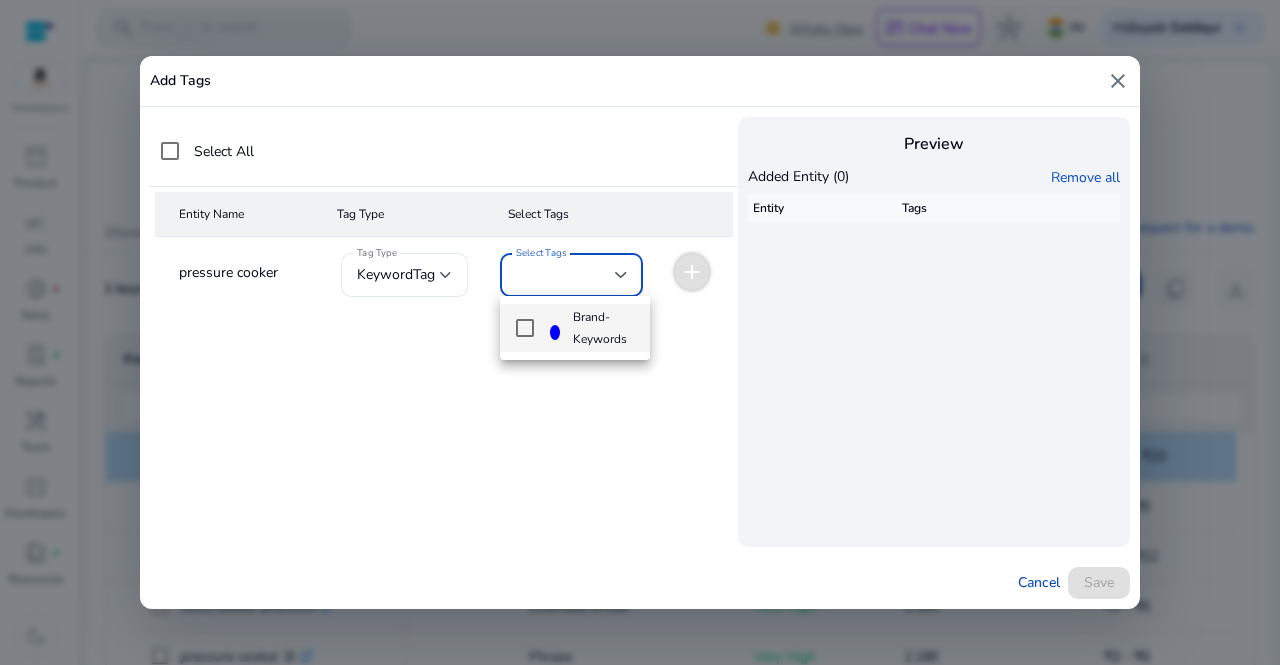 click at bounding box center (640, 332) 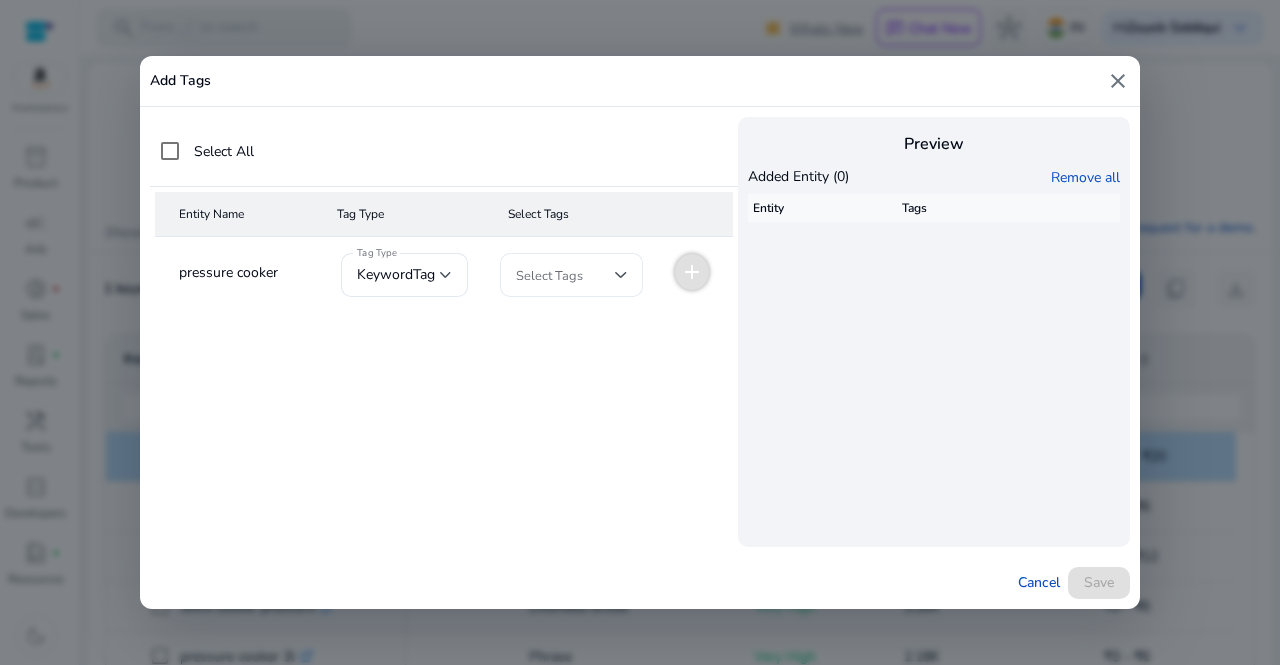 click 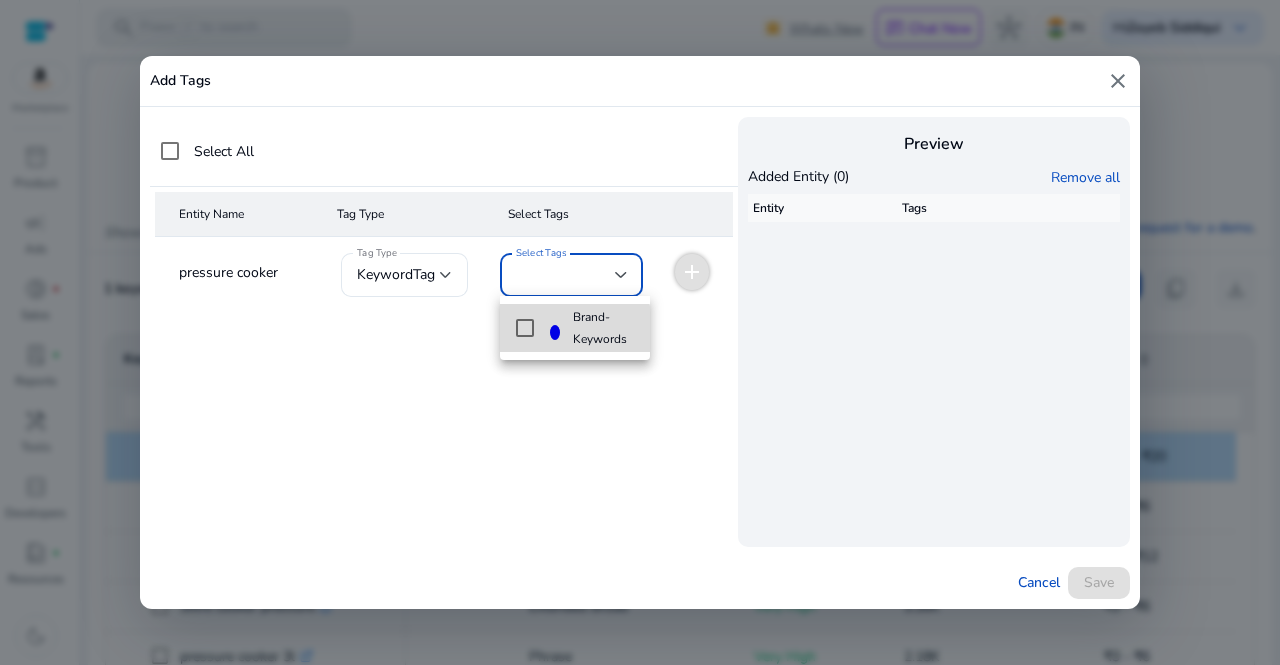 click at bounding box center (525, 328) 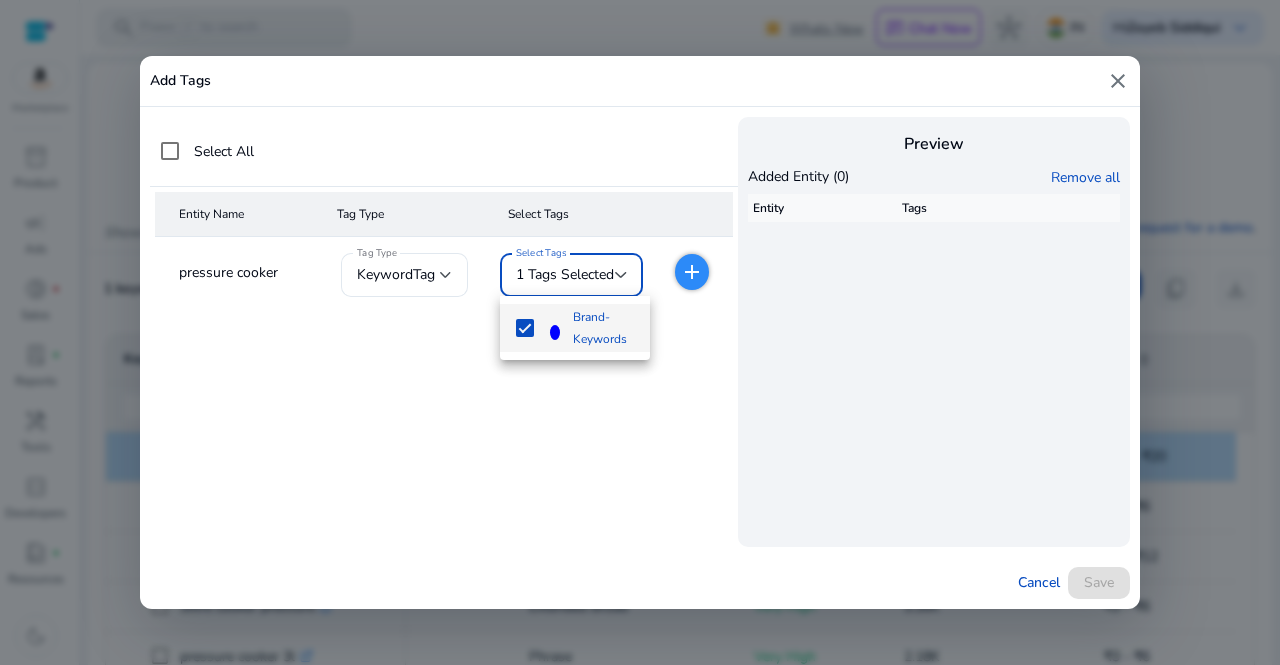 click at bounding box center [640, 332] 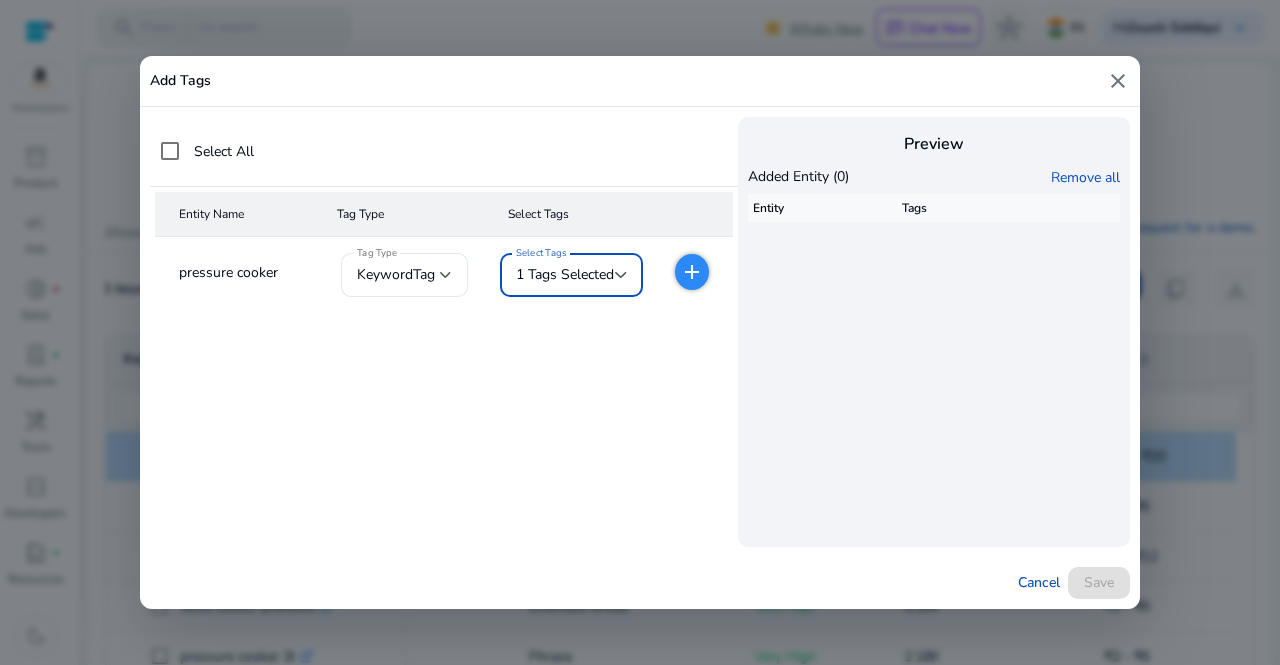 click on "1 tags selected" at bounding box center (565, 274) 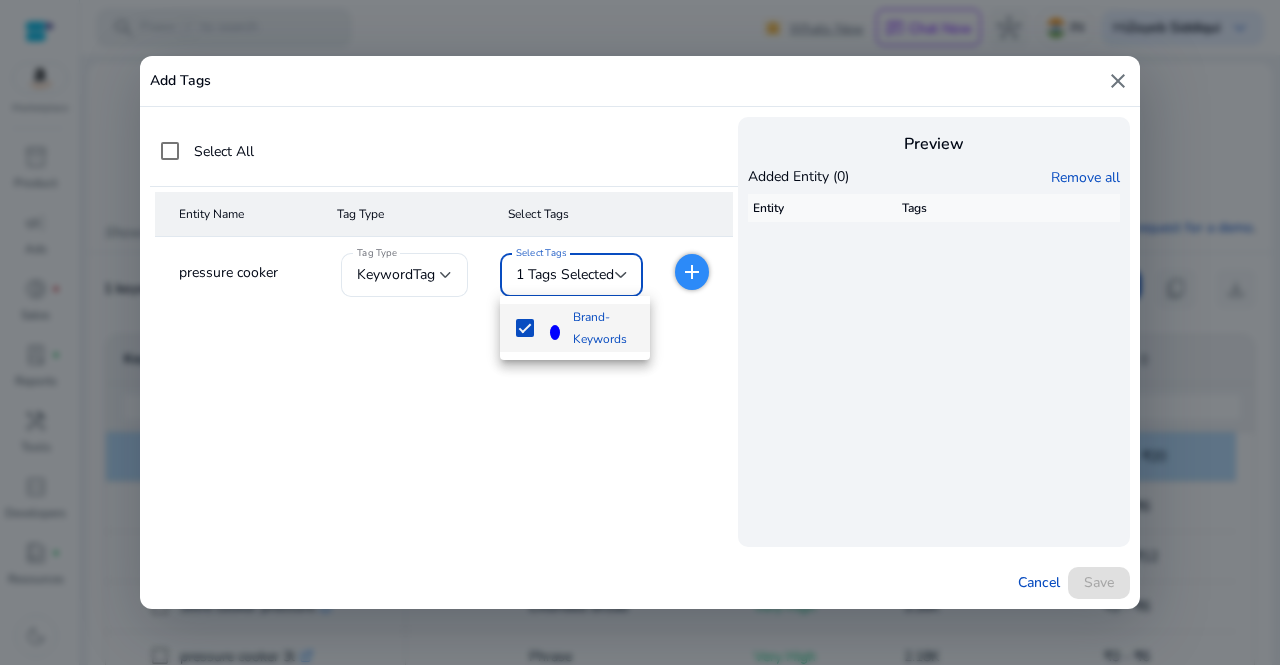 click on "Brand-Keywords" at bounding box center (575, 328) 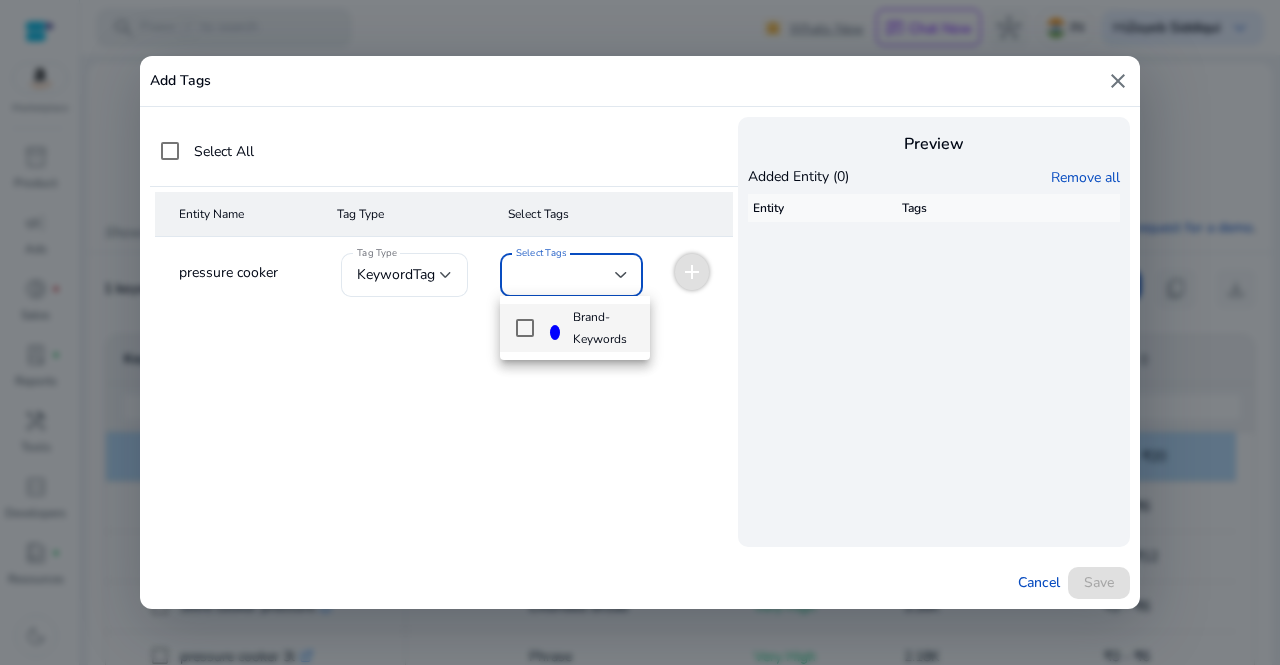 click on "Brand-Keywords" at bounding box center [603, 328] 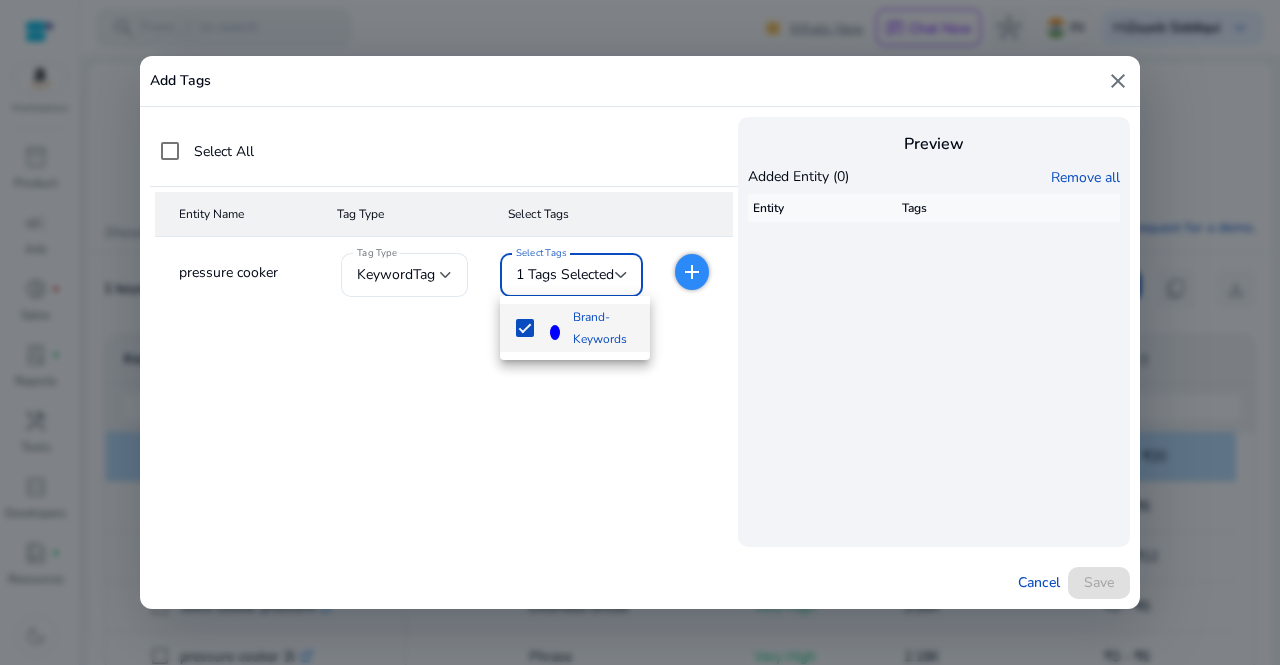 click on "Brand-Keywords" at bounding box center (603, 328) 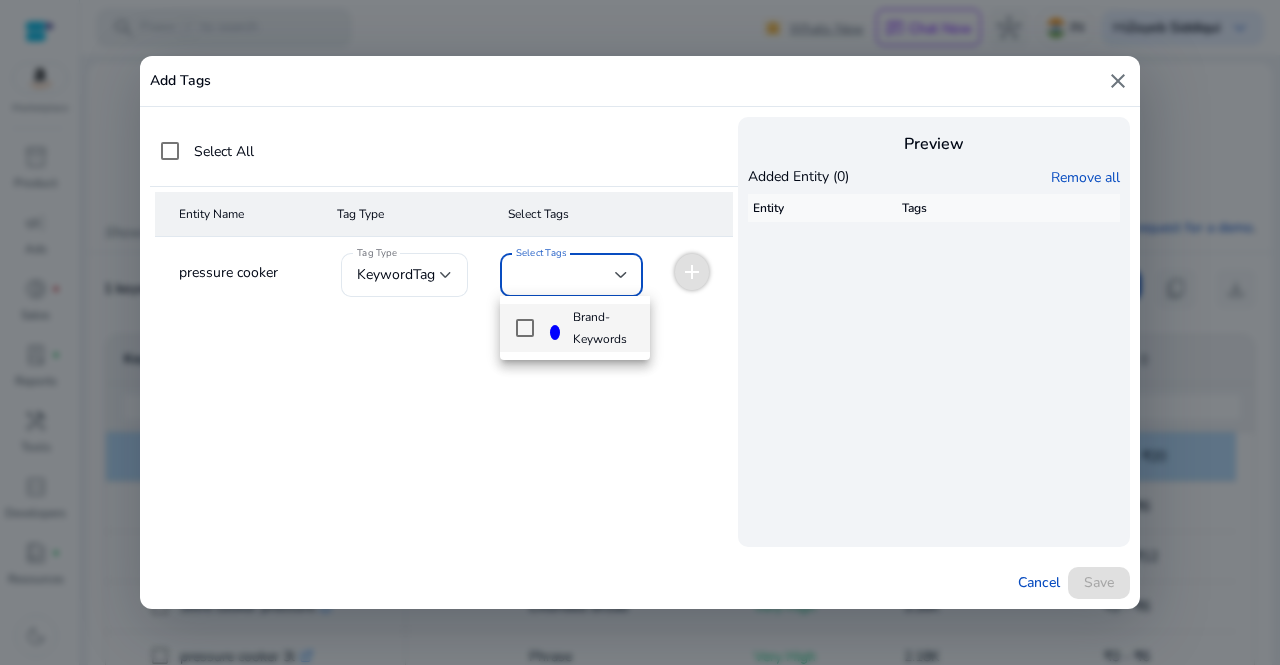 click at bounding box center [640, 332] 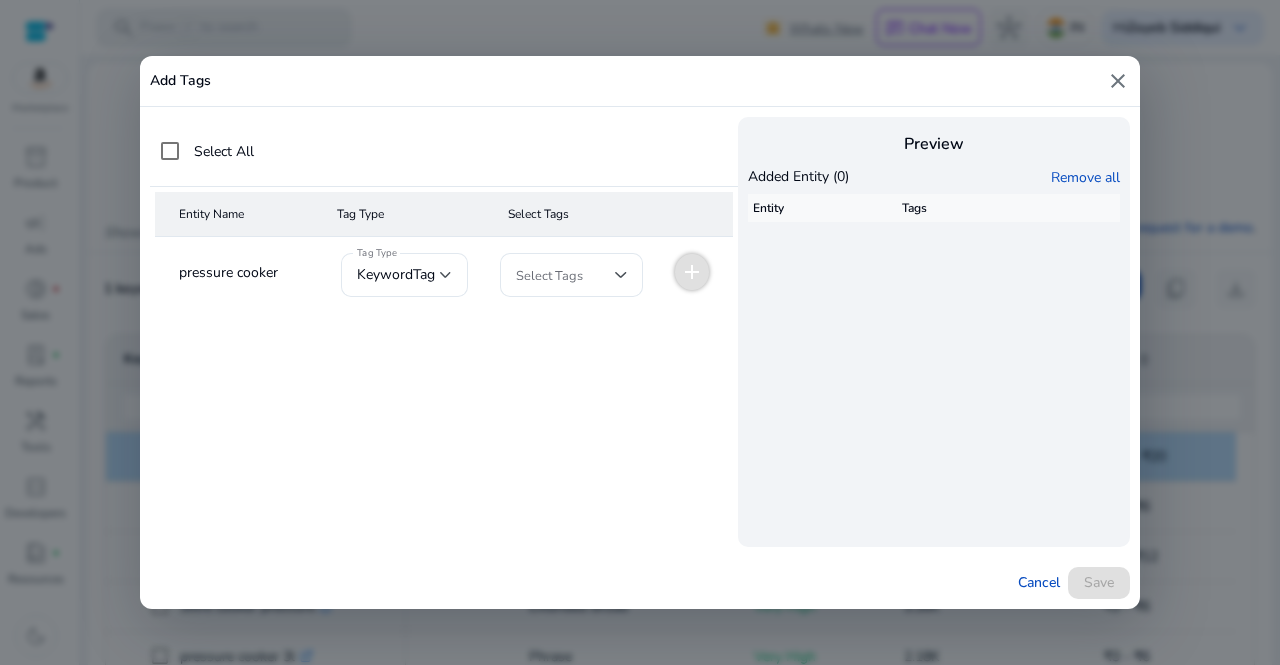click on "close" at bounding box center [1118, 81] 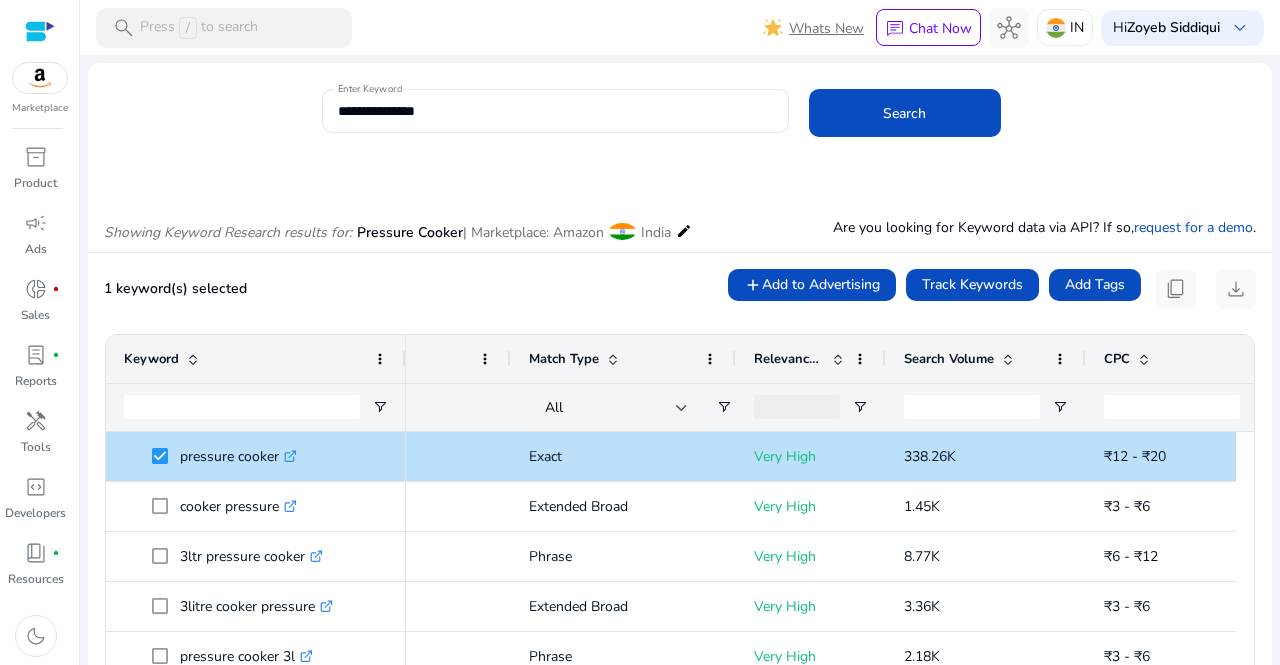 type 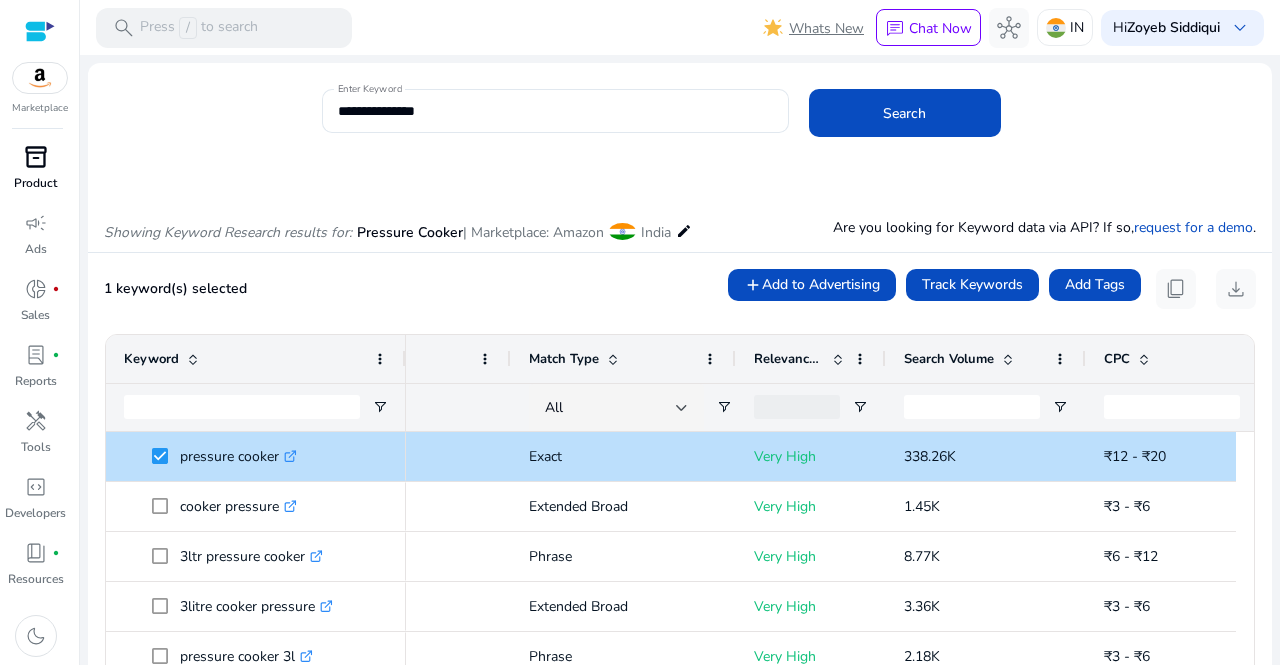 click on "inventory_2" at bounding box center [36, 157] 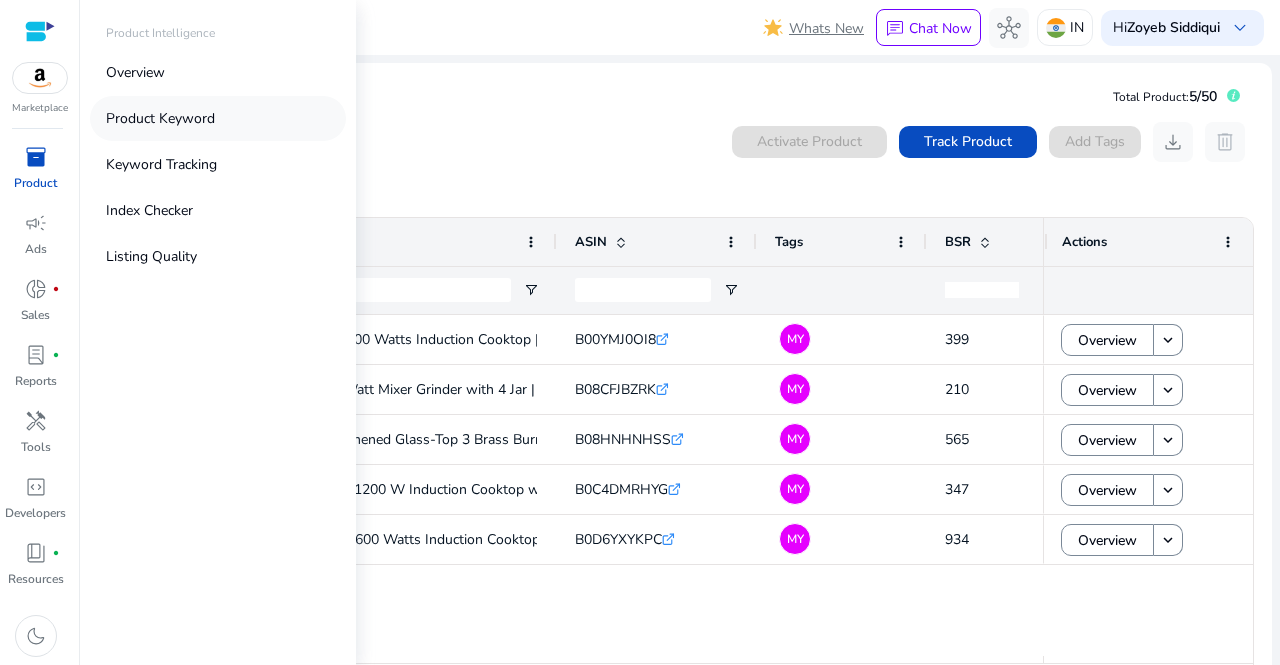click on "Product Keyword" at bounding box center [160, 118] 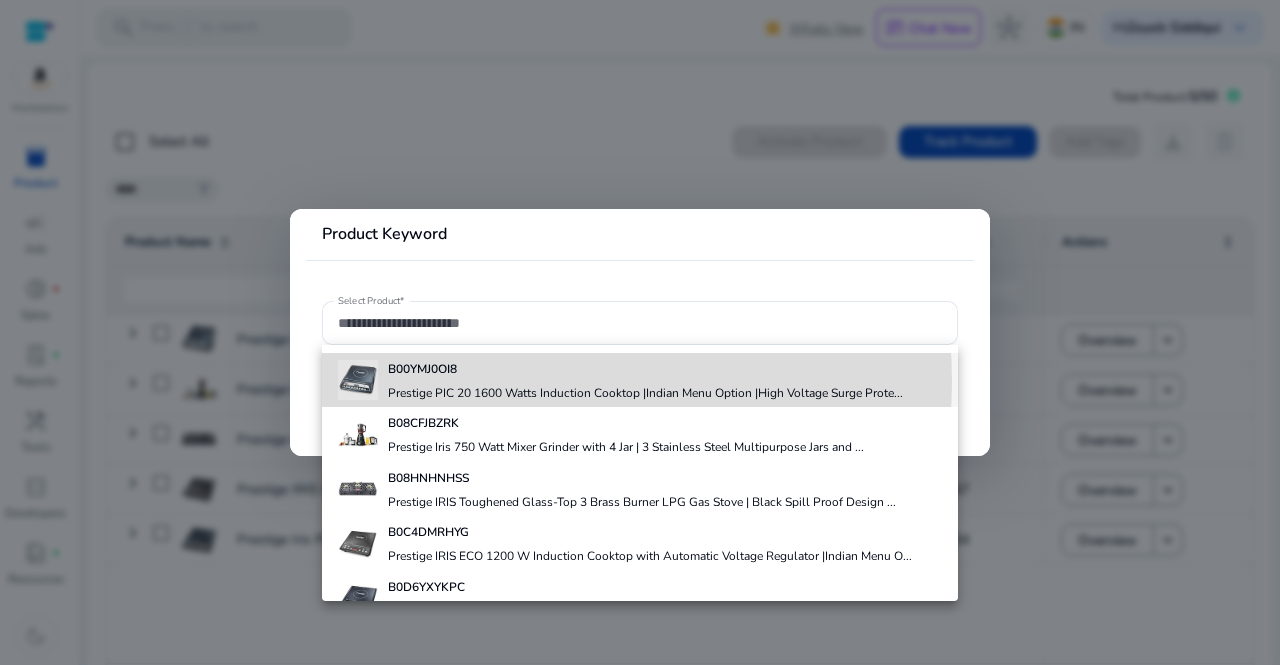 click on "B00YMJ0OI8  Prestige PIC 20 1600 Watts Induction Cooktop |Indian Menu Option |High Voltage Surge Prote..." at bounding box center [645, 380] 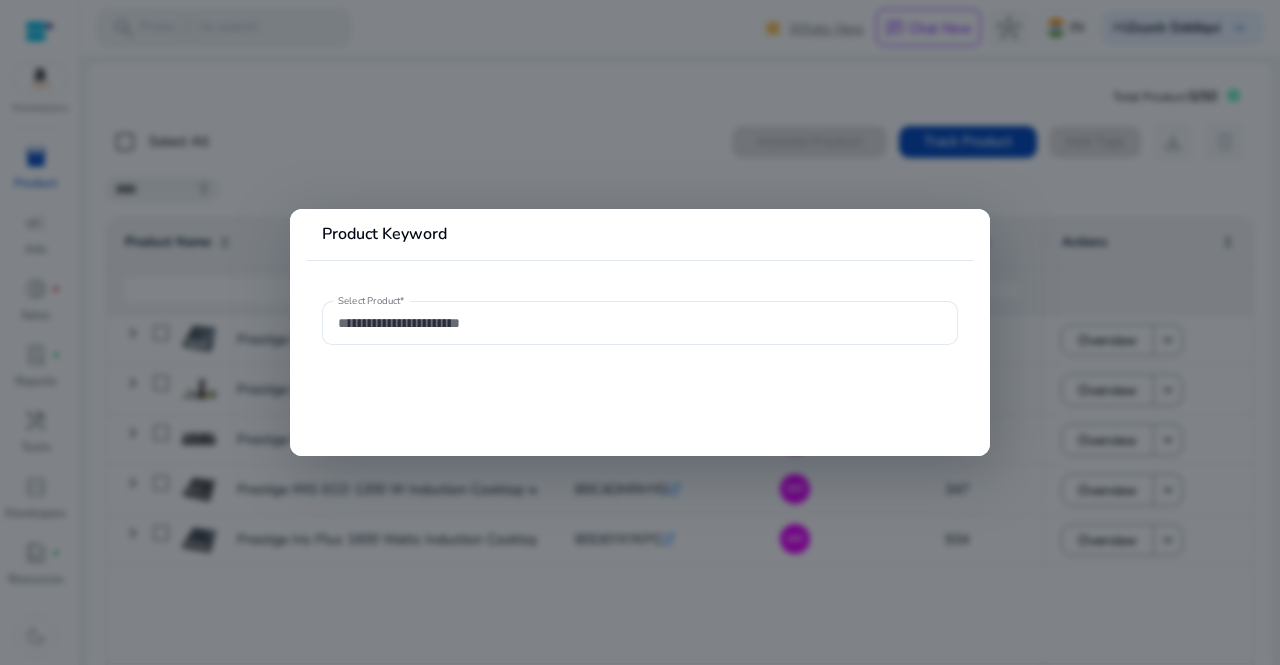 type on "**********" 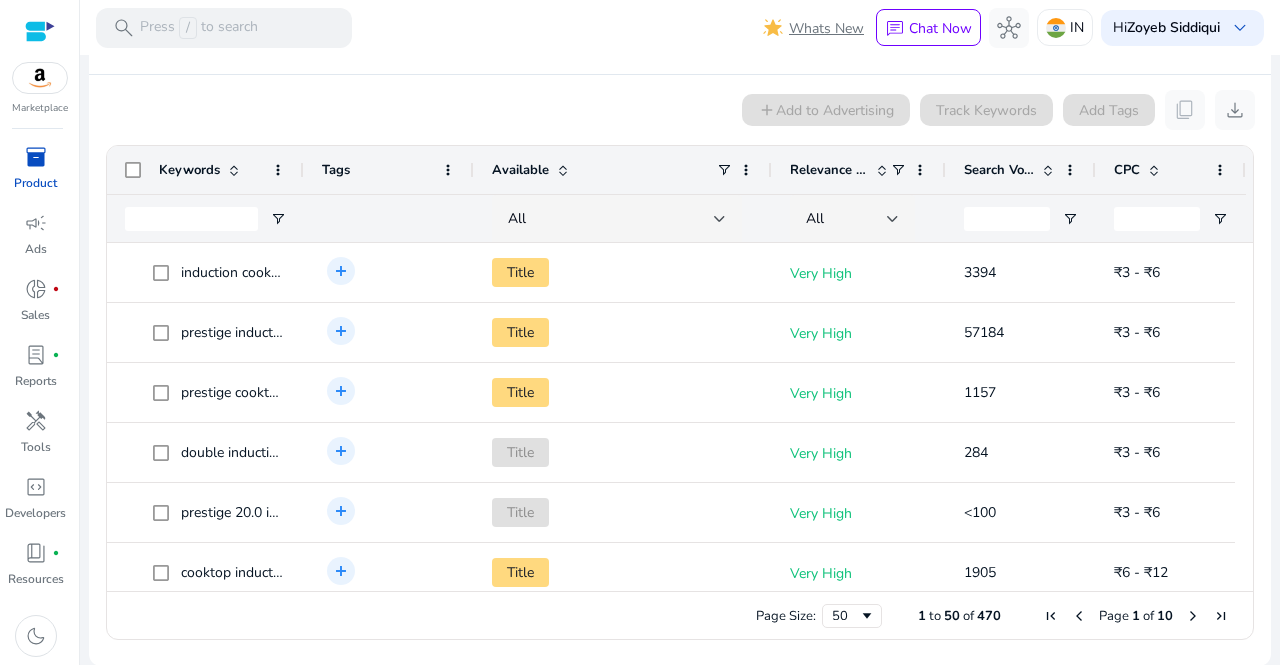 scroll, scrollTop: 331, scrollLeft: 0, axis: vertical 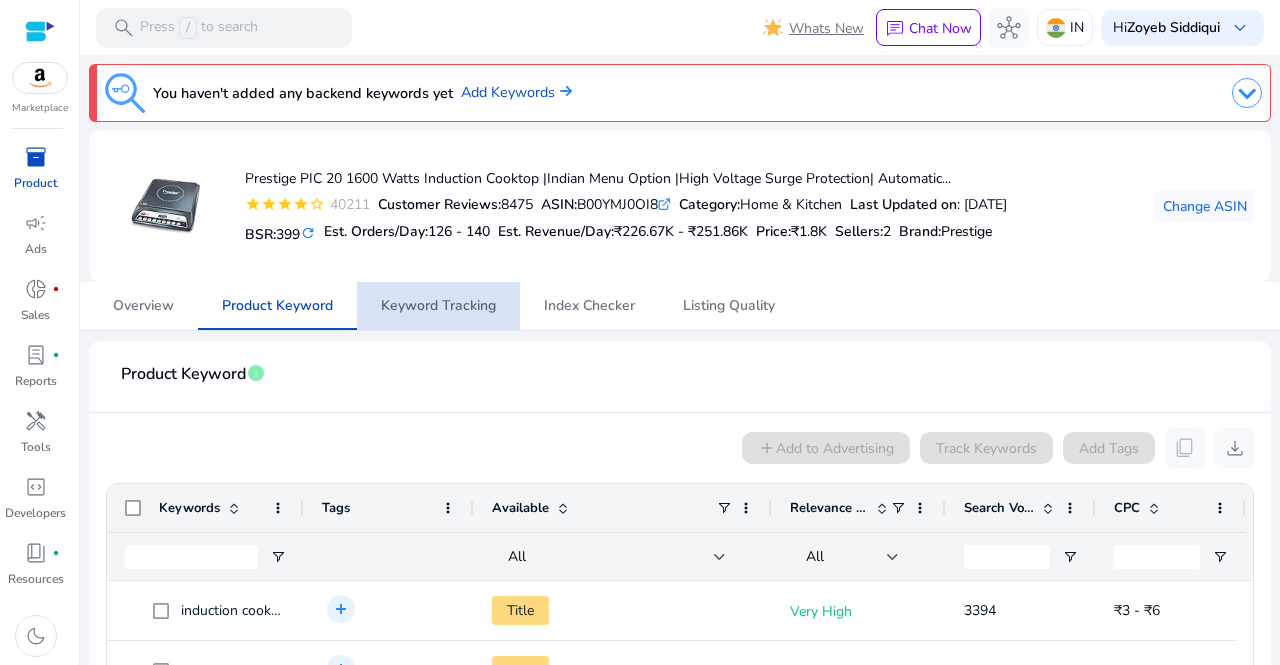 click on "Keyword Tracking" at bounding box center [438, 306] 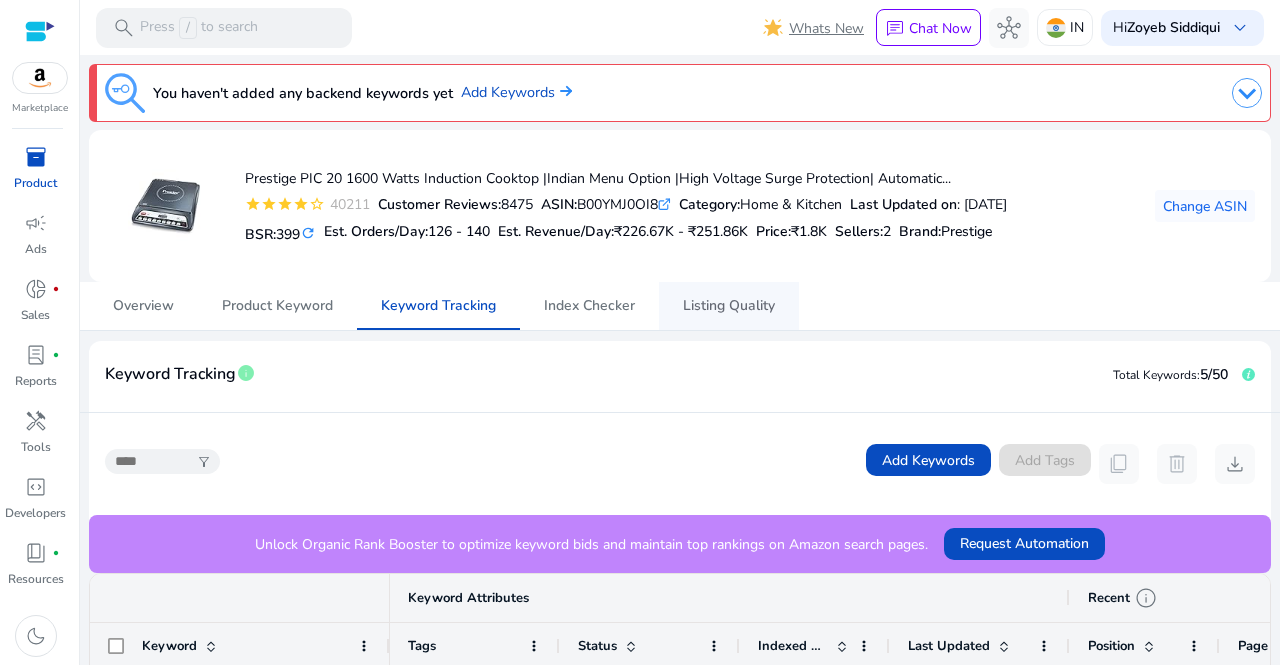 drag, startPoint x: 543, startPoint y: 280, endPoint x: 678, endPoint y: 316, distance: 139.71758 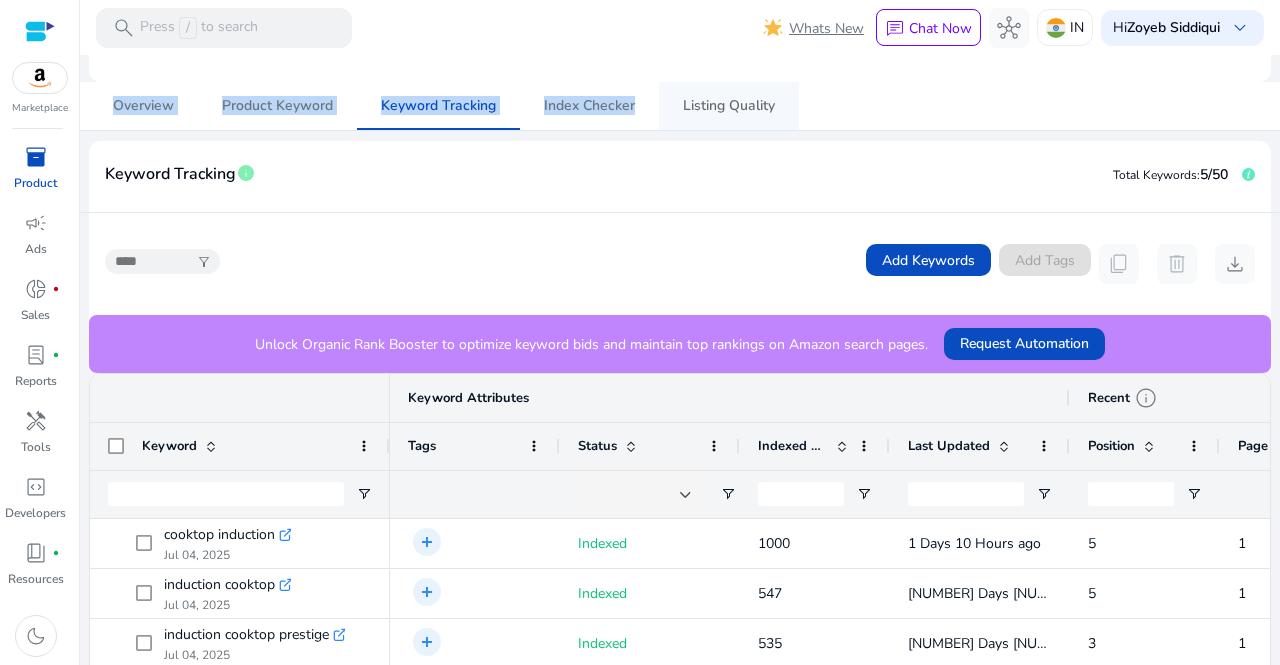 scroll, scrollTop: 160, scrollLeft: 0, axis: vertical 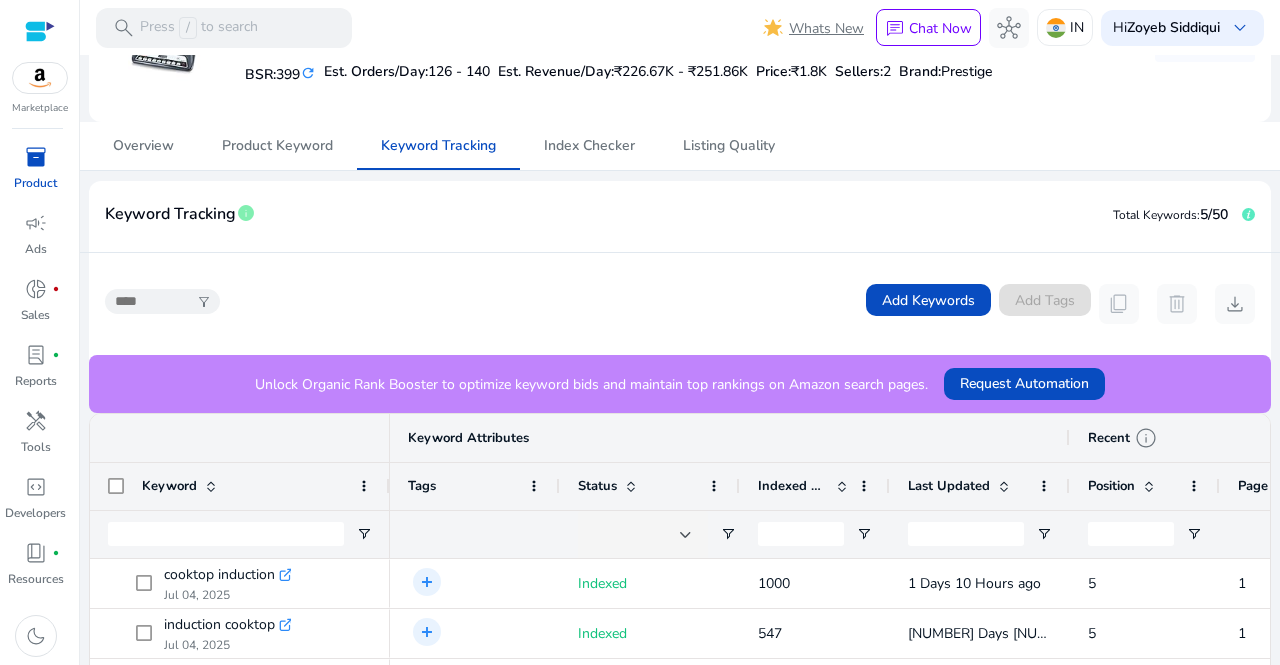 drag, startPoint x: 766, startPoint y: 277, endPoint x: 740, endPoint y: 282, distance: 26.476404 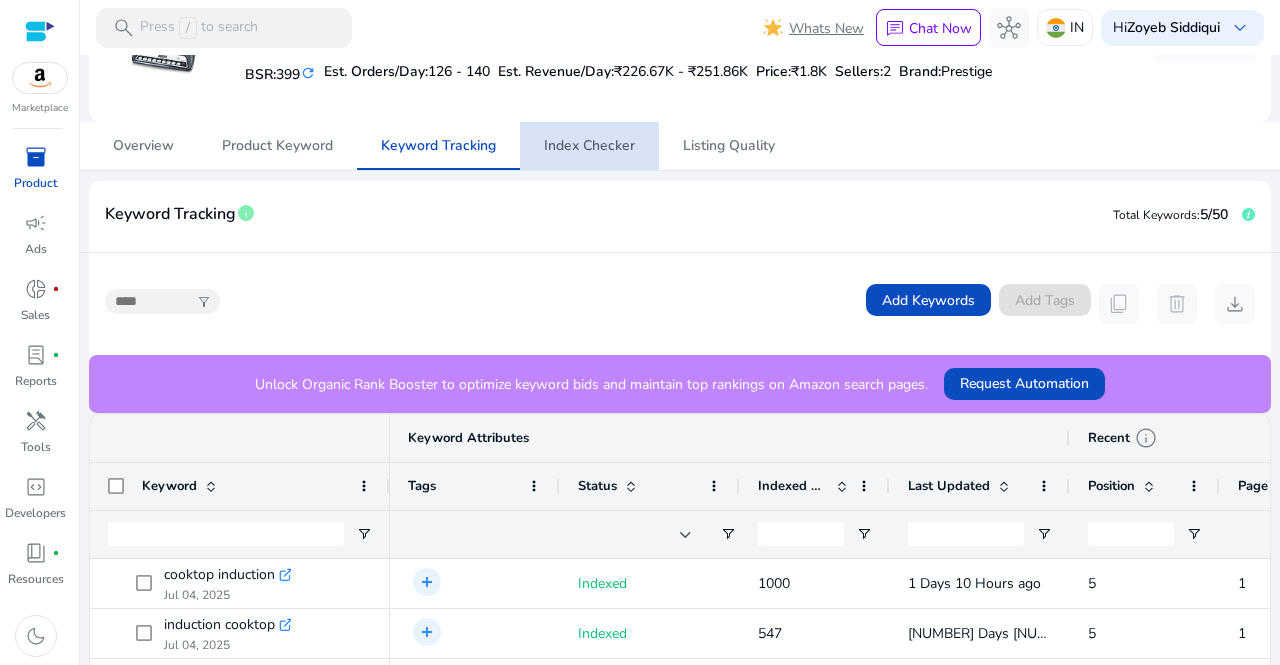 click on "Index Checker" at bounding box center [589, 146] 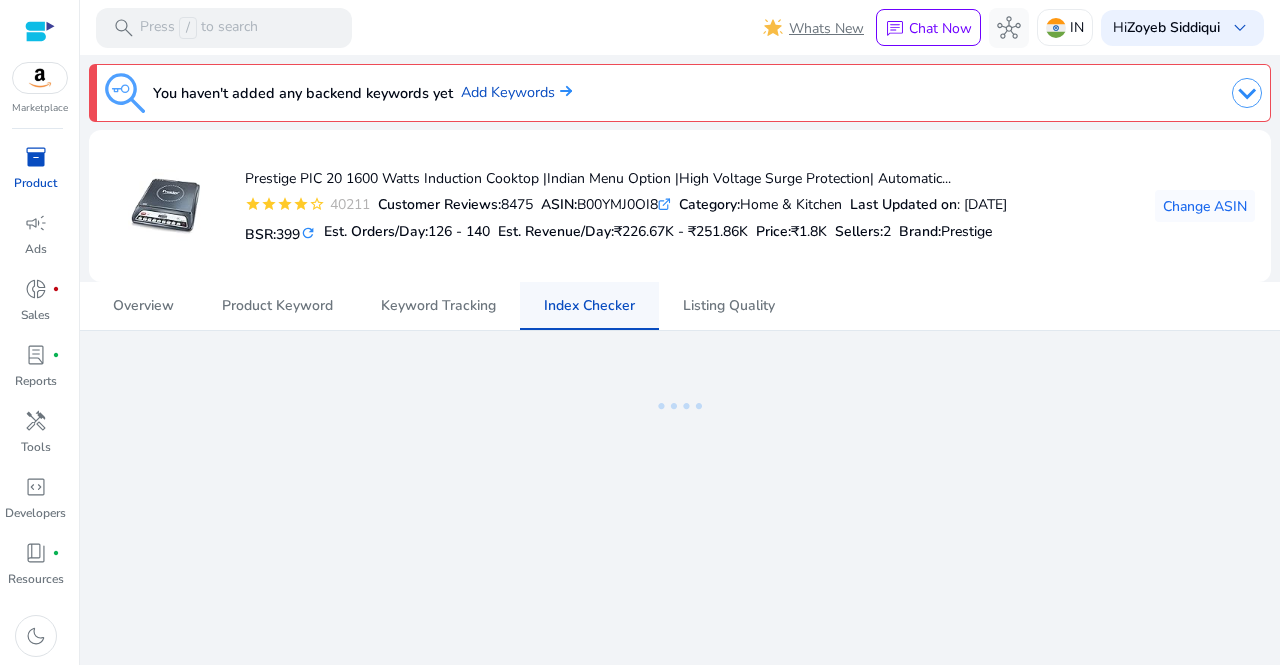 scroll, scrollTop: 0, scrollLeft: 0, axis: both 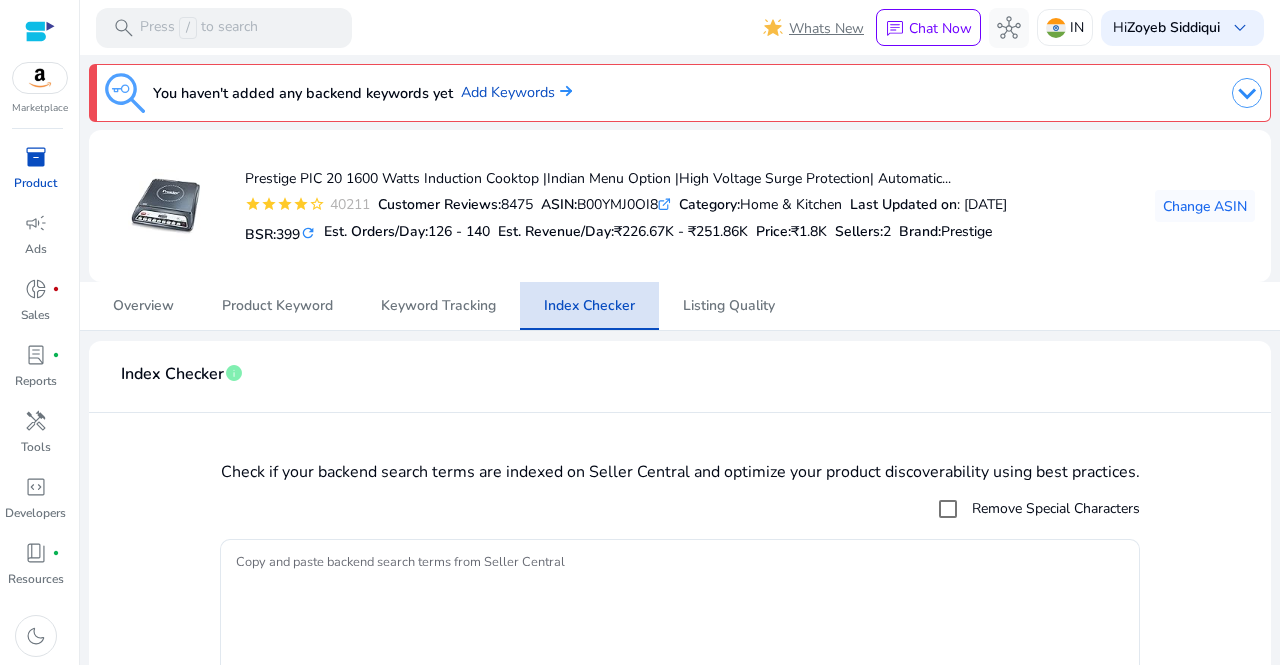 click on "Index Checker" at bounding box center (589, 306) 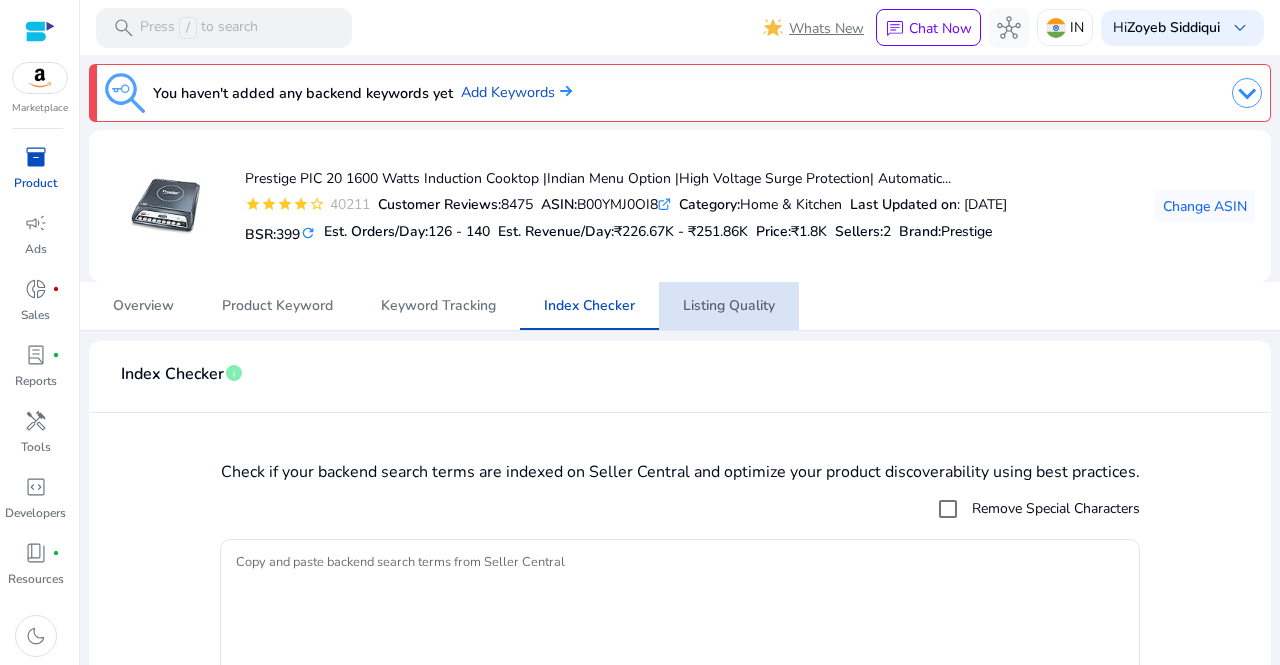click on "Listing Quality" at bounding box center [729, 306] 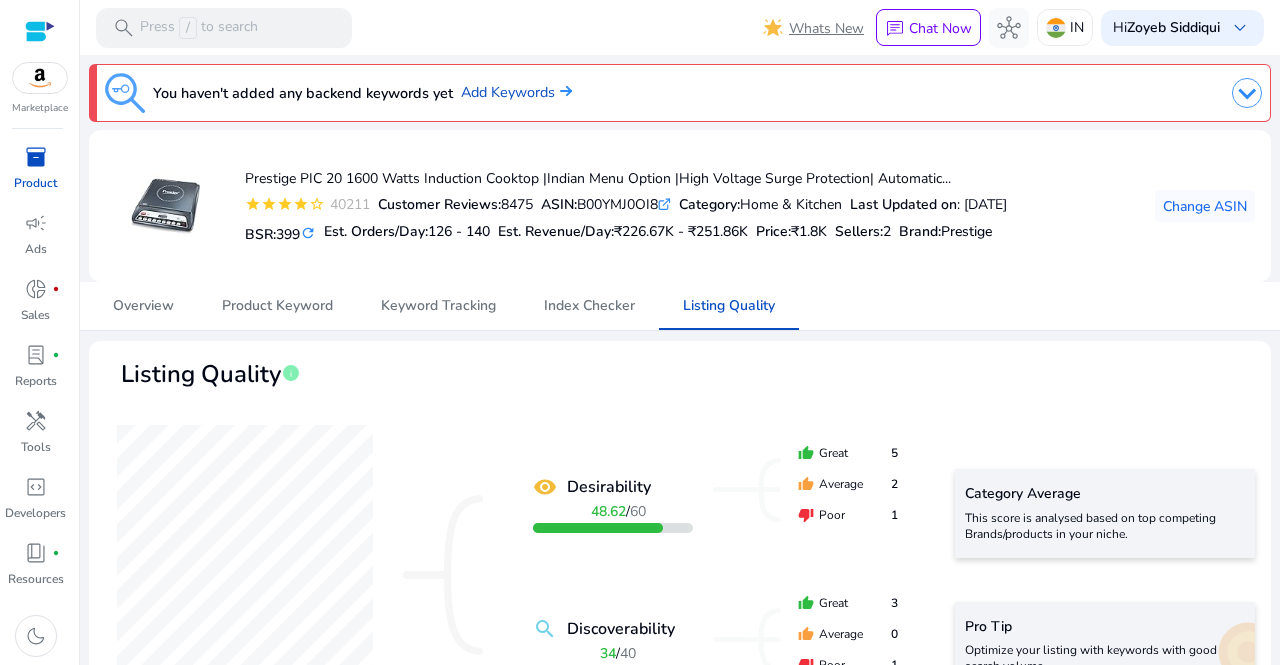 scroll, scrollTop: 582, scrollLeft: 0, axis: vertical 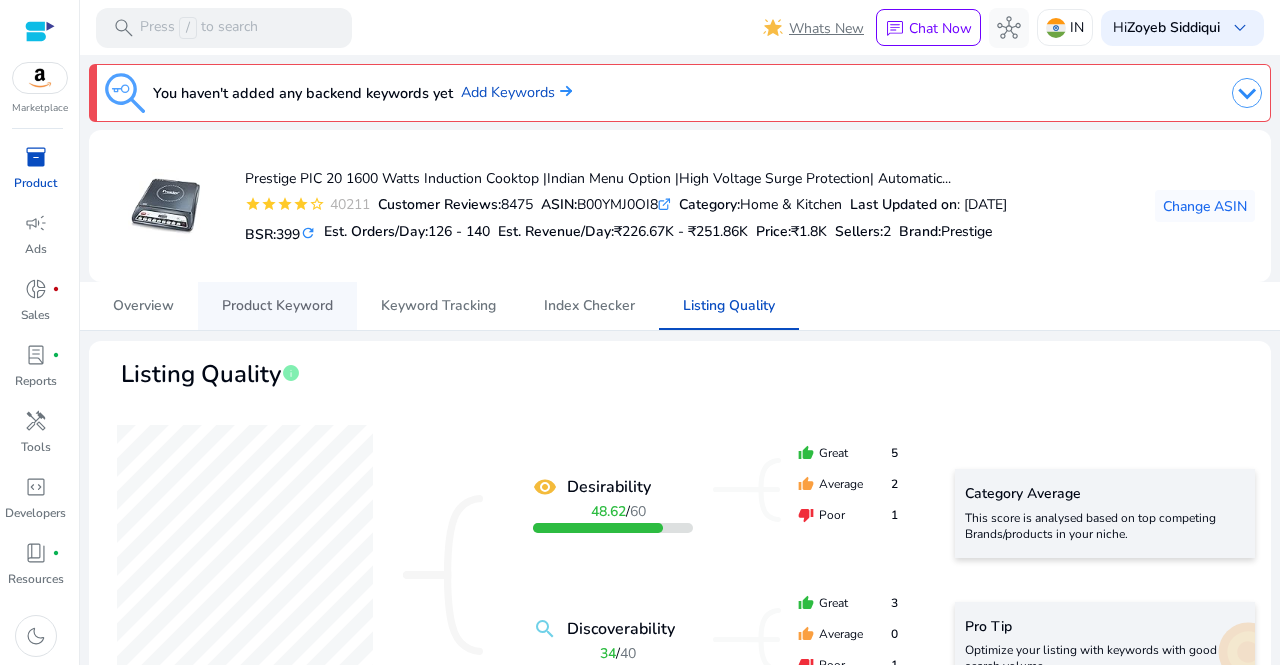 click on "Product Keyword" at bounding box center [277, 306] 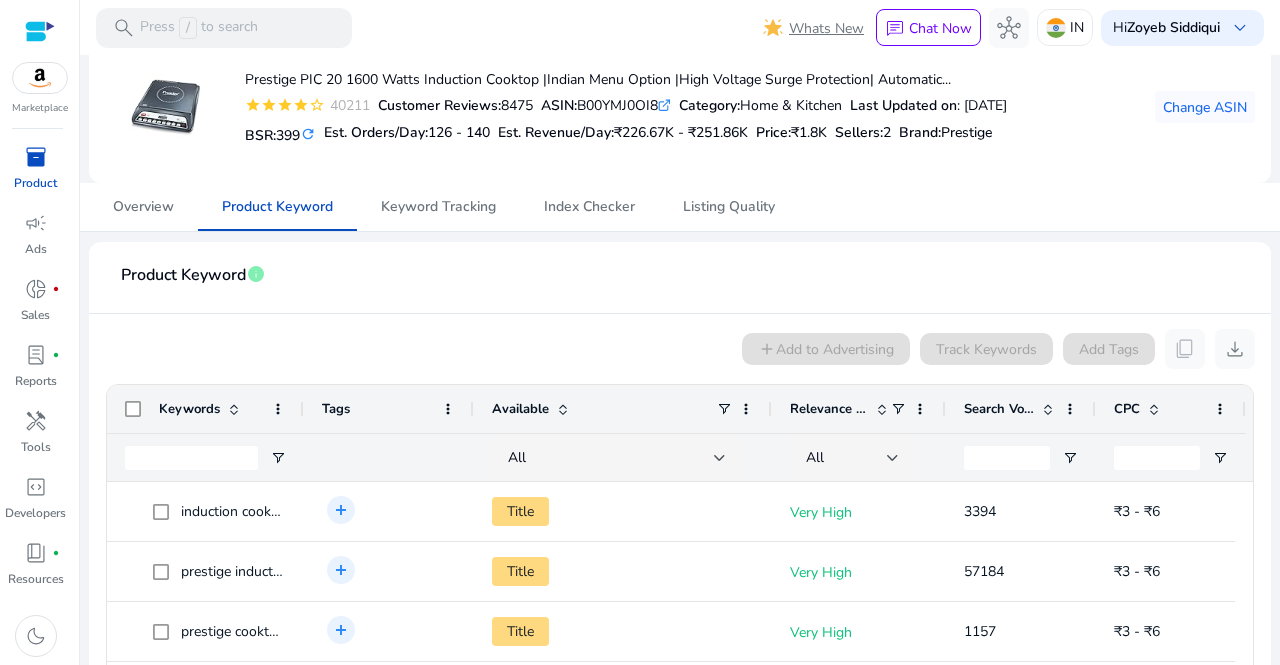scroll, scrollTop: 149, scrollLeft: 0, axis: vertical 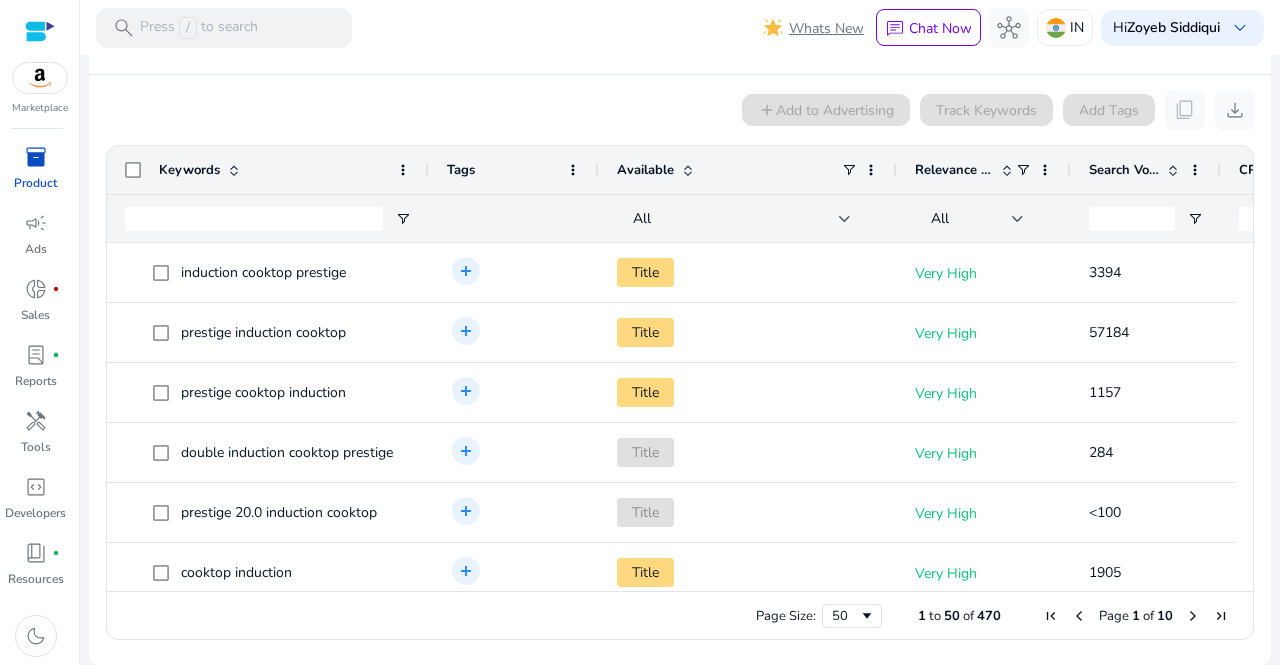 drag, startPoint x: 300, startPoint y: 164, endPoint x: 426, endPoint y: 173, distance: 126.32102 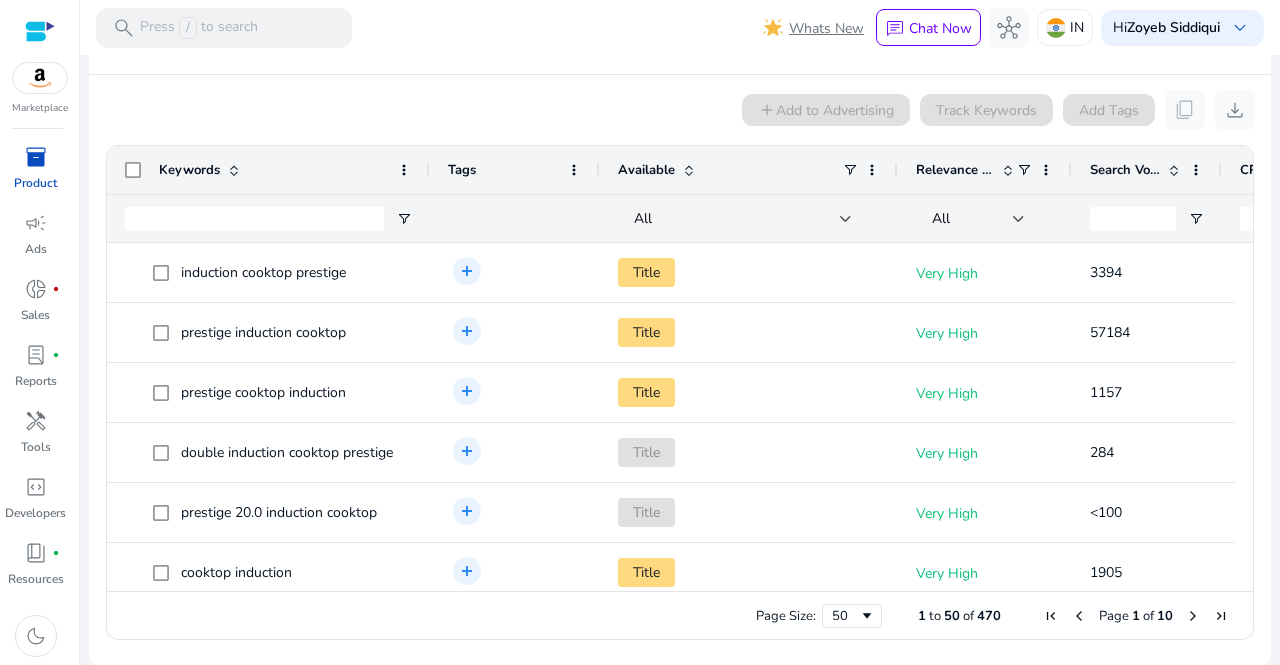 click on "All" 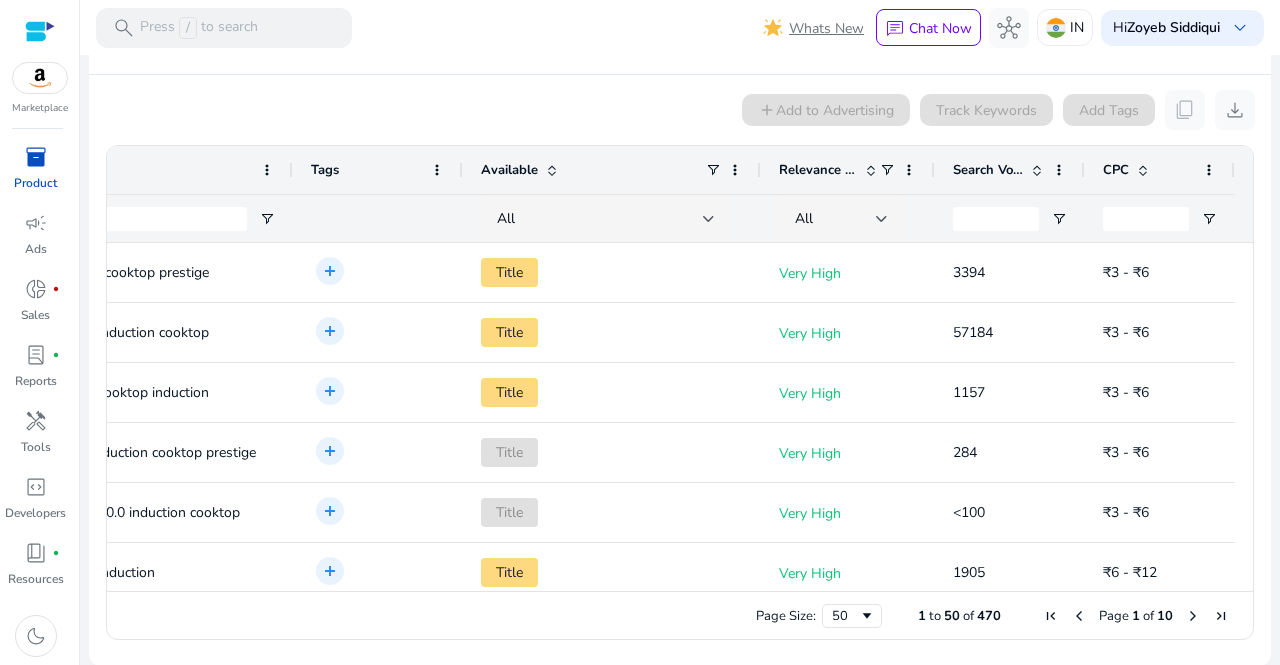 scroll, scrollTop: 0, scrollLeft: 0, axis: both 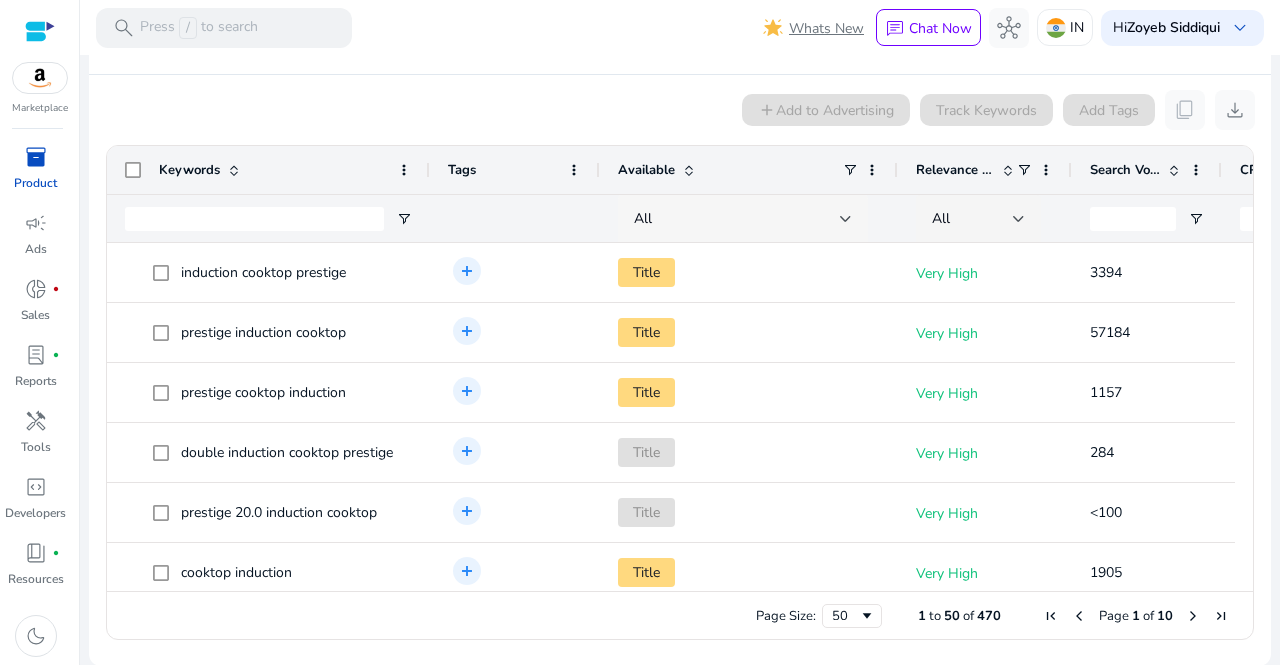 click on "All" 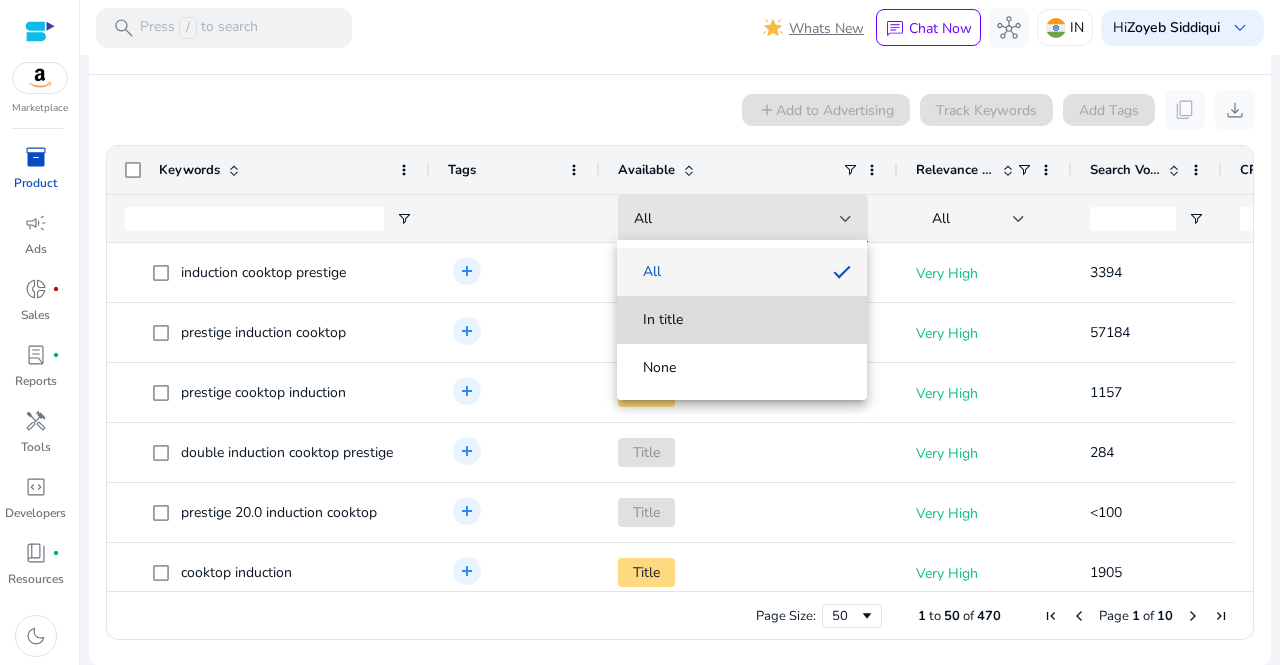 click on "In title" at bounding box center [742, 320] 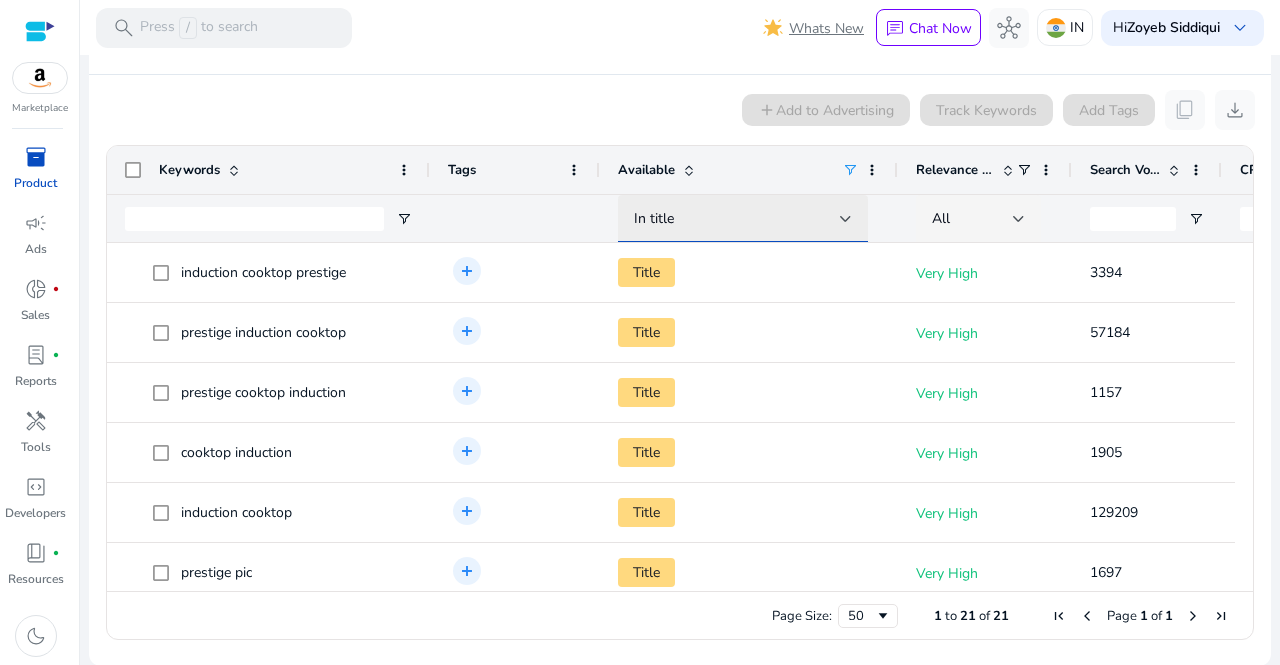click on "In title" at bounding box center (737, 219) 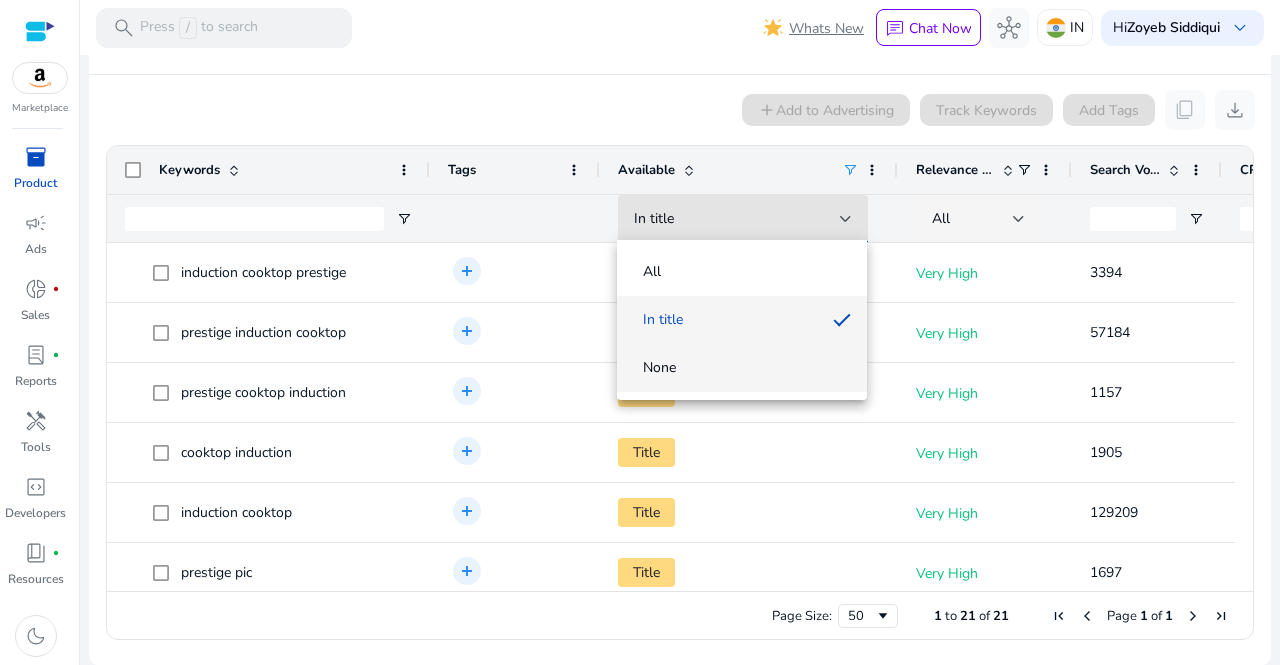 click on "None" at bounding box center (742, 368) 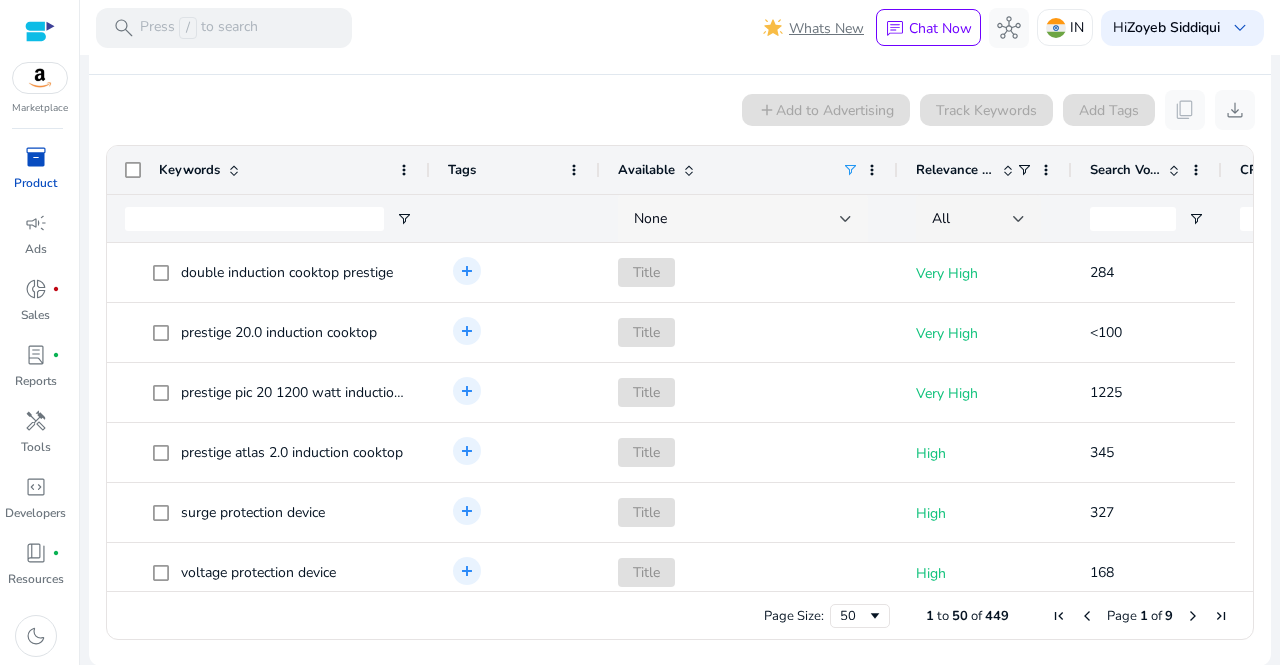 click on "None" 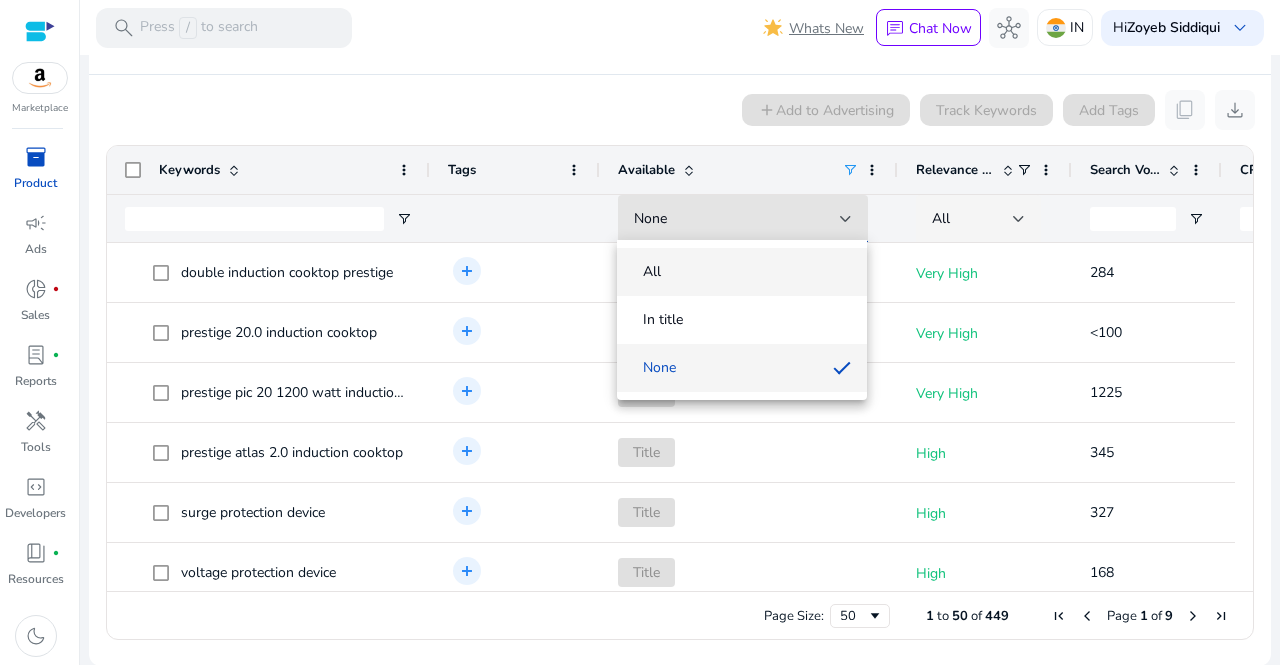 click on "All" at bounding box center (742, 272) 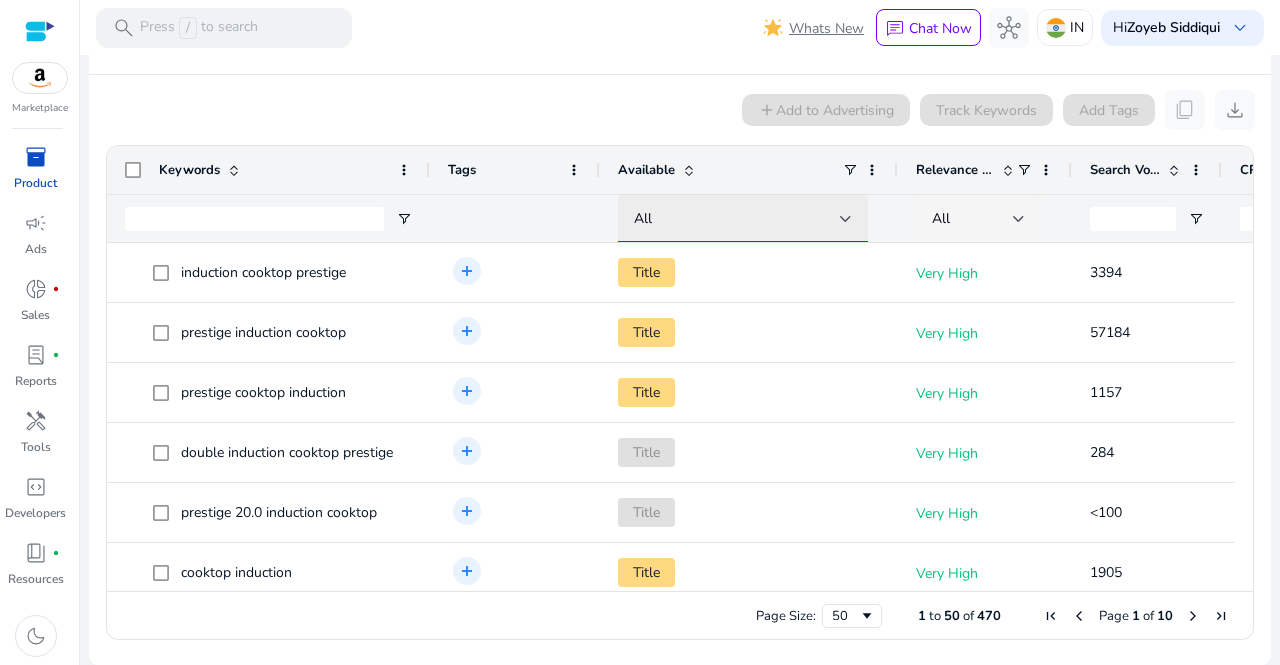 click on "All" at bounding box center [737, 219] 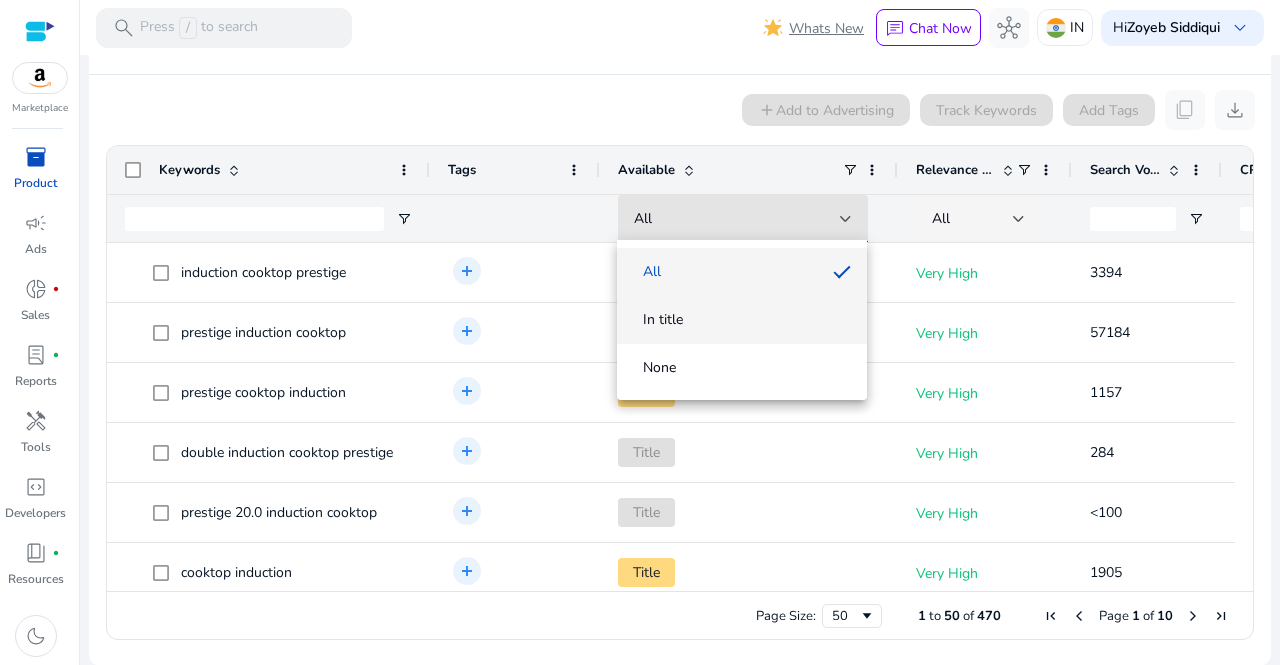 click on "In title" at bounding box center (742, 320) 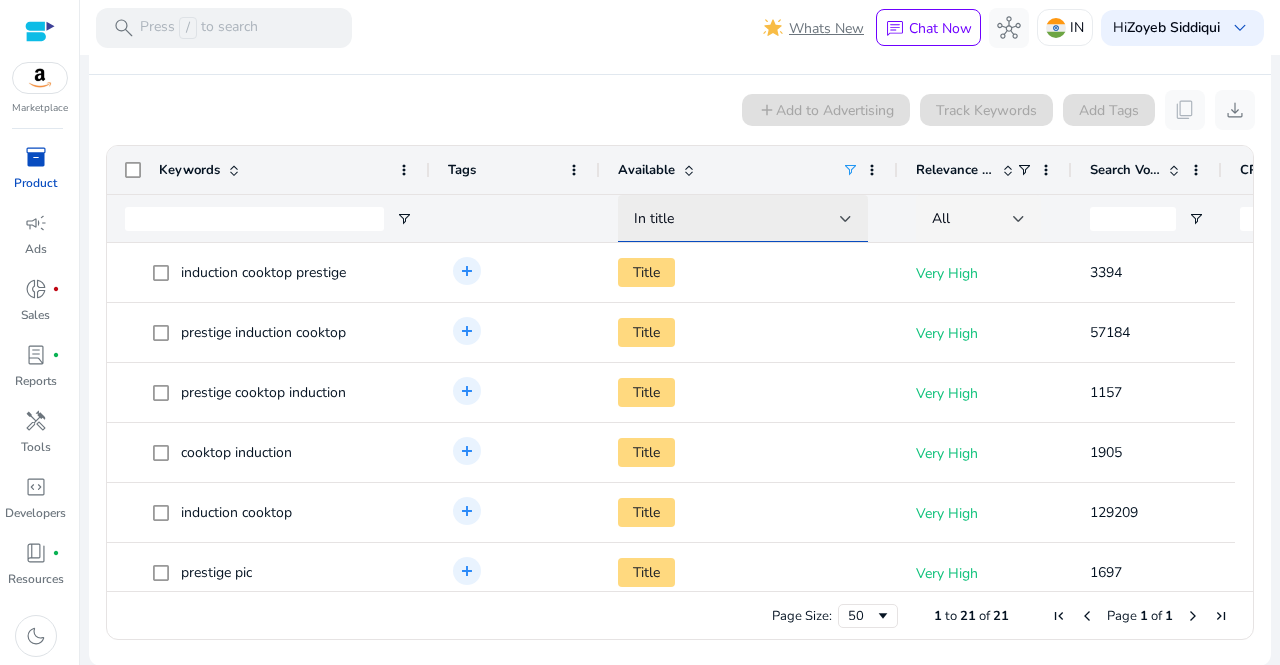click on "In title" at bounding box center (737, 219) 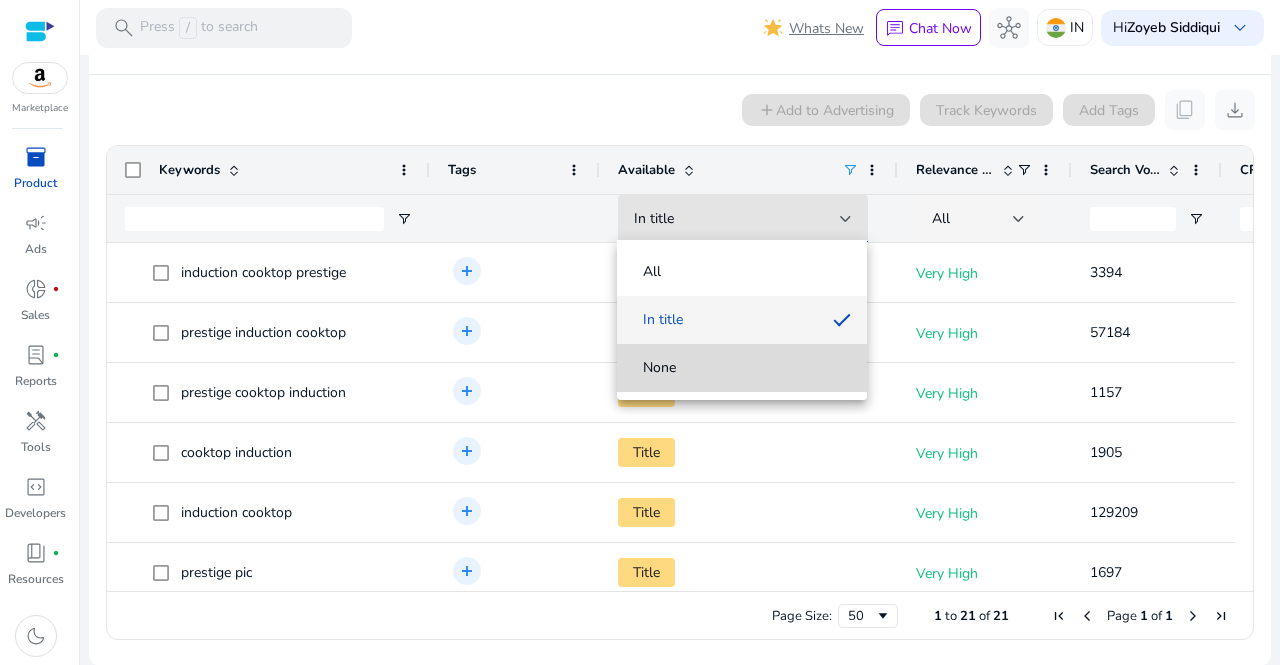 click on "None" at bounding box center [742, 368] 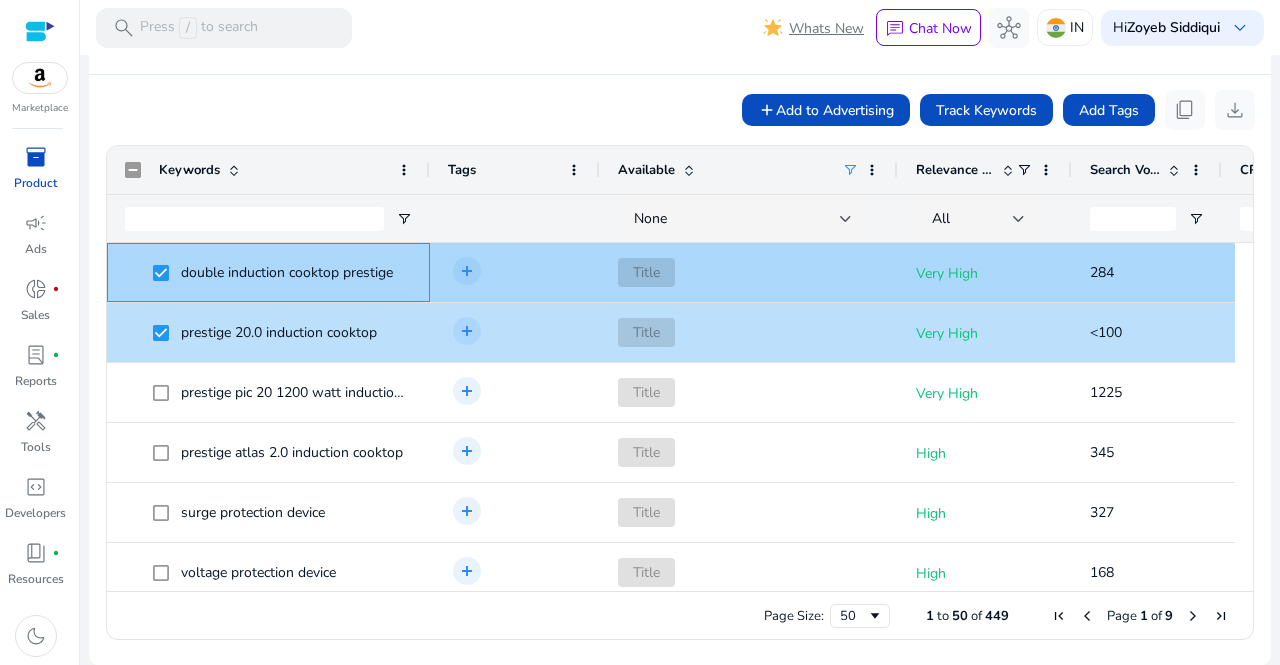 click 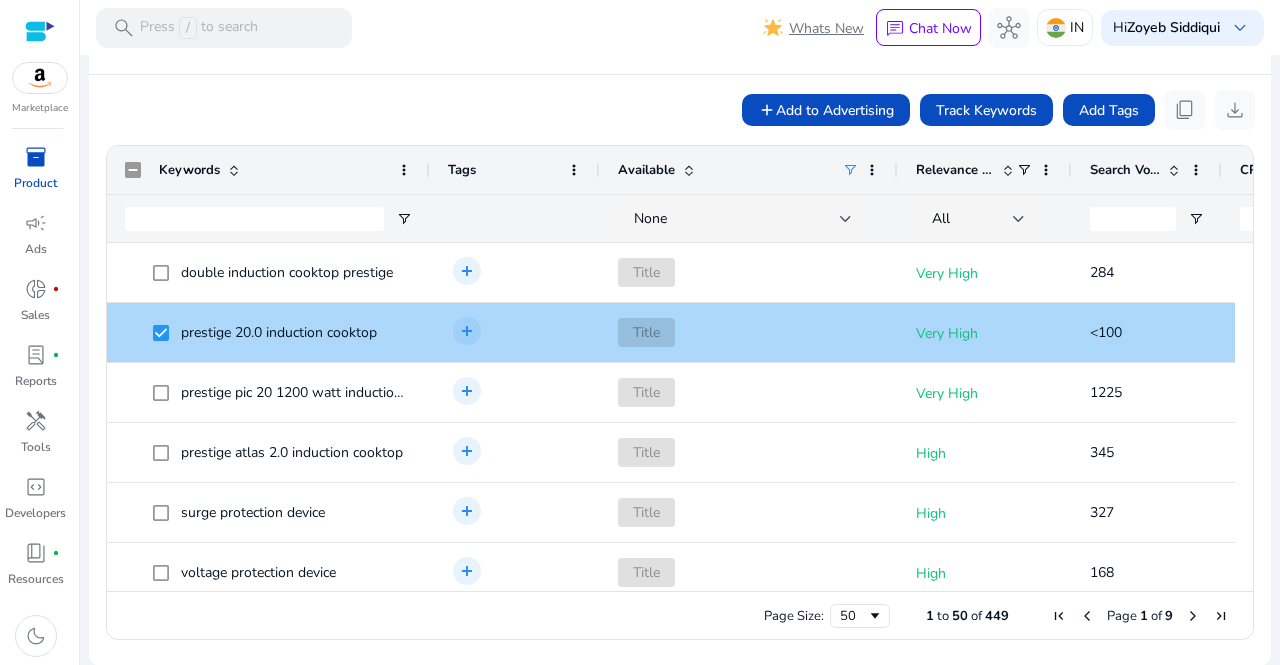 click 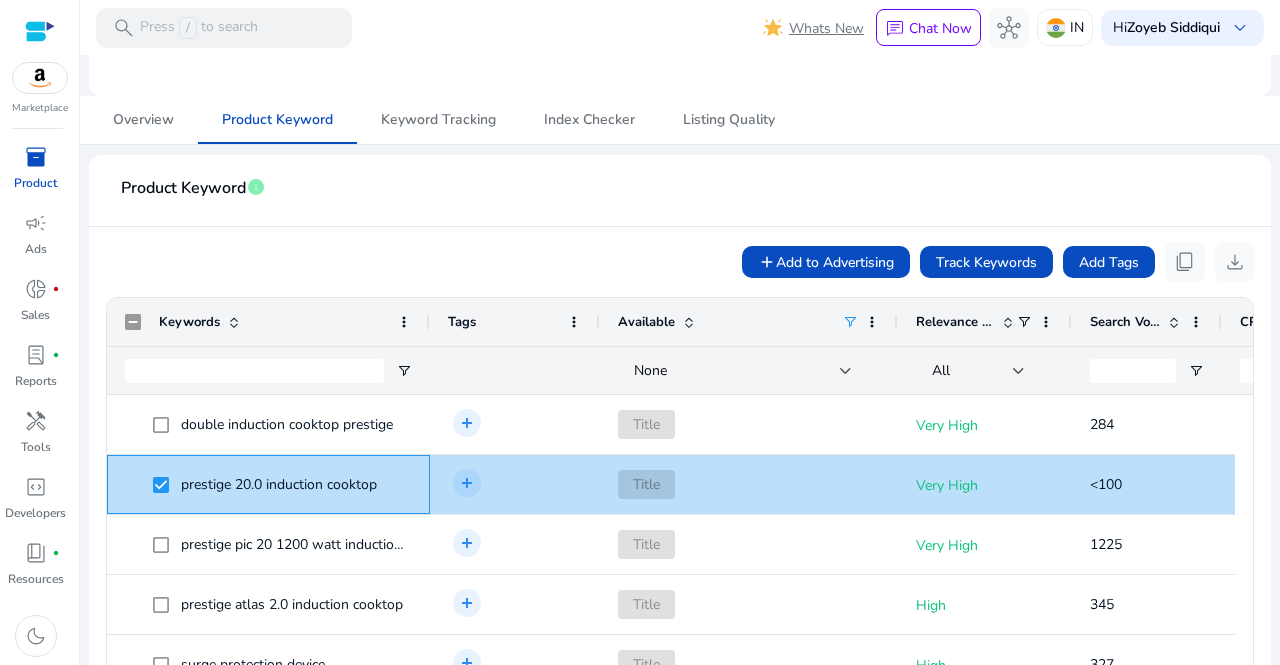 scroll, scrollTop: 140, scrollLeft: 0, axis: vertical 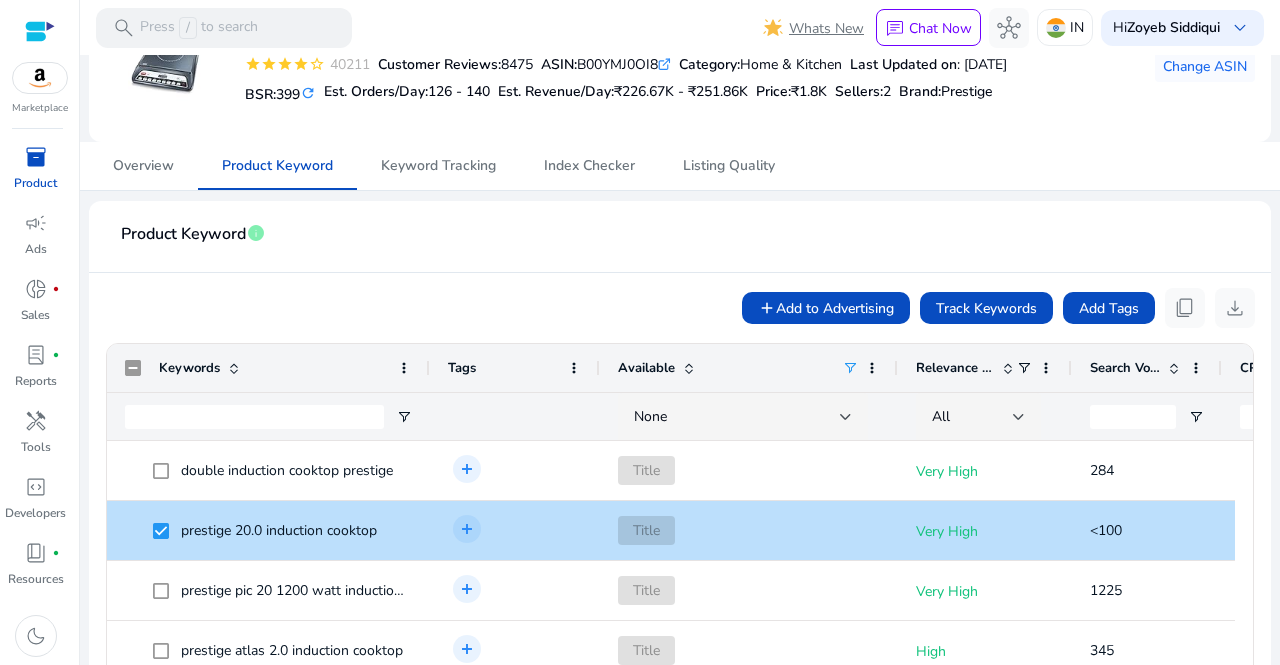 click on "inventory_2" at bounding box center (36, 157) 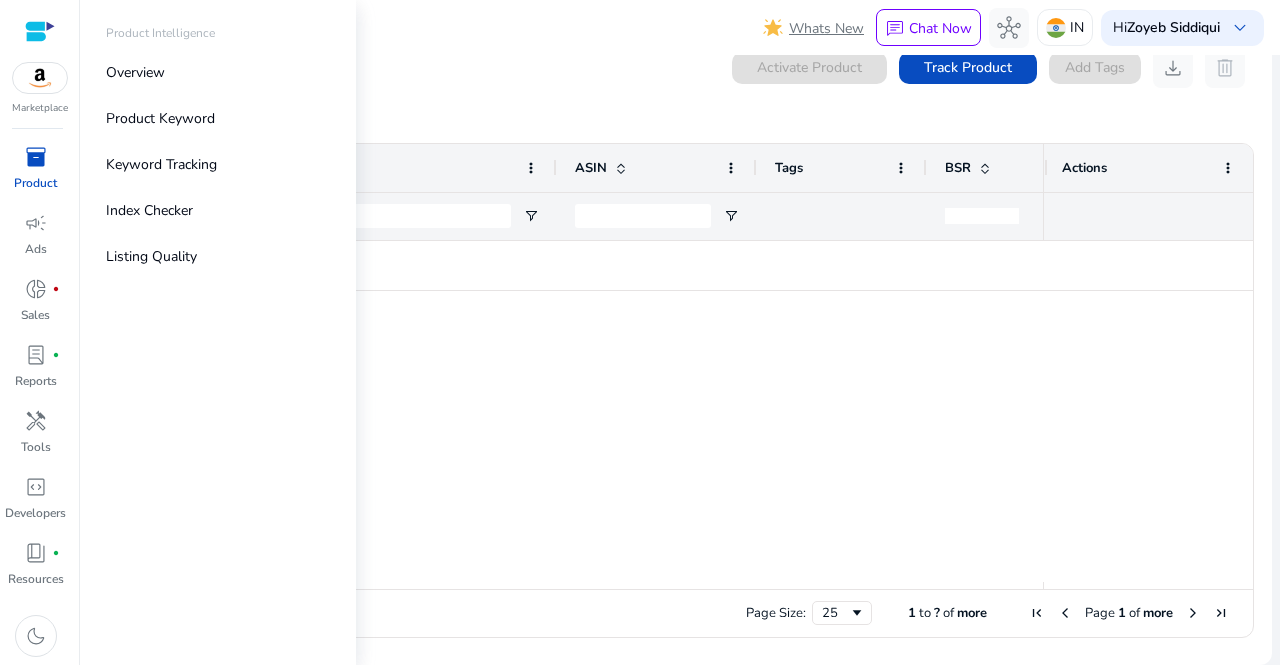 scroll, scrollTop: 0, scrollLeft: 0, axis: both 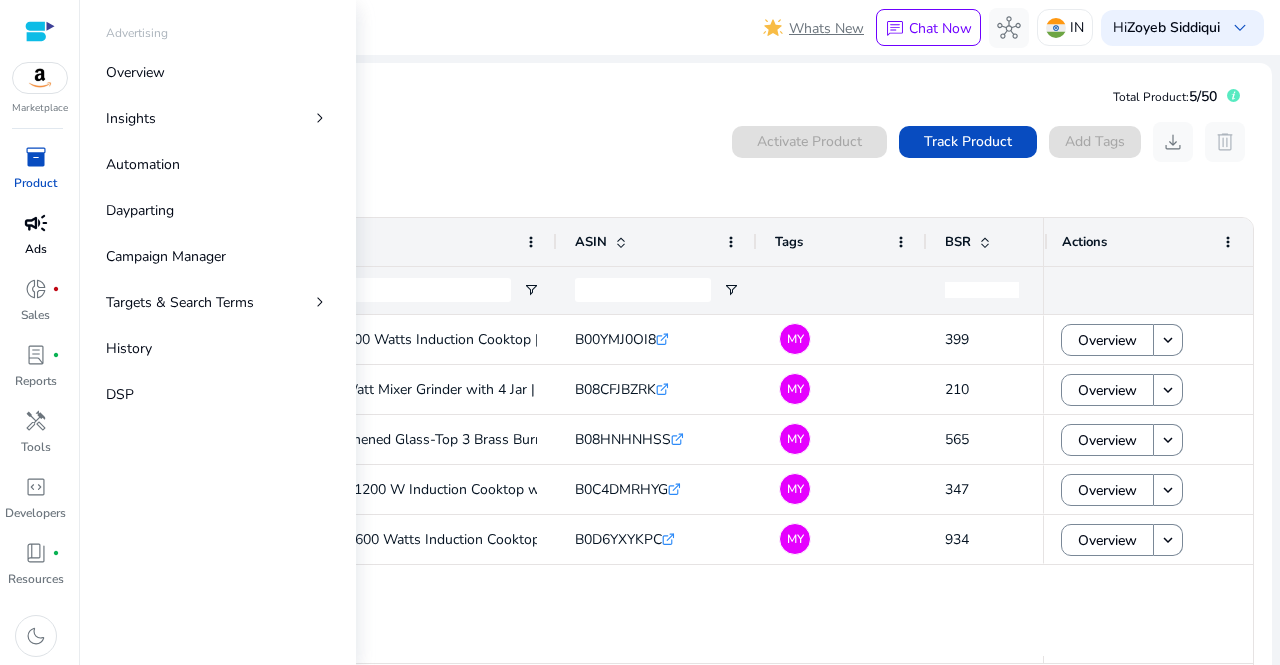 click on "Ads" at bounding box center (36, 249) 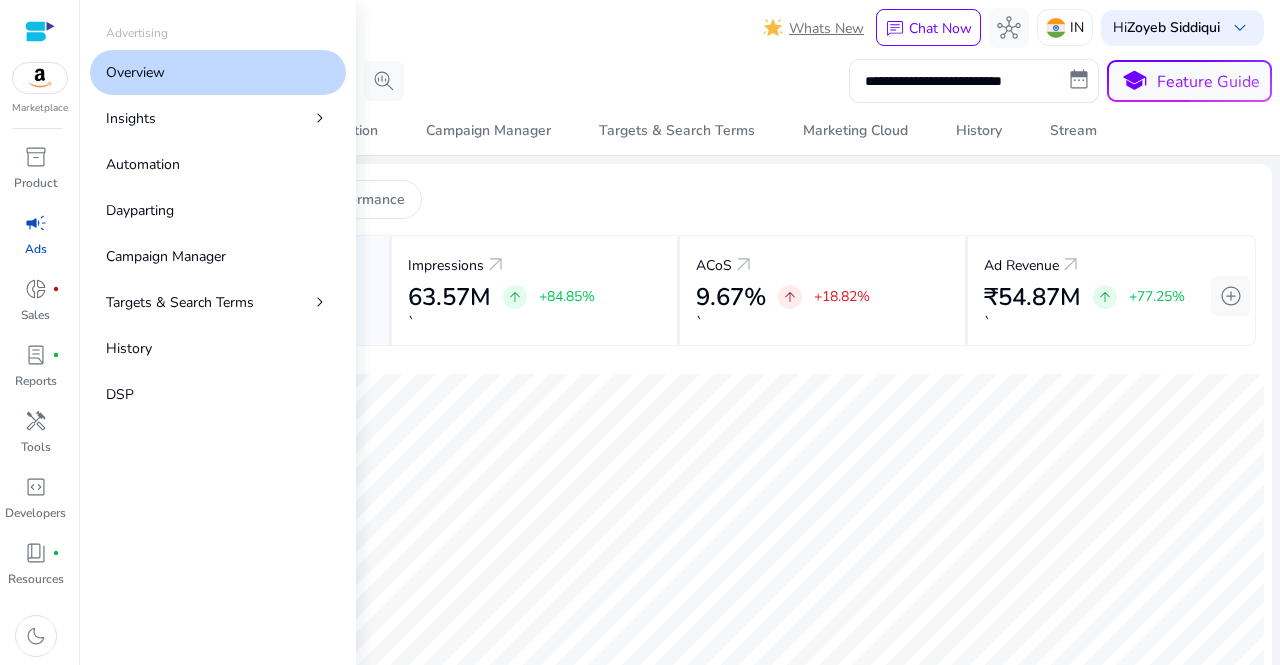click on "Ads" at bounding box center [36, 249] 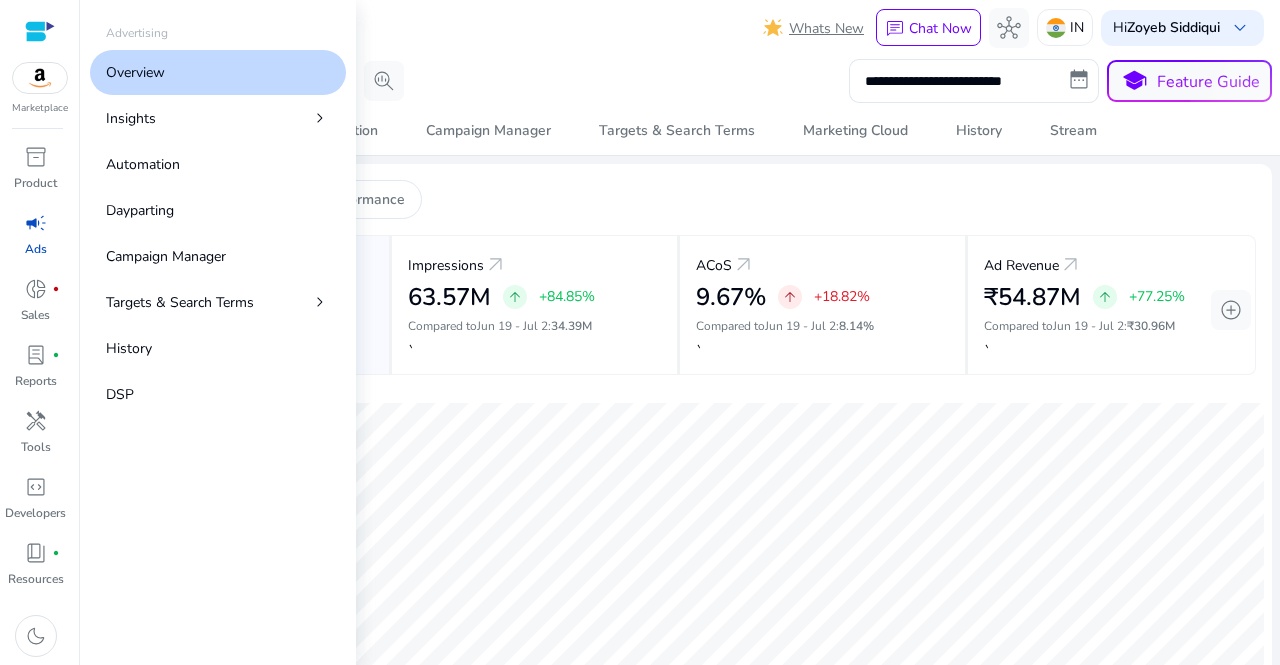 click on "Overview" at bounding box center [218, 72] 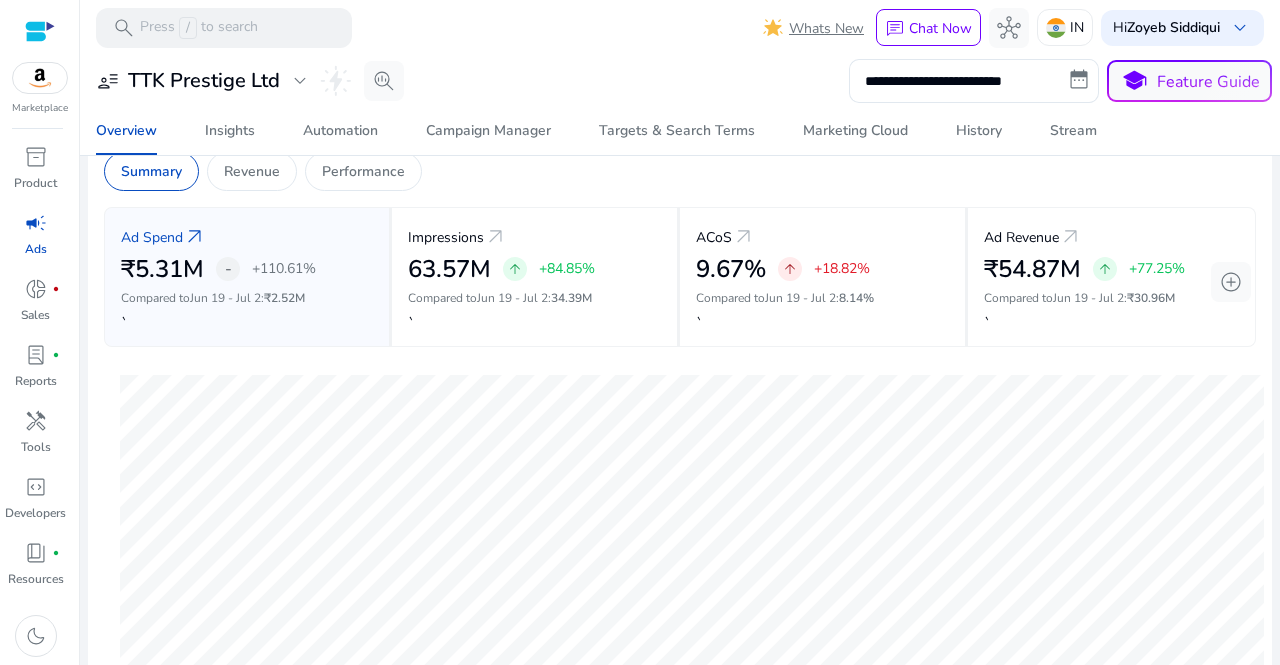 scroll, scrollTop: 0, scrollLeft: 0, axis: both 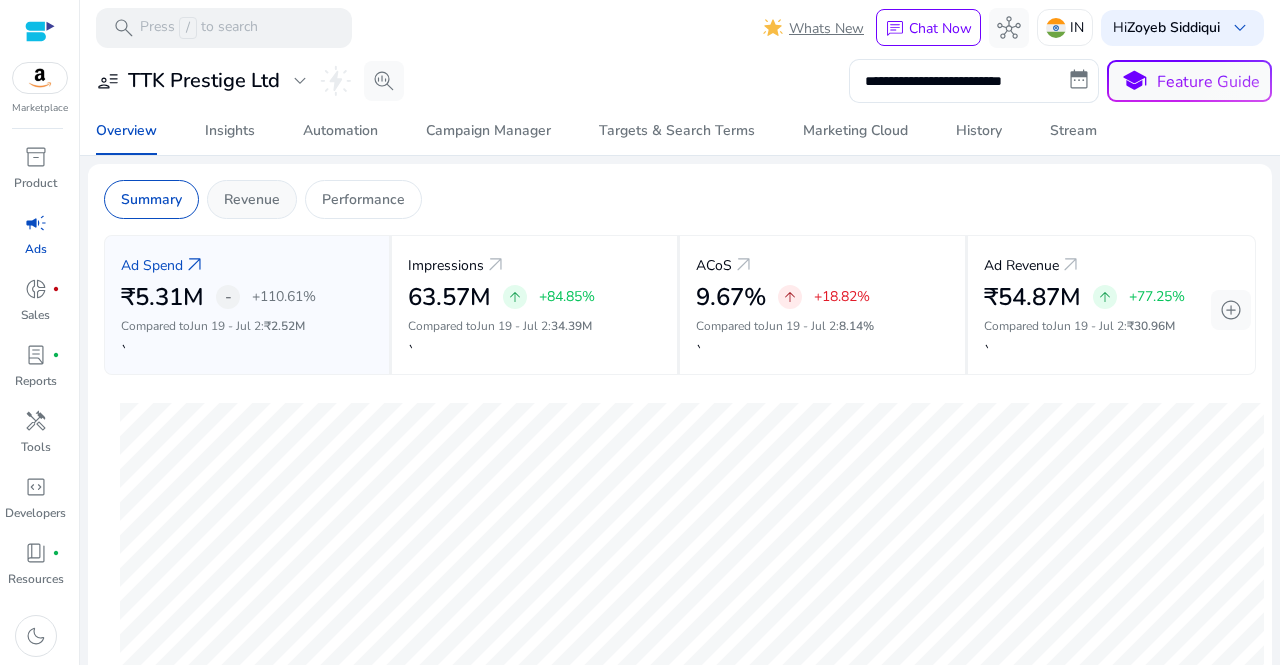 click on "Revenue" 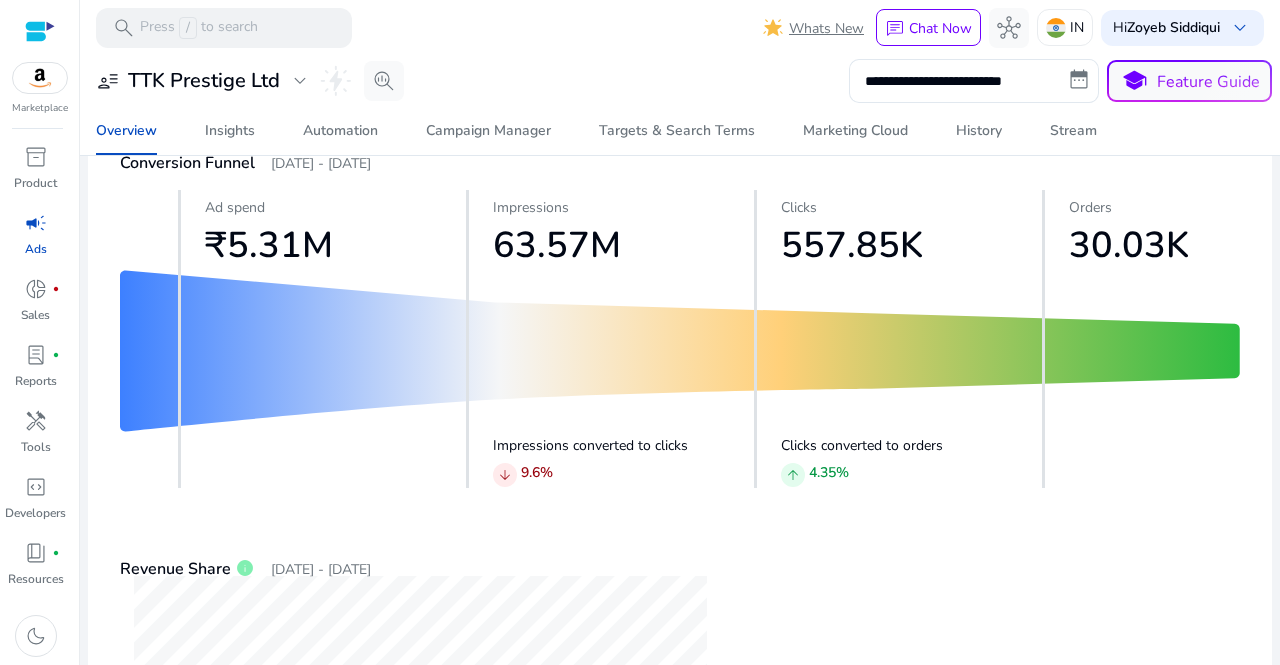scroll, scrollTop: 0, scrollLeft: 0, axis: both 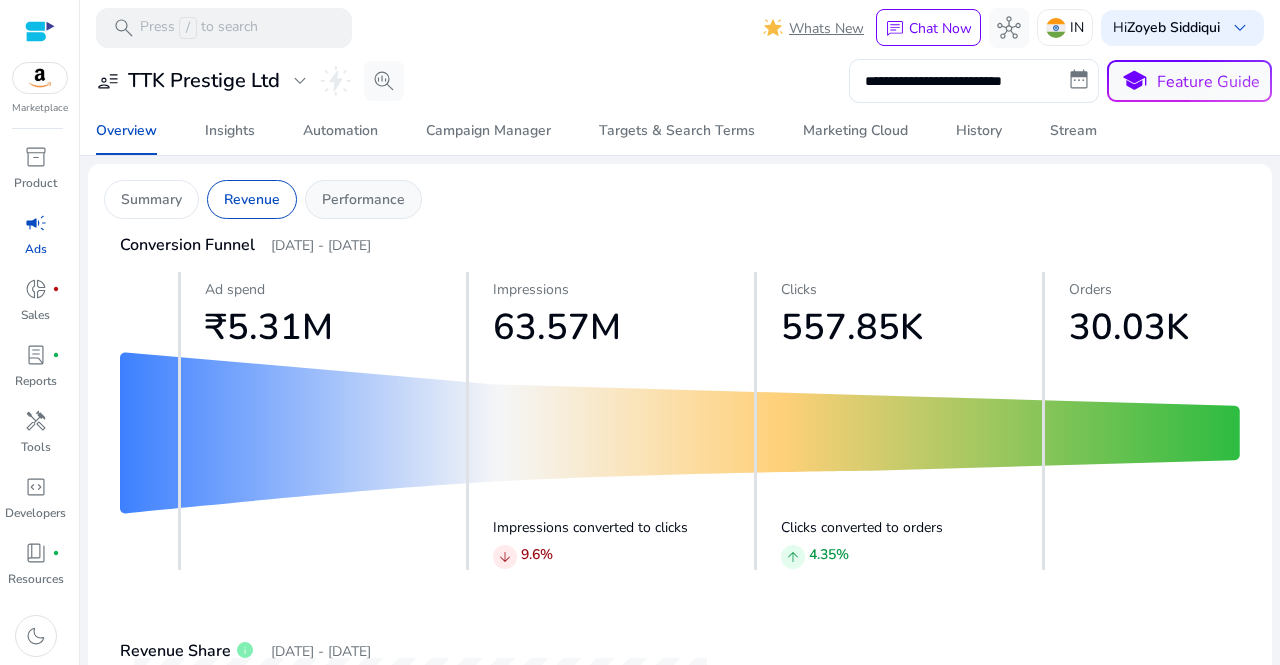 click on "Performance" 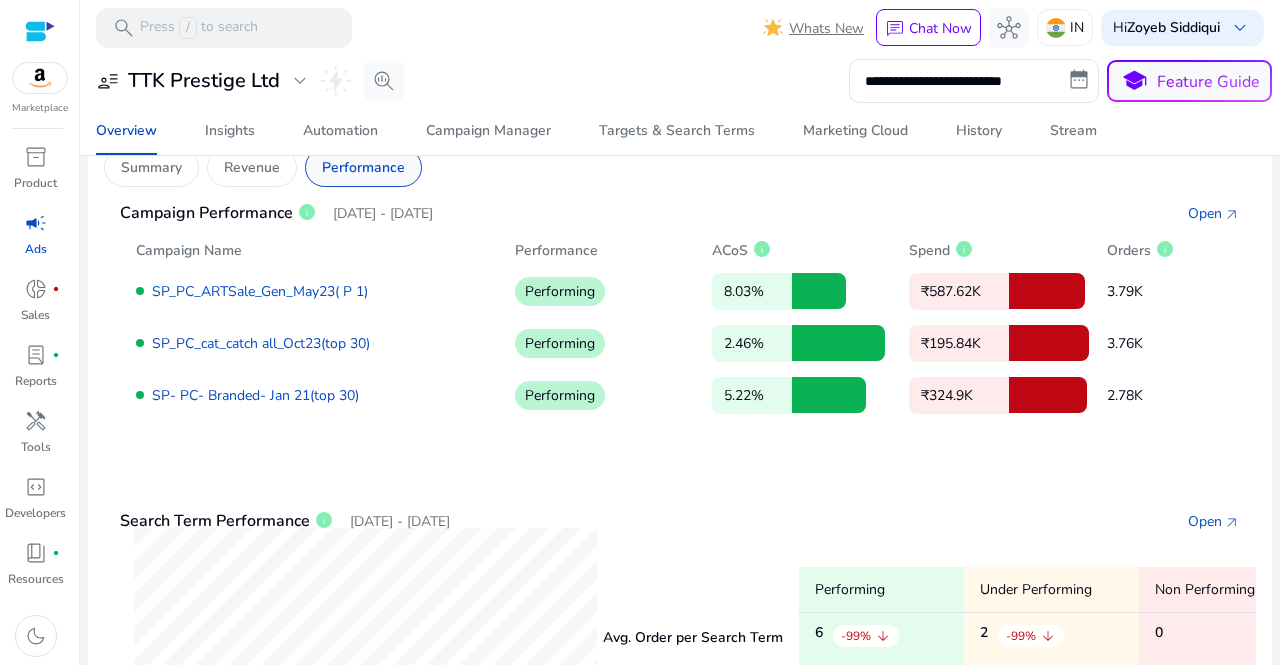 scroll, scrollTop: 0, scrollLeft: 0, axis: both 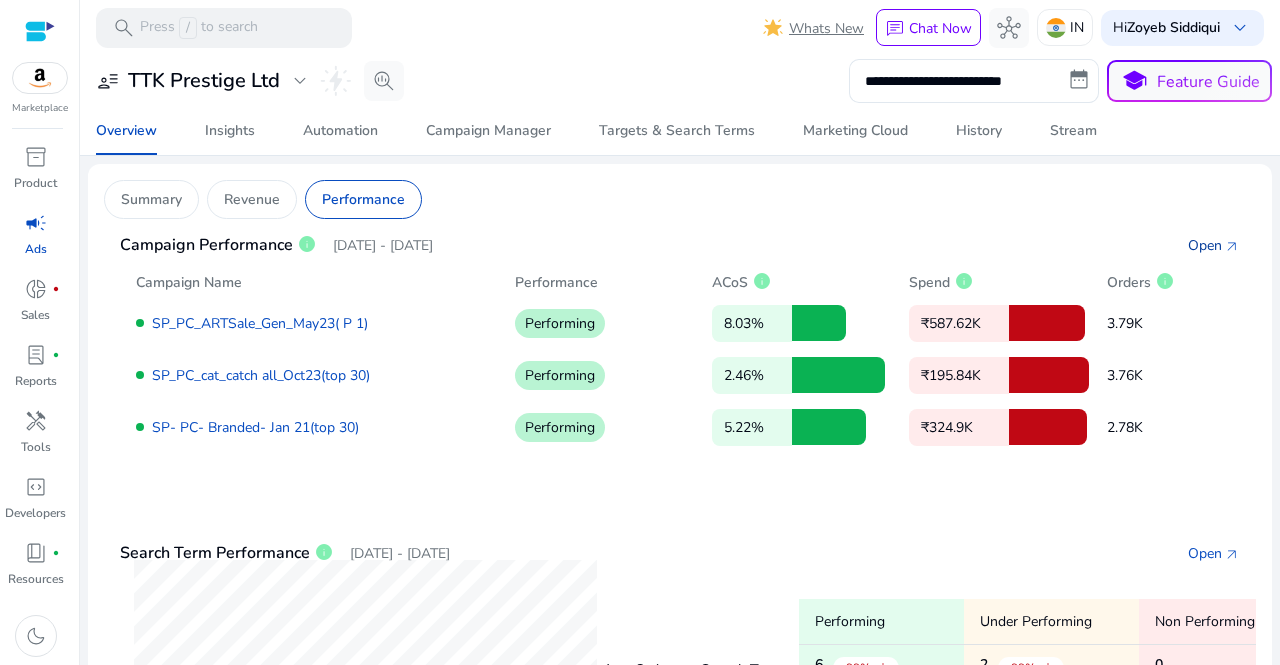 click on "arrow_outward" 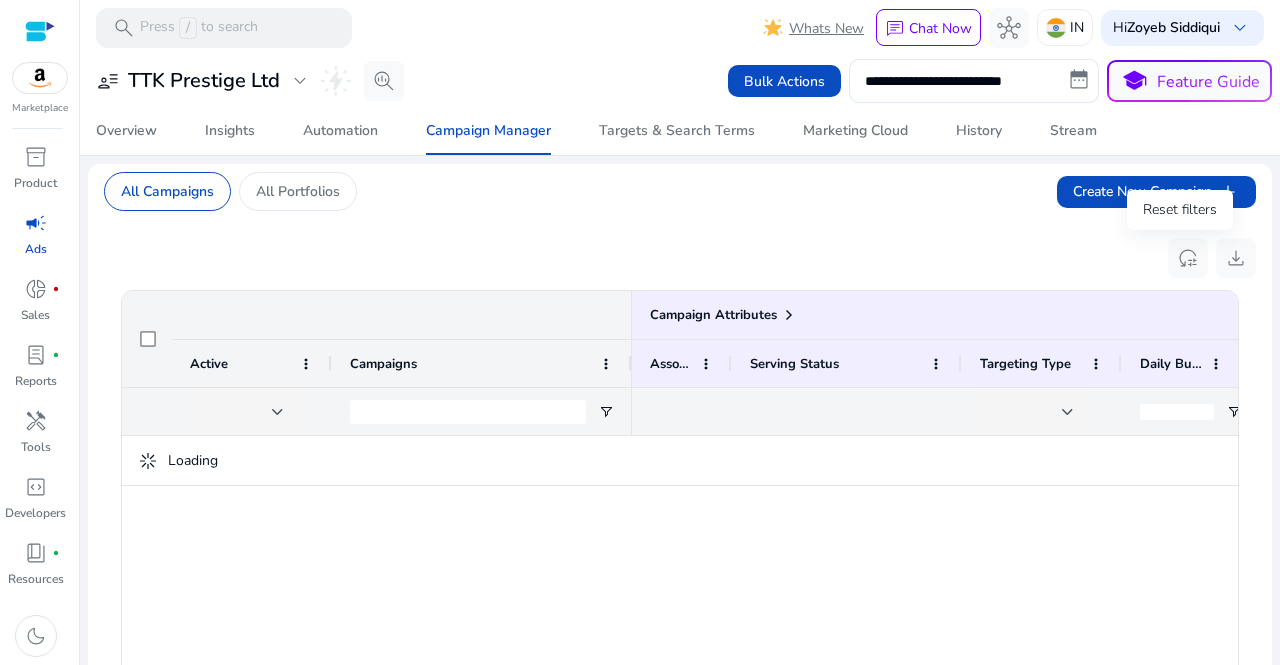 drag, startPoint x: 1216, startPoint y: 247, endPoint x: 1272, endPoint y: 173, distance: 92.800865 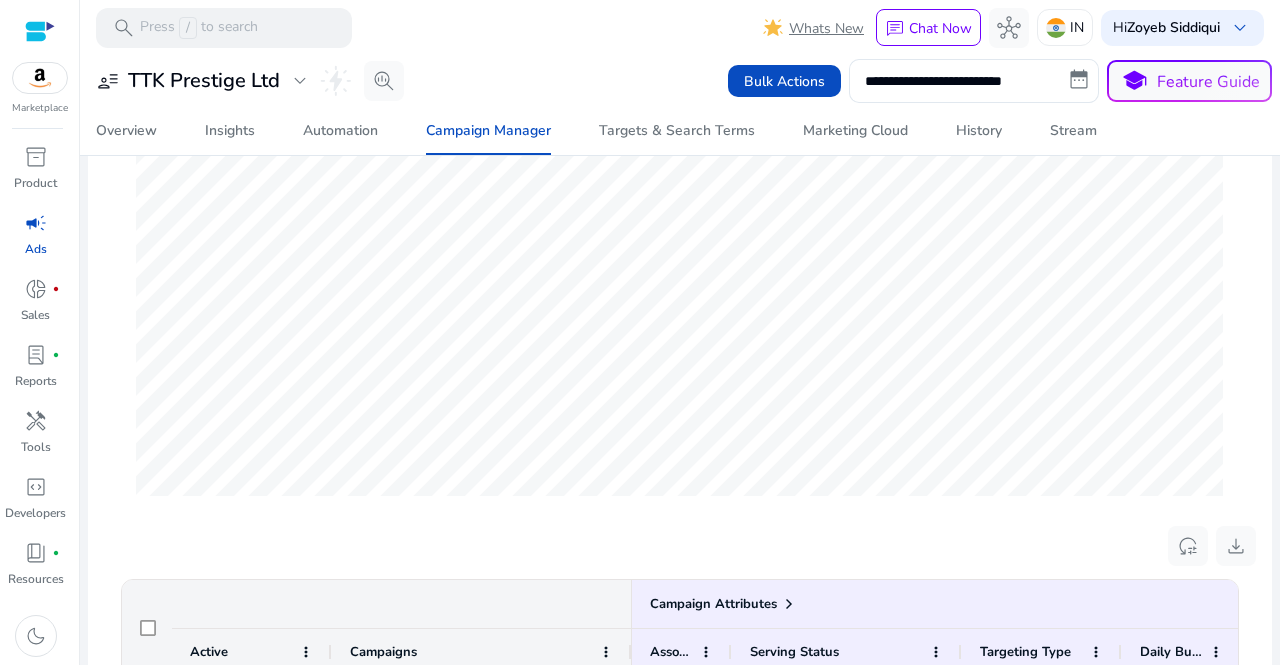 scroll, scrollTop: 243, scrollLeft: 0, axis: vertical 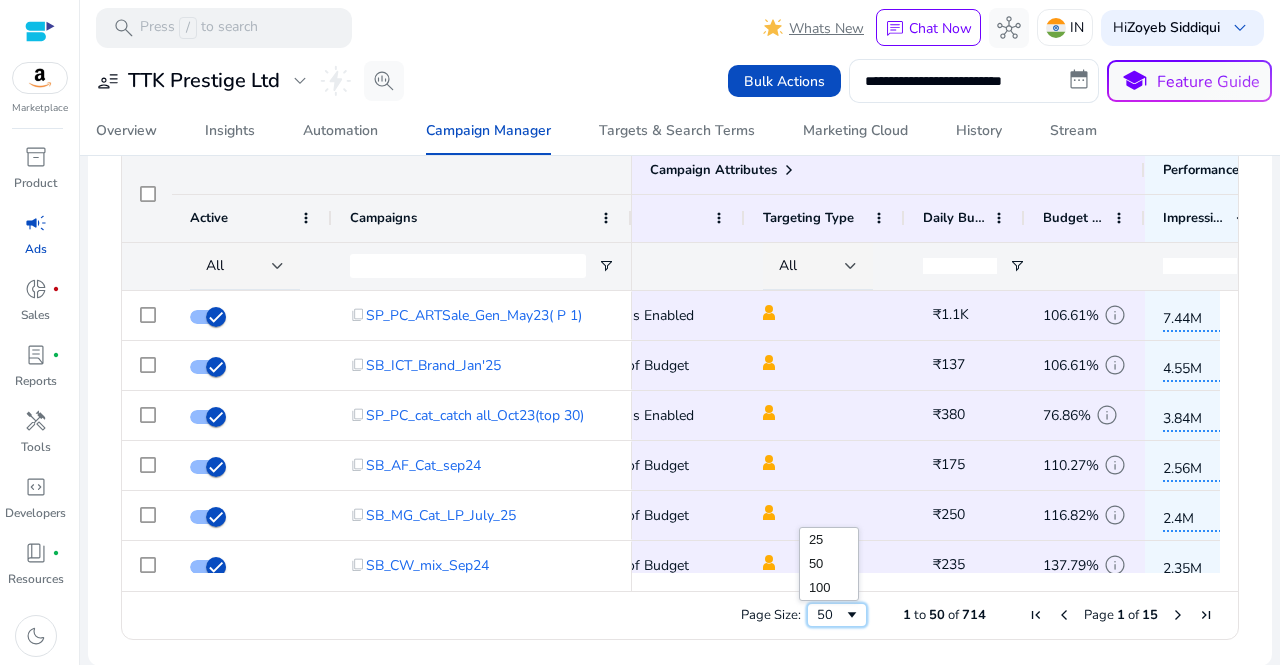click at bounding box center (852, 615) 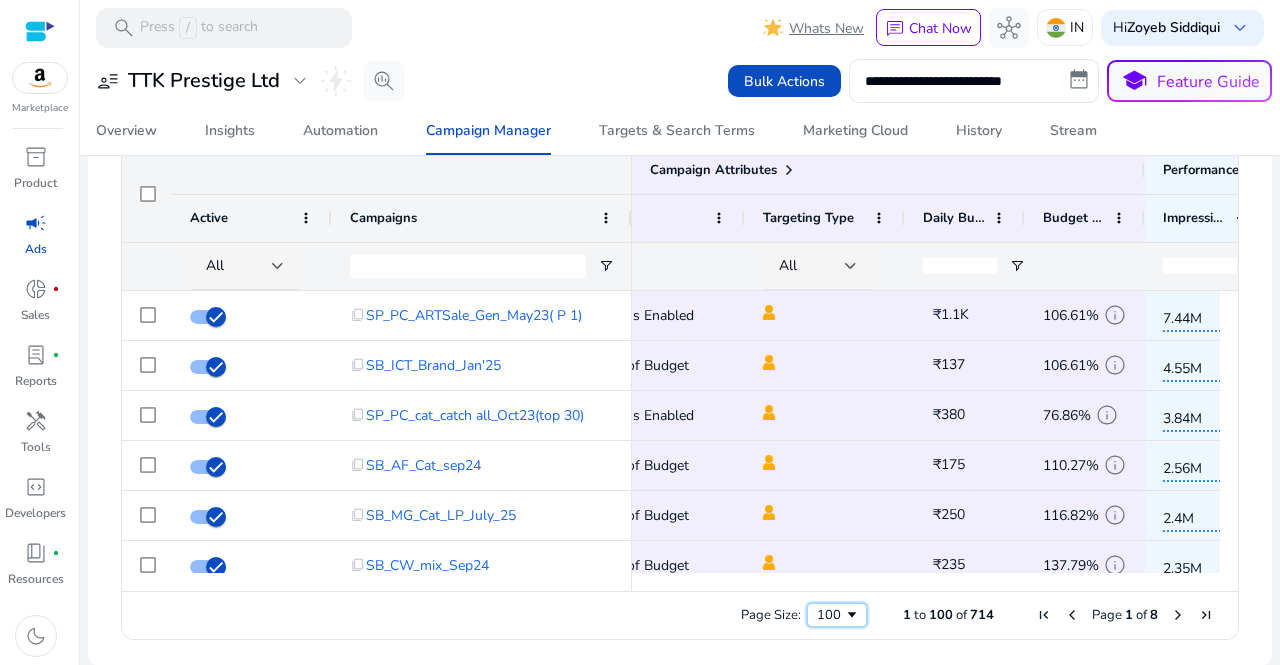 scroll, scrollTop: 0, scrollLeft: 404, axis: horizontal 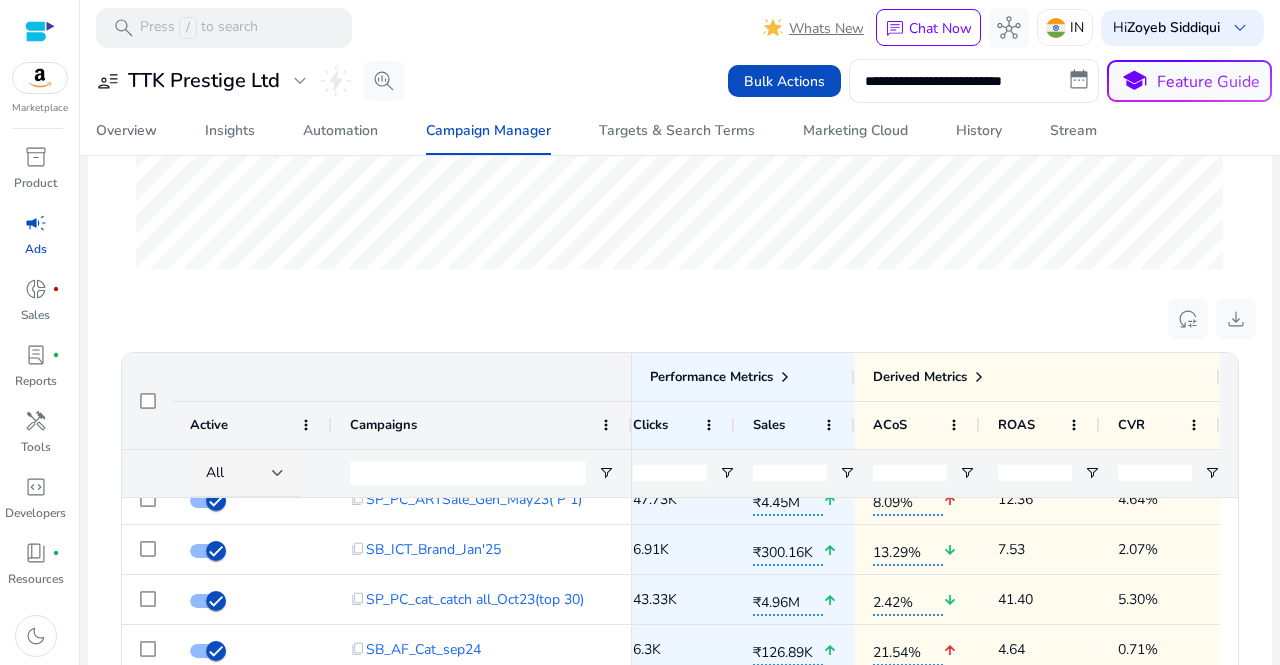 click 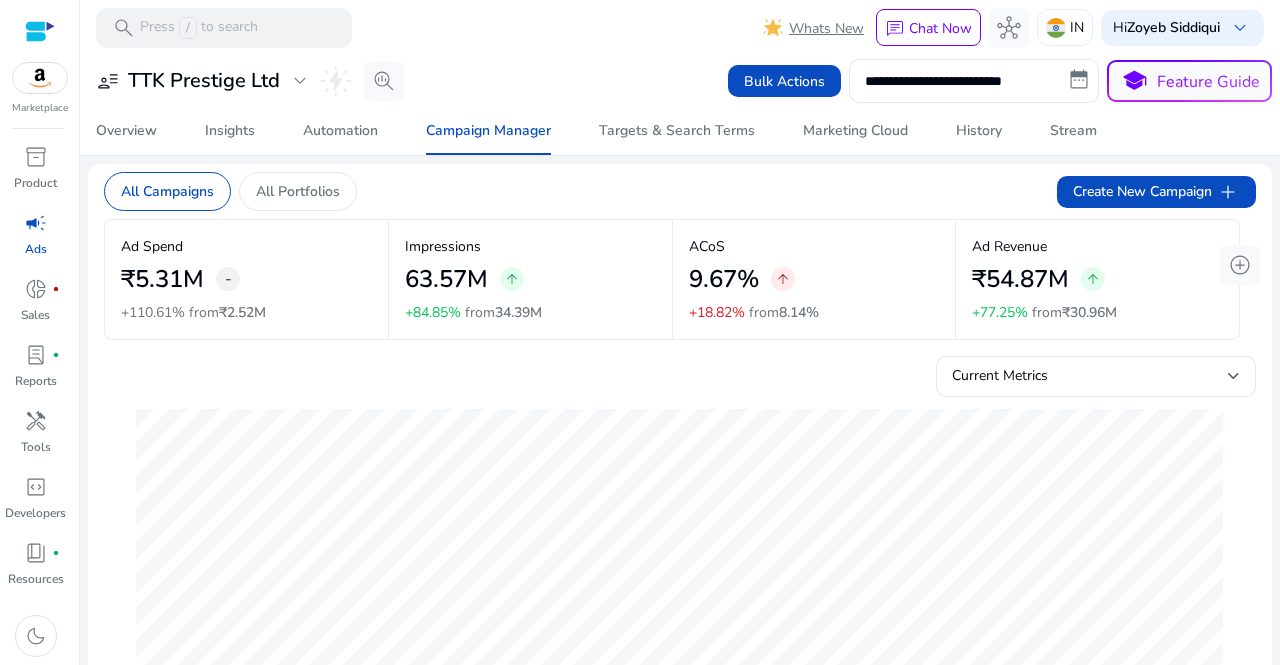 scroll, scrollTop: 0, scrollLeft: 0, axis: both 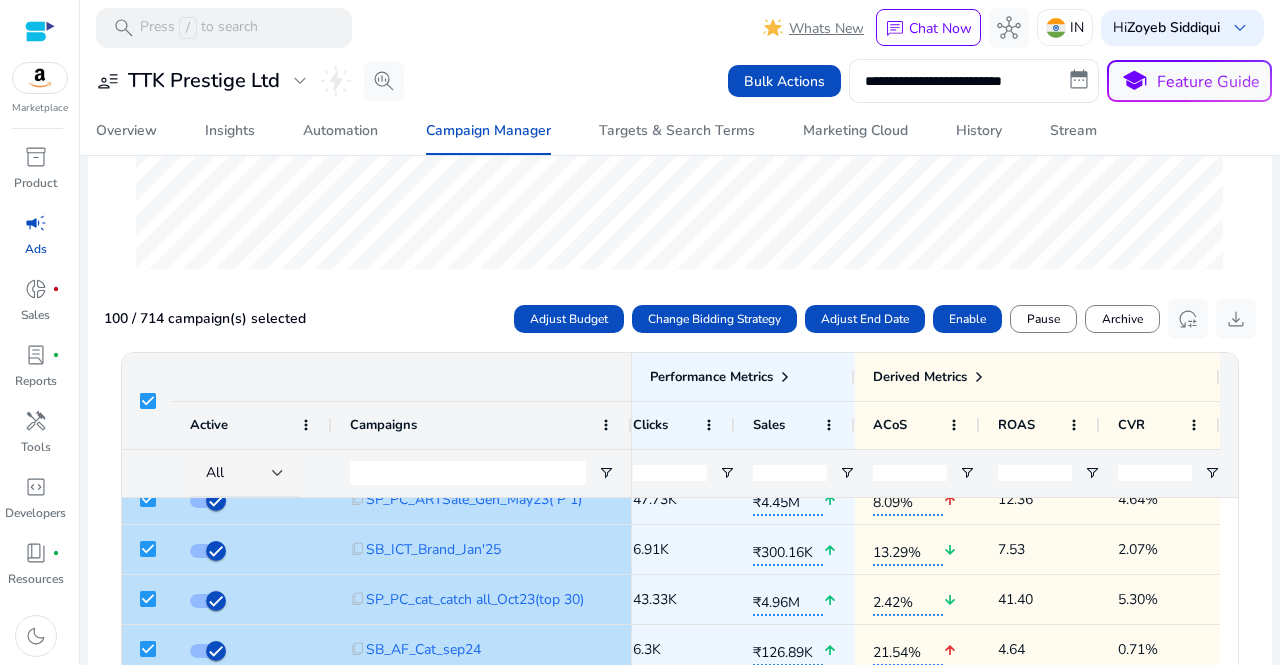 click 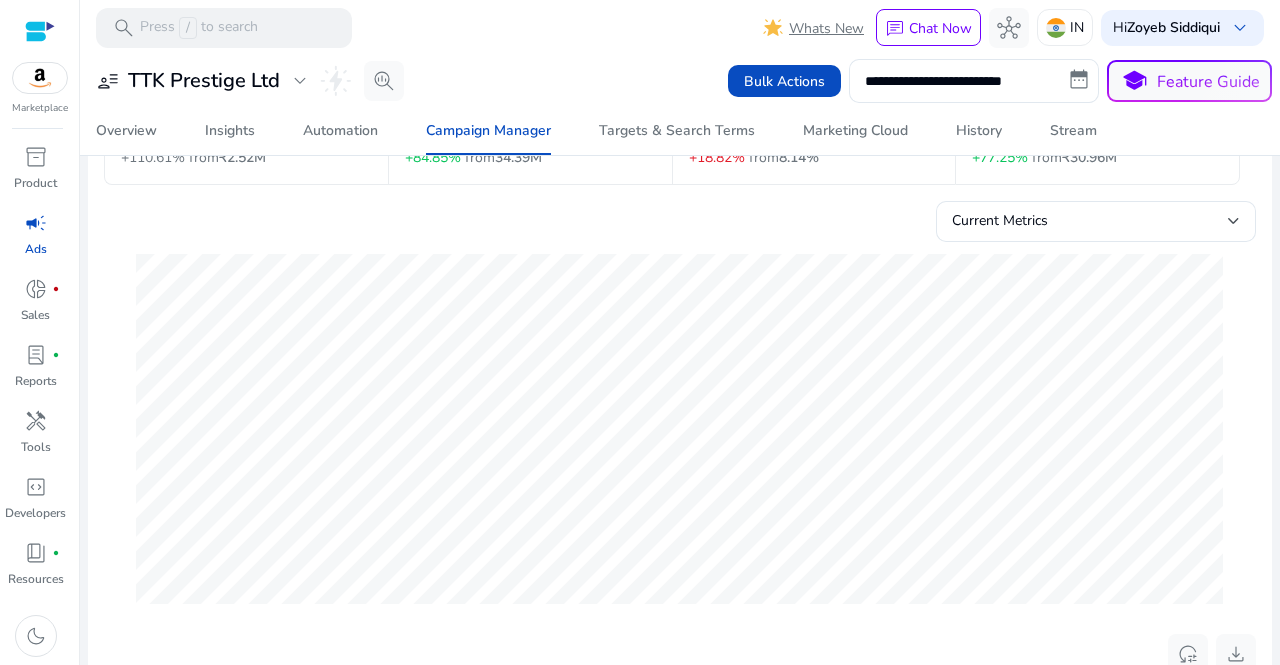 scroll, scrollTop: 125, scrollLeft: 0, axis: vertical 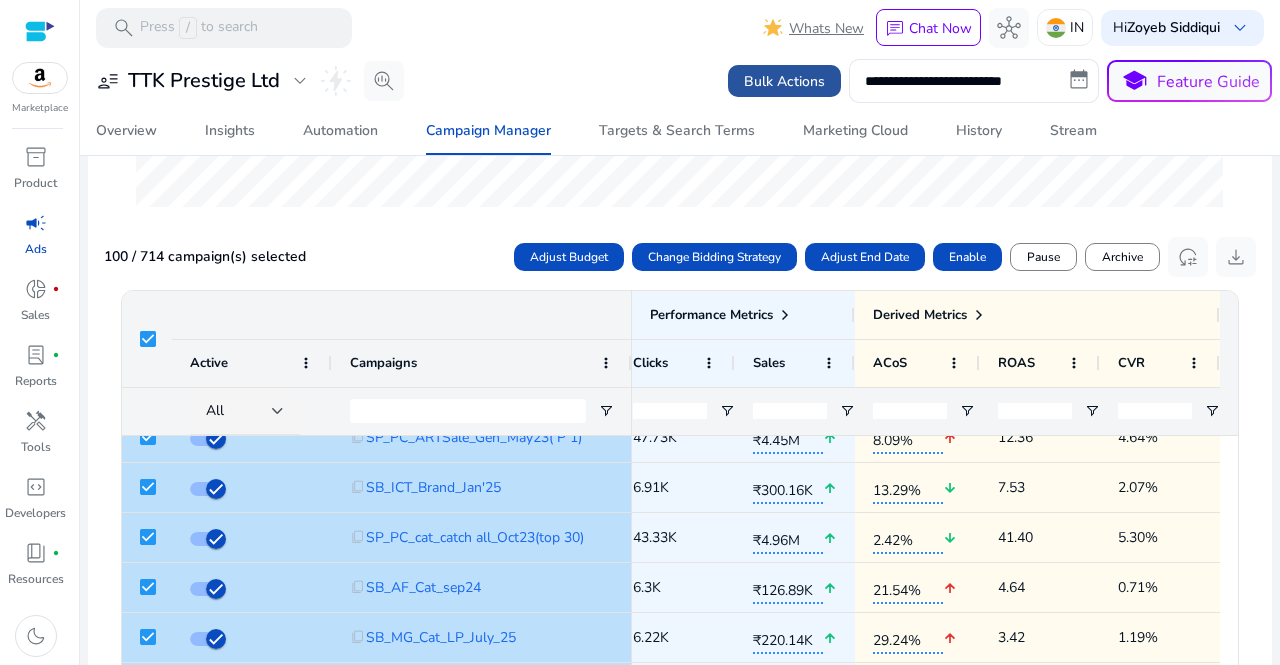 click on "Bulk Actions" 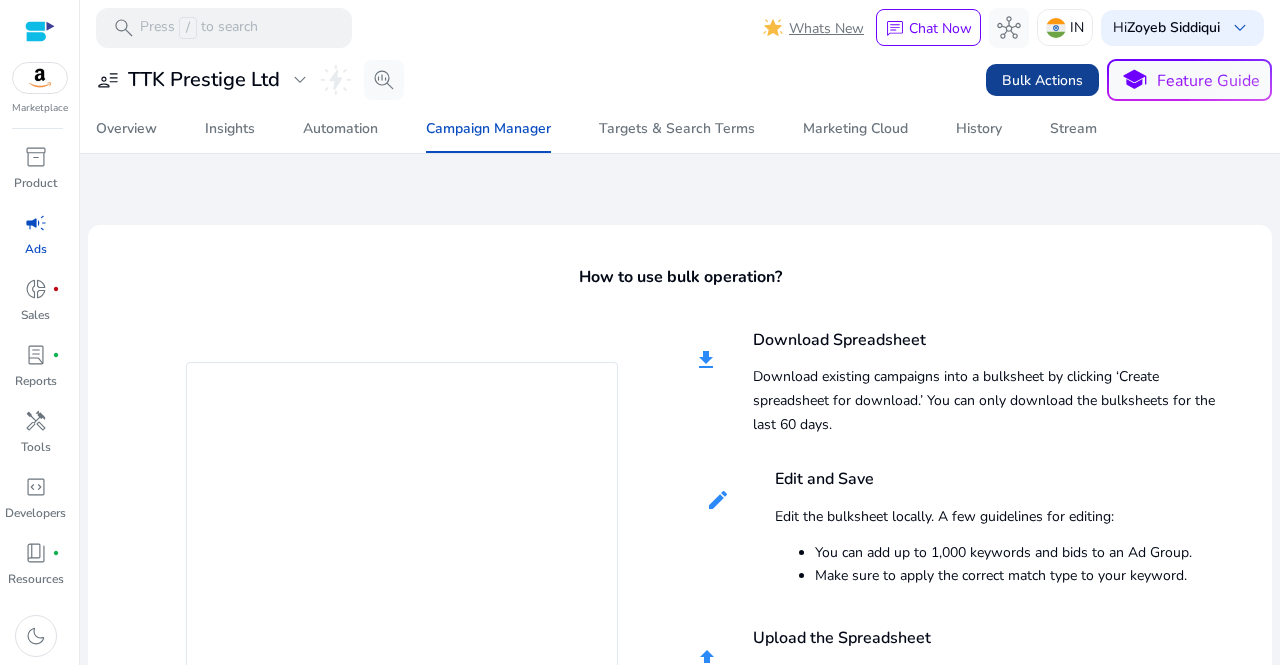 scroll, scrollTop: 0, scrollLeft: 0, axis: both 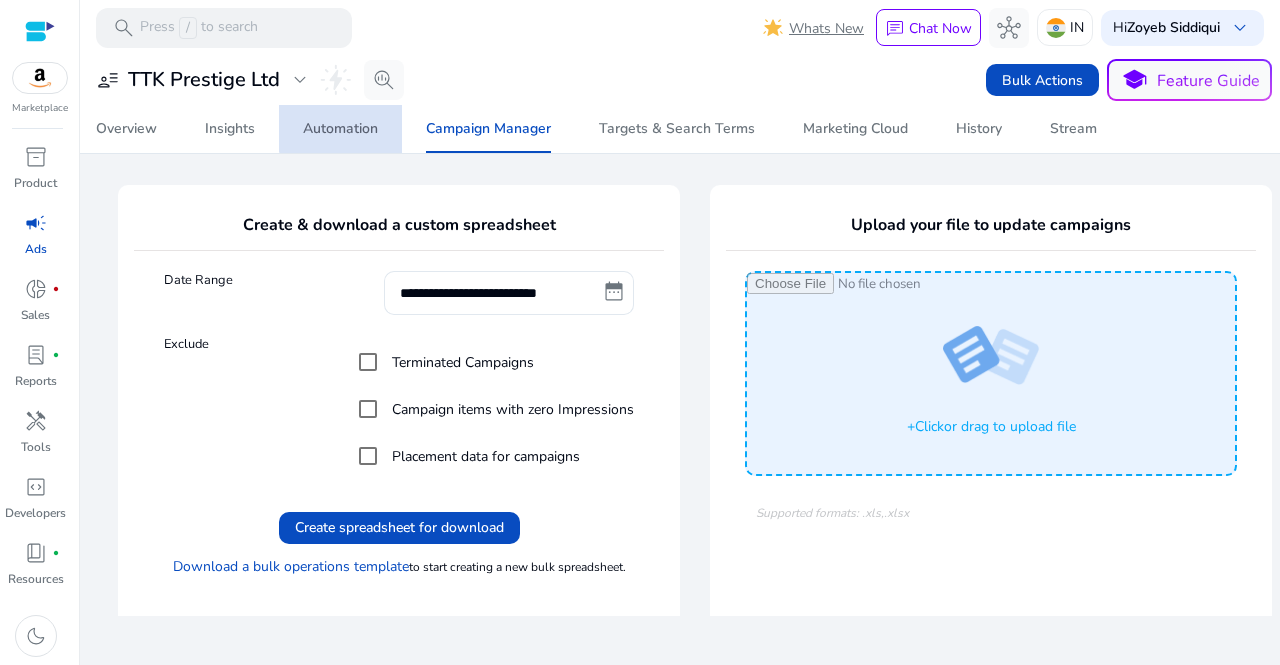 click on "Automation" at bounding box center [340, 129] 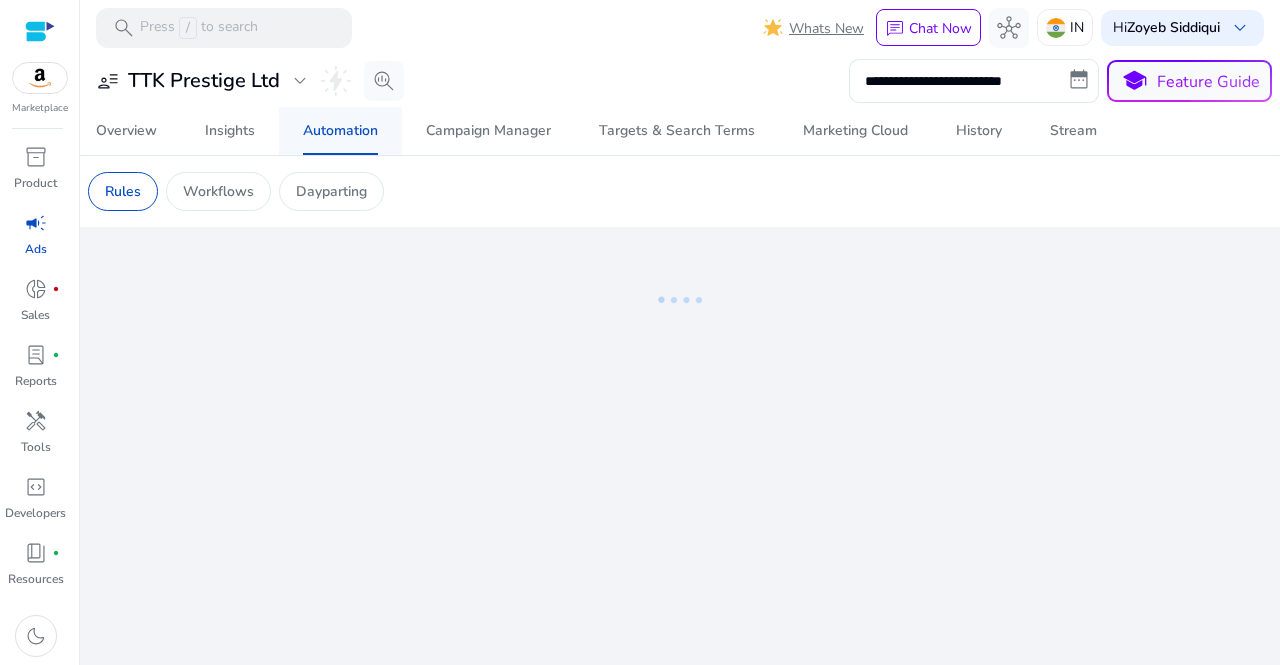 scroll, scrollTop: 0, scrollLeft: 0, axis: both 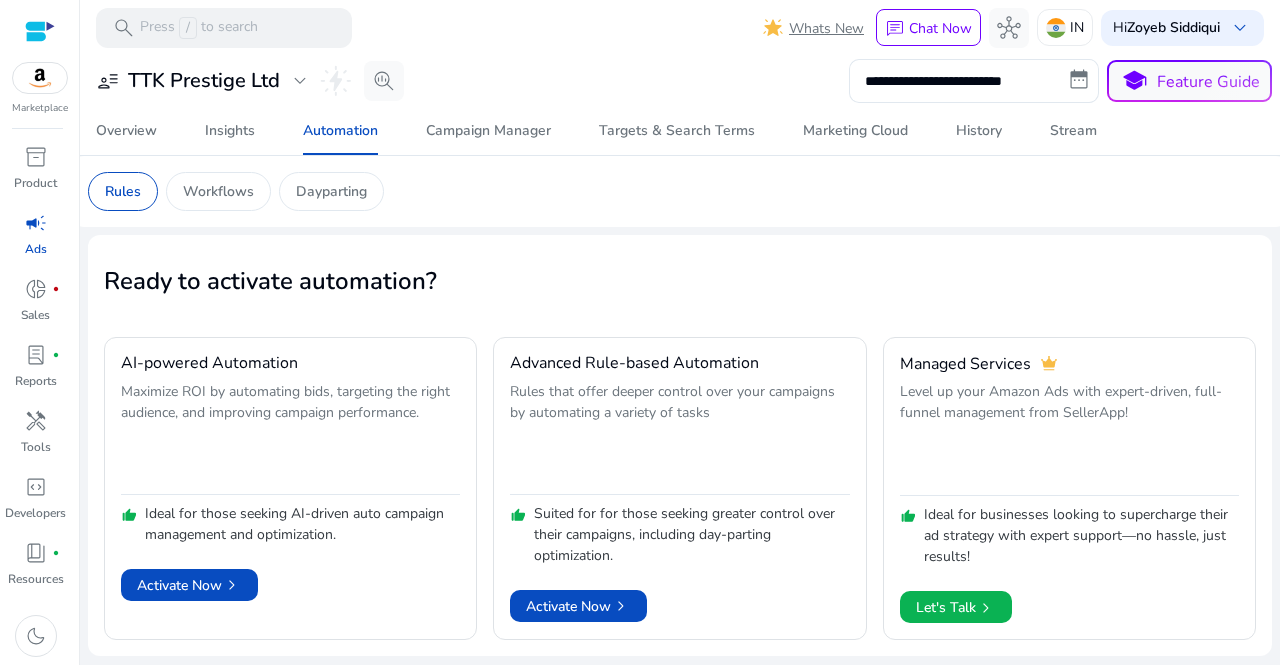 click on "Ready to activate automation? AI-powered Automation Maximize ROI by automating bids, targeting the right audience, and improving campaign performance.  thumb_up  Ideal for those seeking AI-driven auto campaign management and optimization.  Activate Now   chevron_right  Advanced Rule-based Automation Rules that offer deeper control over your campaigns by automating a variety of tasks  thumb_up  Suited for for those seeking greater control over their campaigns, including day-parting optimization.  Activate Now   chevron_right  Managed Services  crown  Level up your Amazon Ads with expert-driven, full-funnel management from SellerApp!  thumb_up  Ideal for businesses looking to supercharge their ad strategy with expert support—no hassle, just results!  Let's Talk   chevron_right" at bounding box center [680, 445] 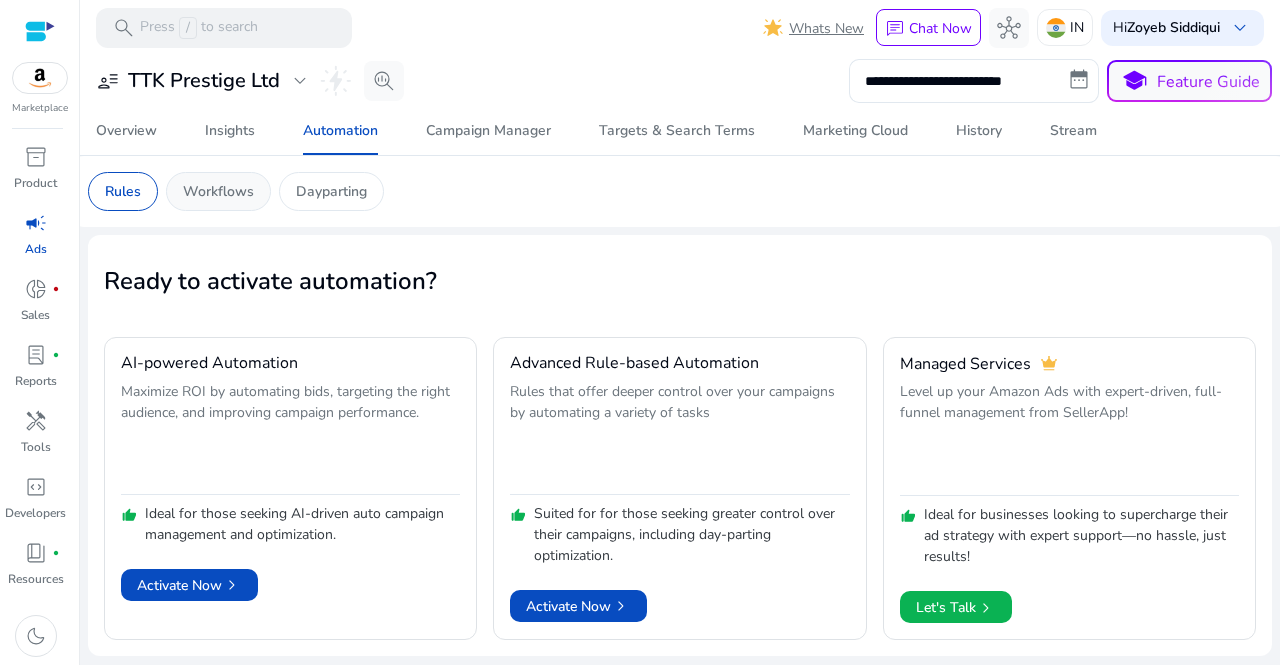 click on "Workflows" 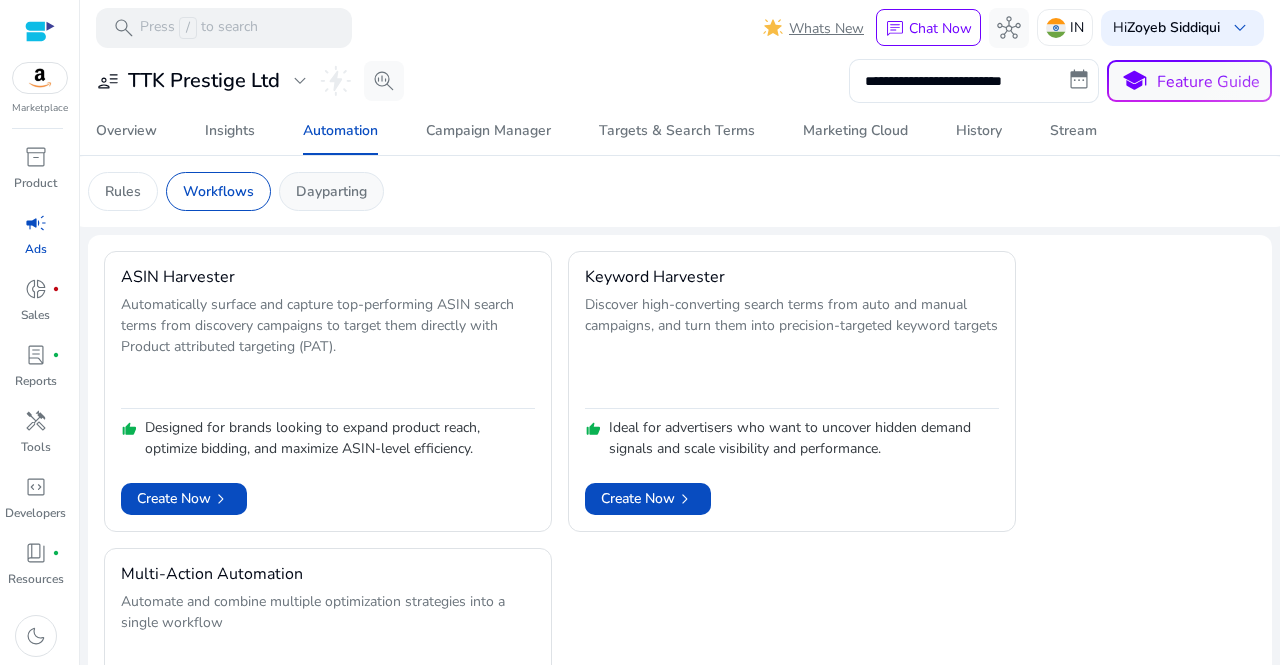 click on "Dayparting" 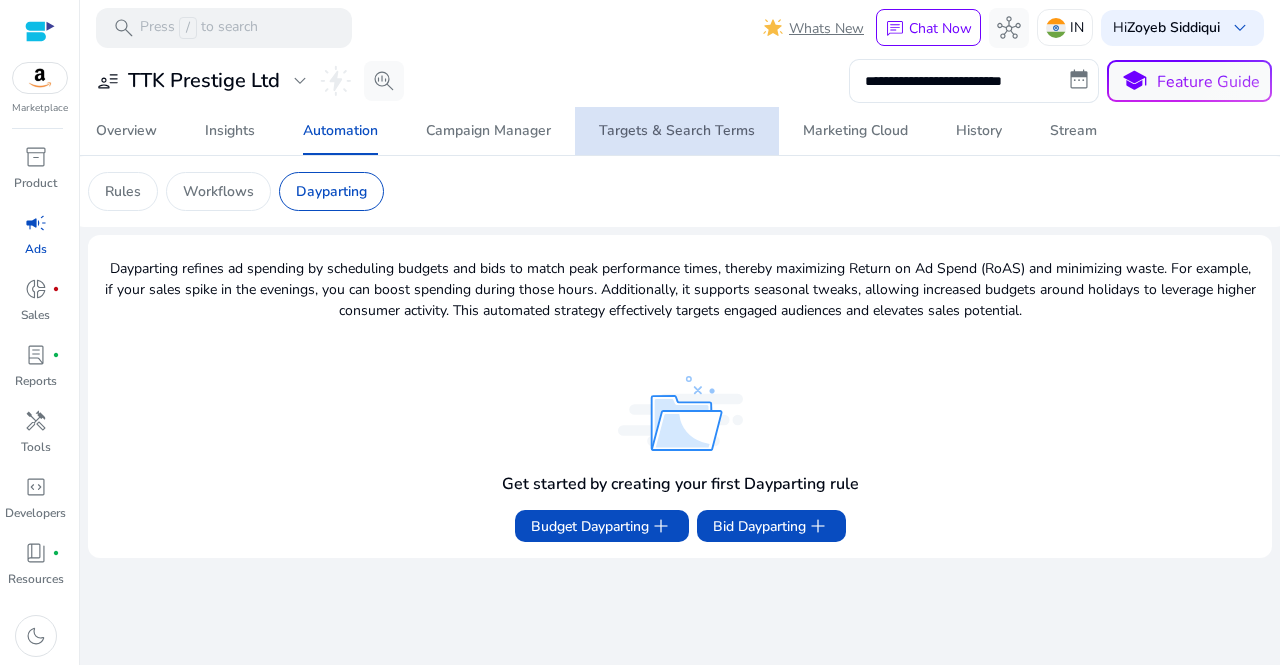 click on "Targets & Search Terms" at bounding box center [677, 131] 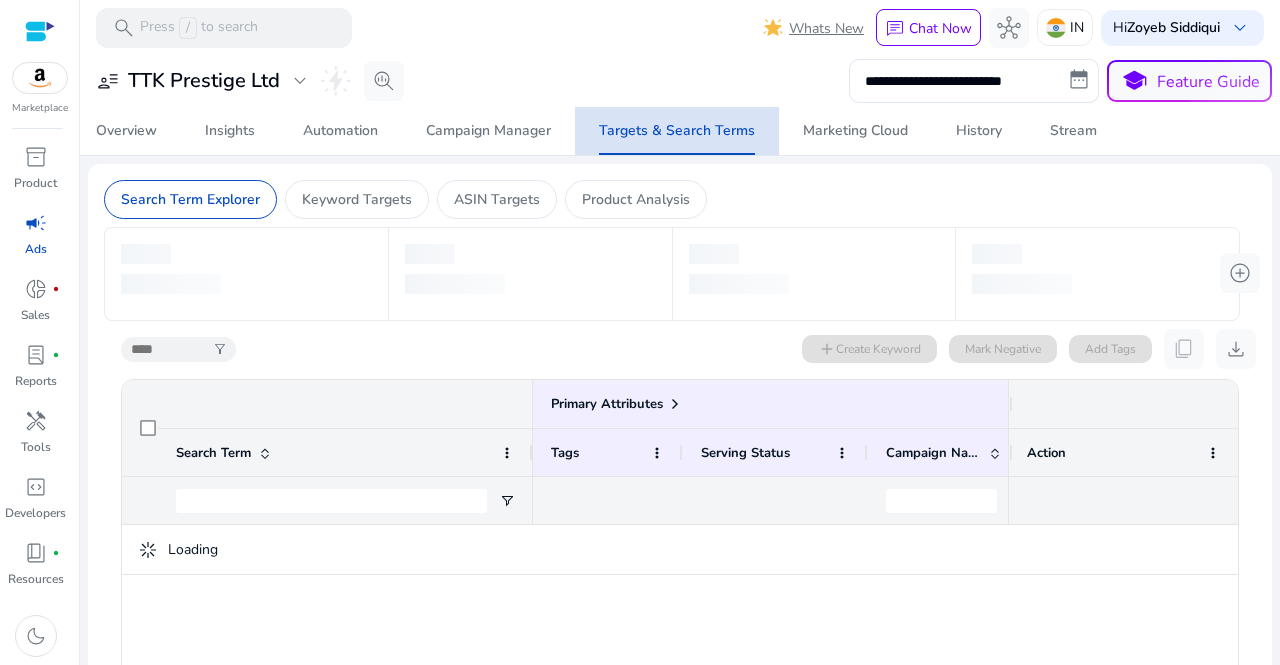 click on "Targets & Search Terms" at bounding box center [677, 131] 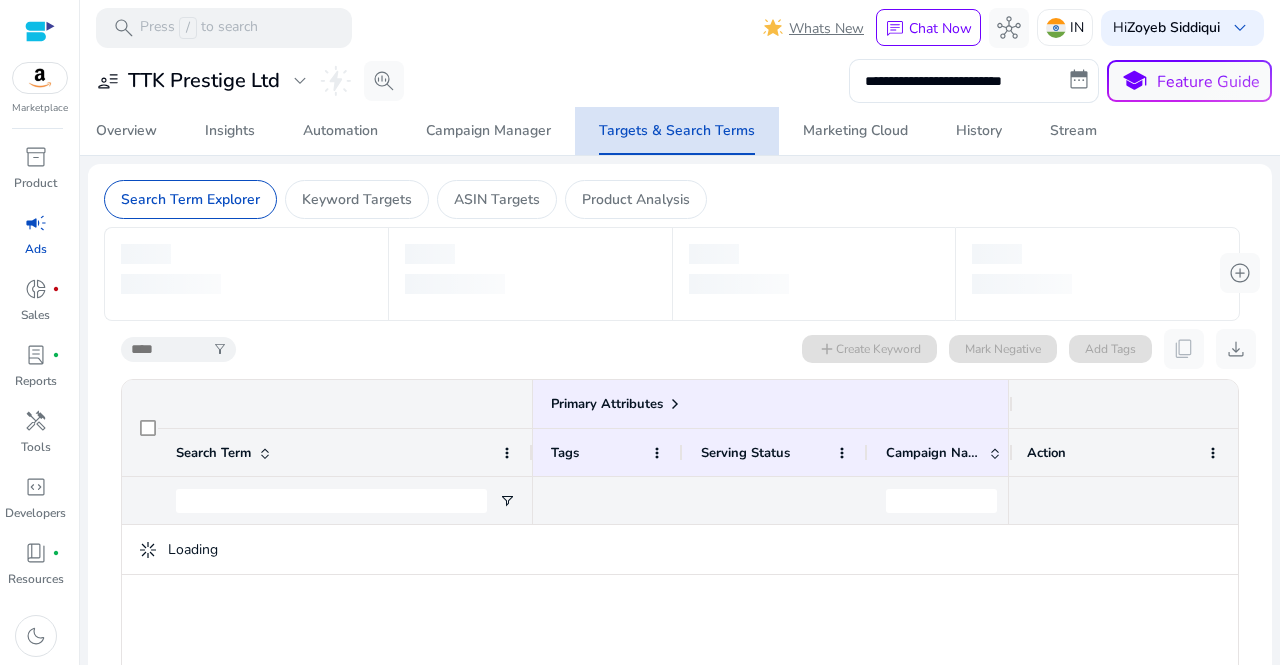 click on "Targets & Search Terms" at bounding box center [677, 131] 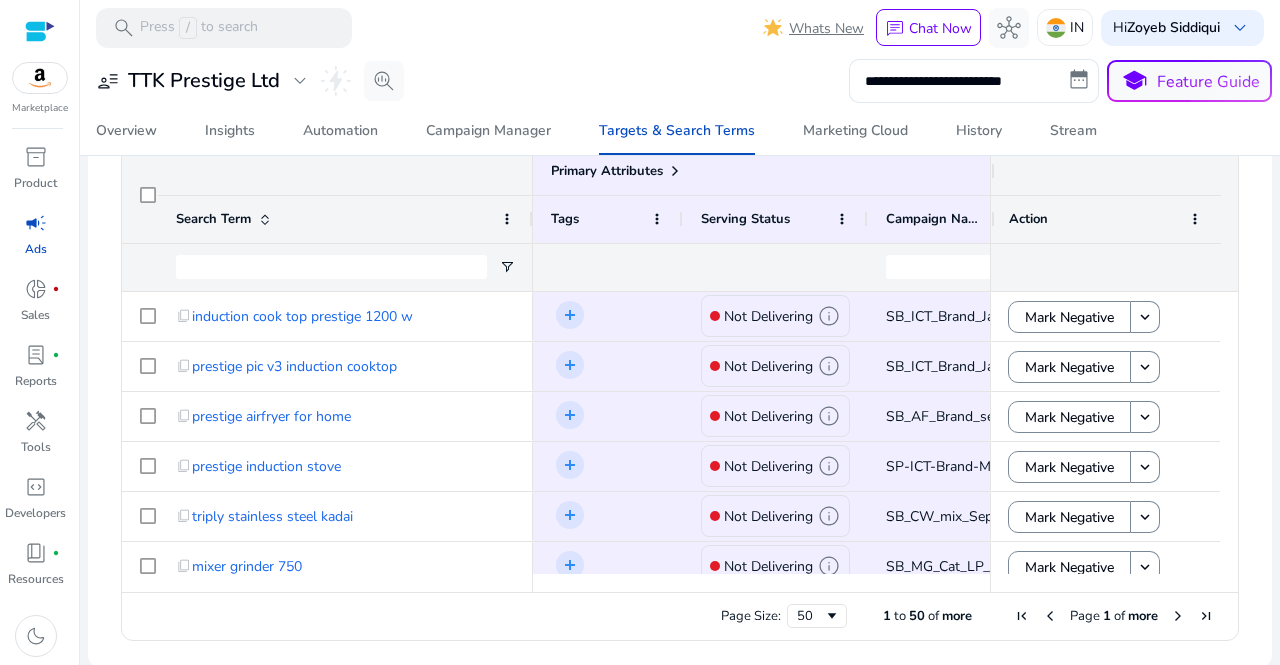 scroll, scrollTop: 240, scrollLeft: 0, axis: vertical 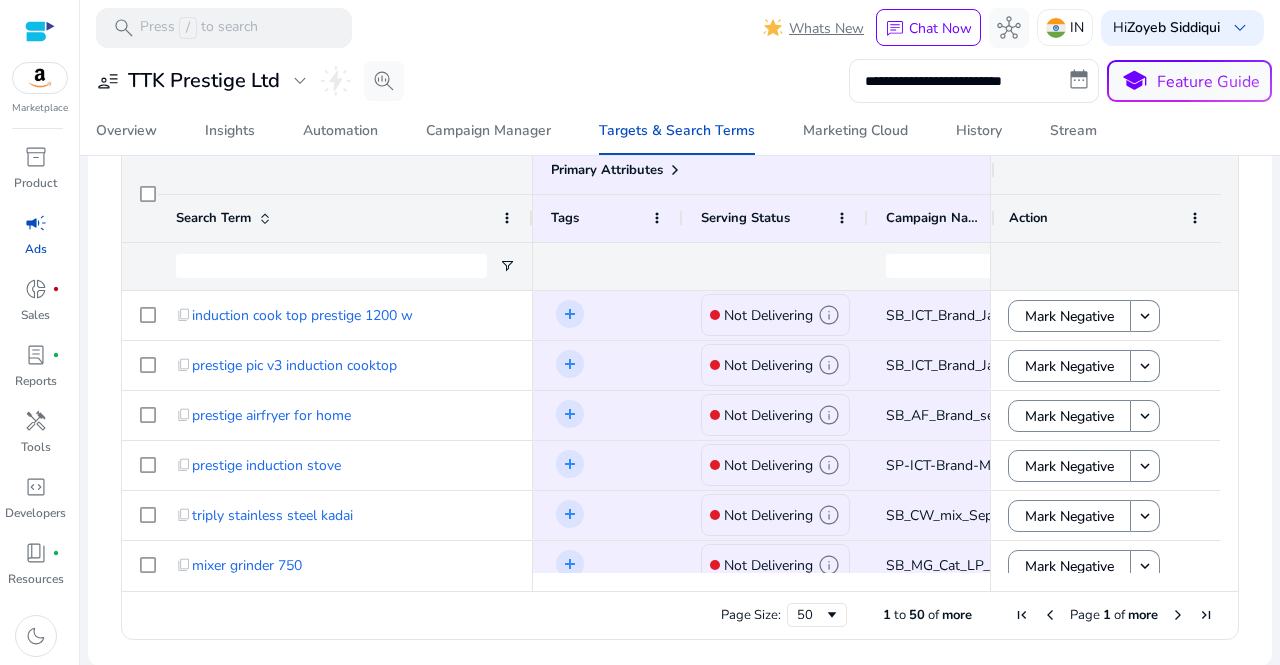 click on "Page Size:
50
1
to
50
of
more
Page
1
of
more" at bounding box center [680, 615] 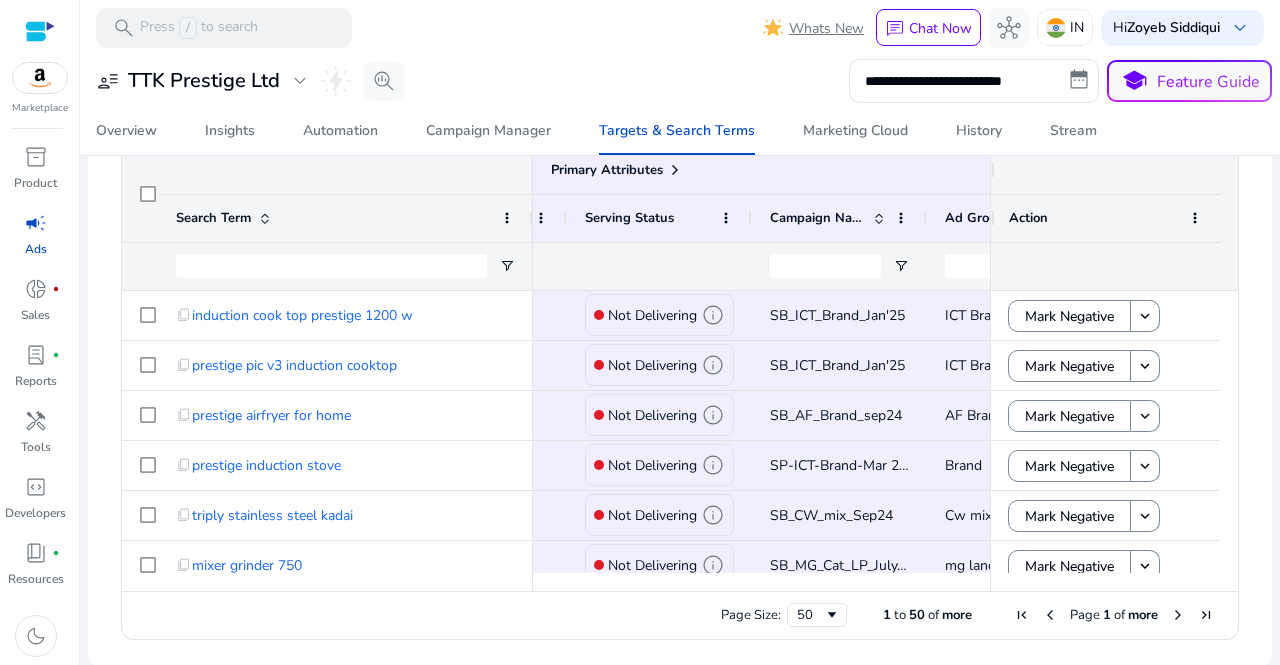 scroll, scrollTop: 0, scrollLeft: 128, axis: horizontal 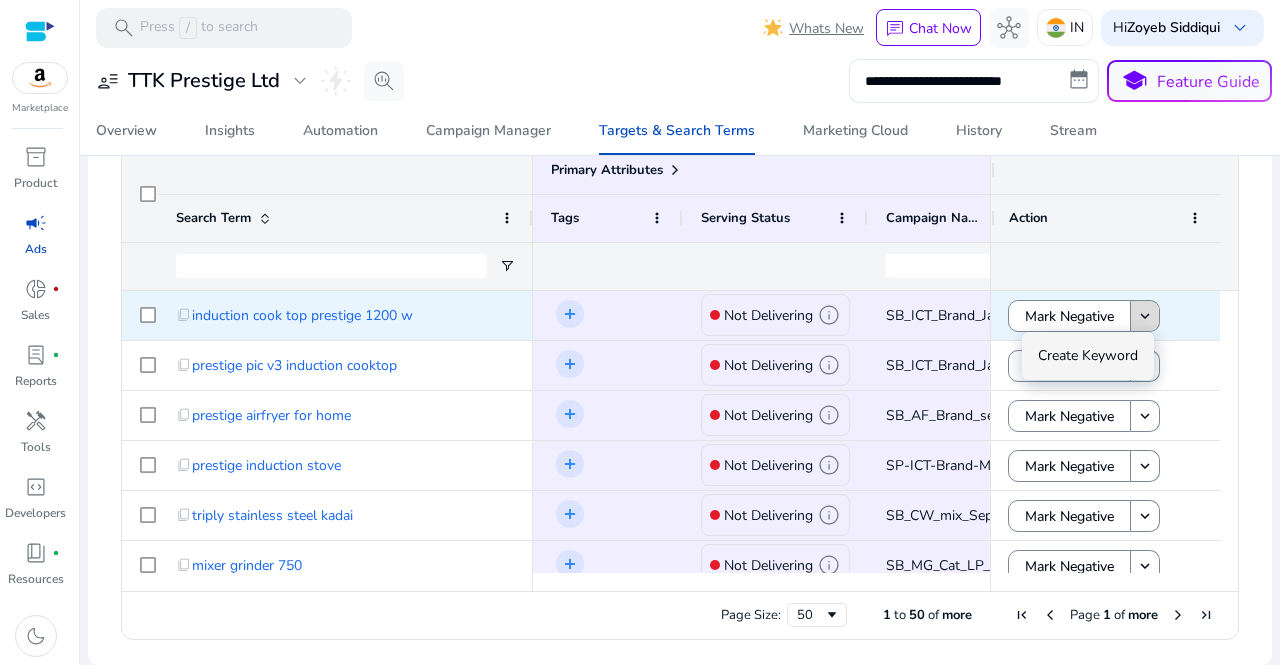 click on "keyboard_arrow_down" 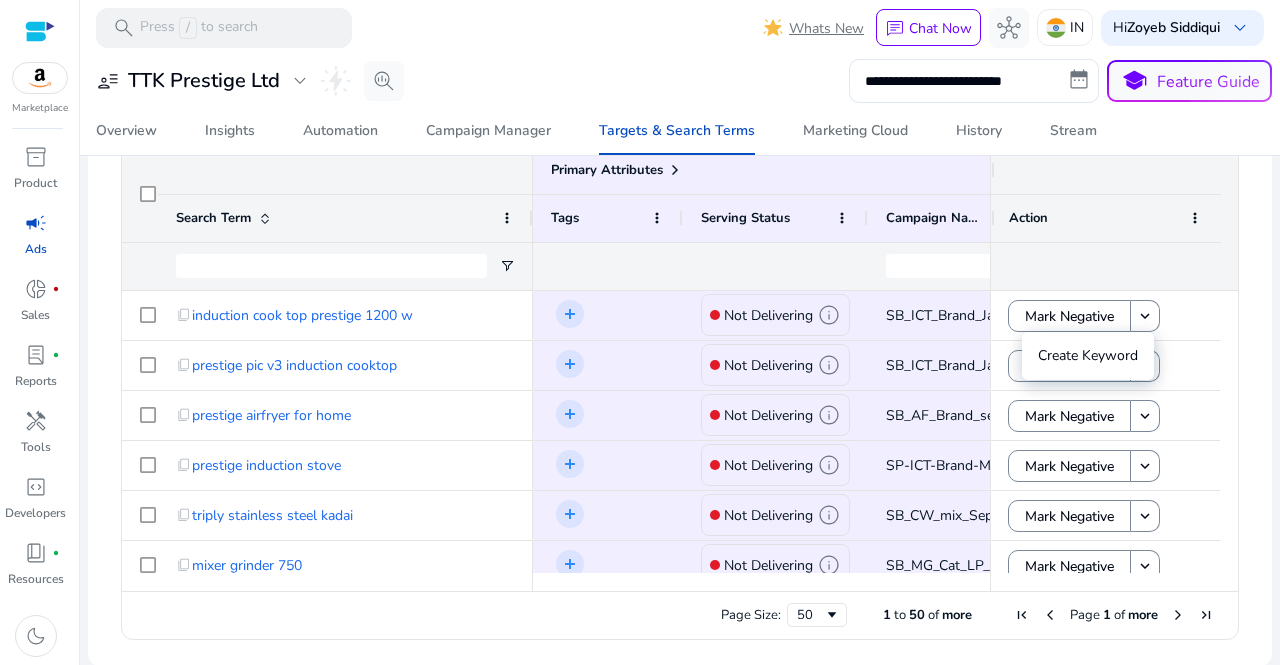 drag, startPoint x: 611, startPoint y: 581, endPoint x: 749, endPoint y: 579, distance: 138.0145 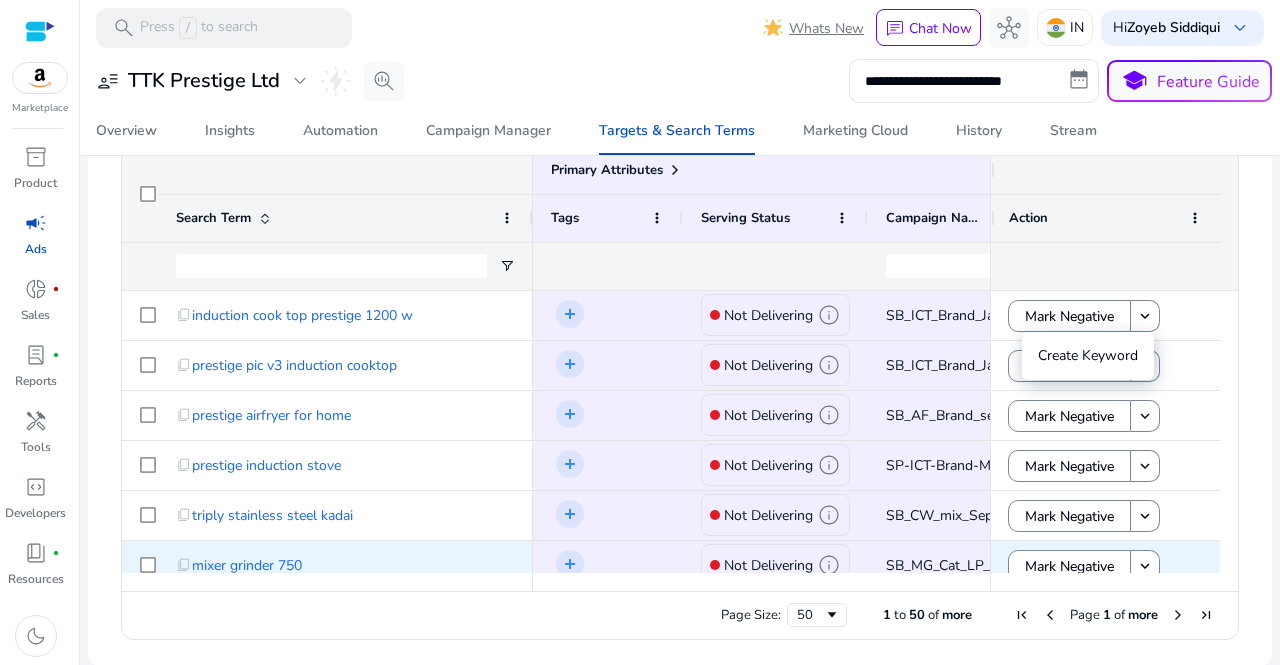 click on "content_copy   mixer grinder 750" 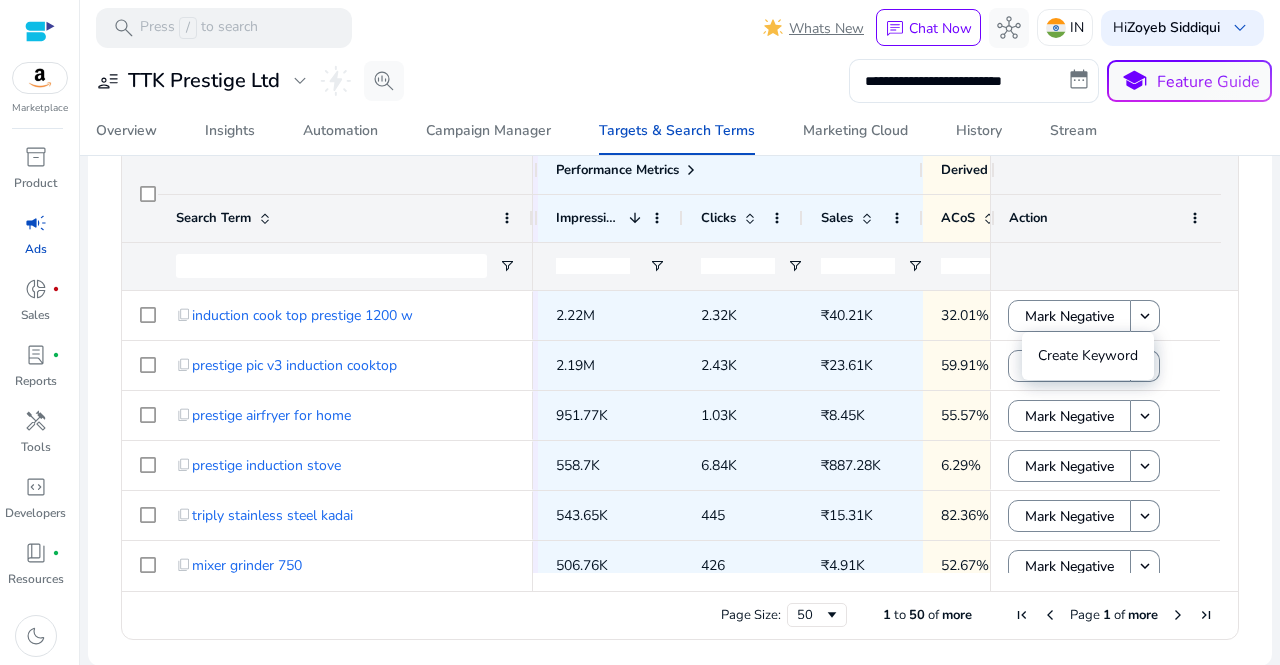 drag, startPoint x: 848, startPoint y: 592, endPoint x: 923, endPoint y: 583, distance: 75.53807 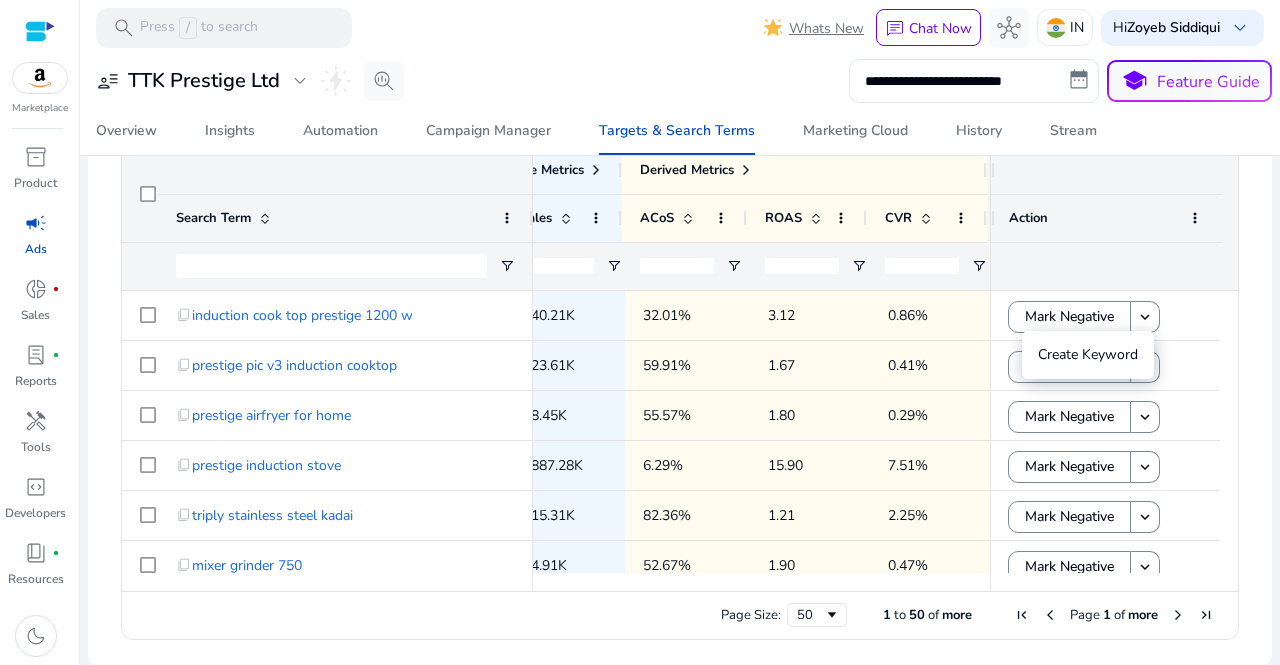 click on "Action" 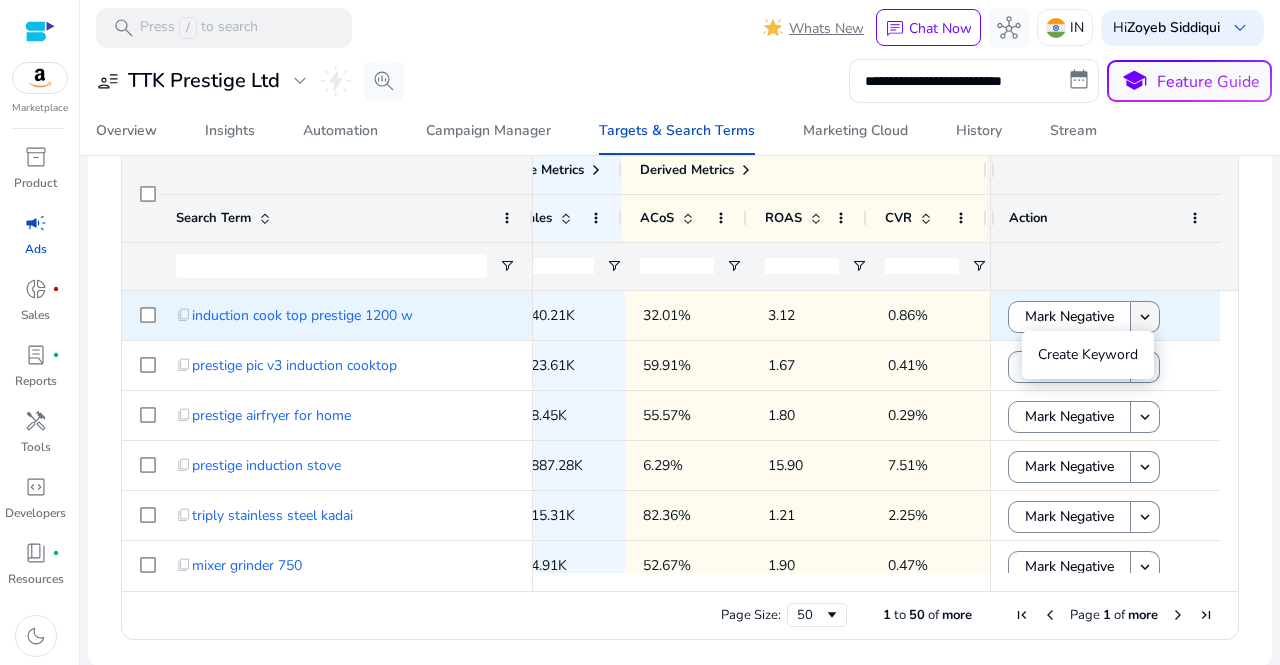 type 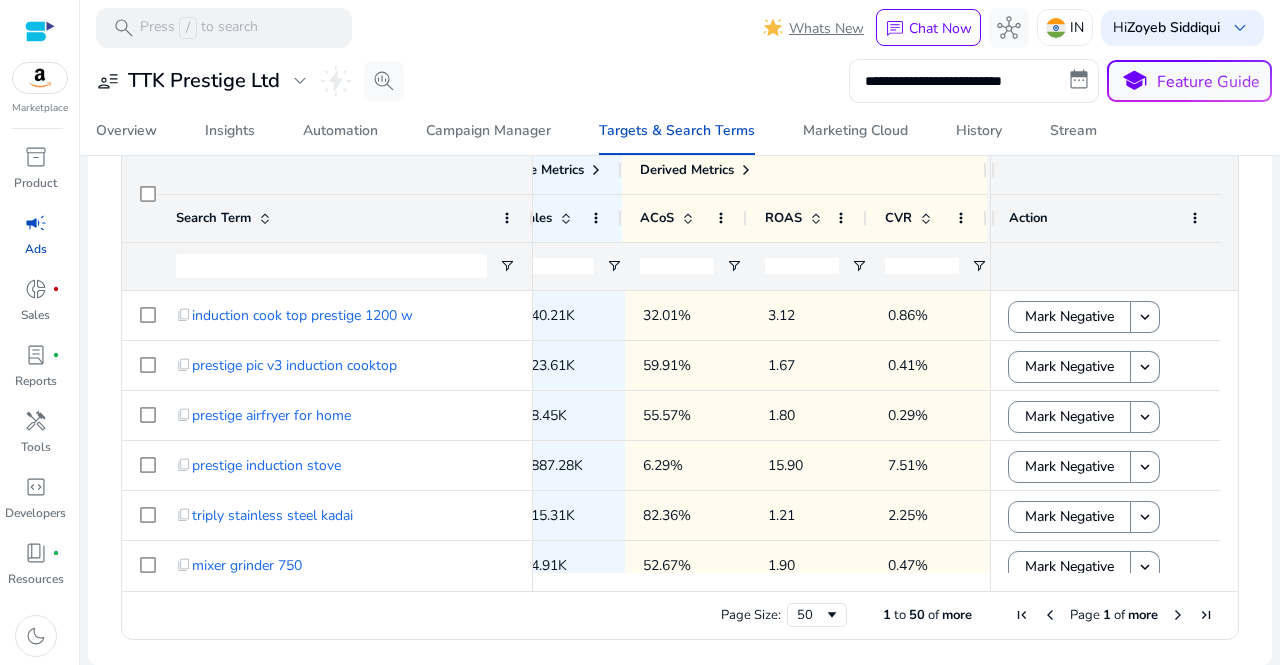 click on "Create Keyword" at bounding box center (1121, 343) 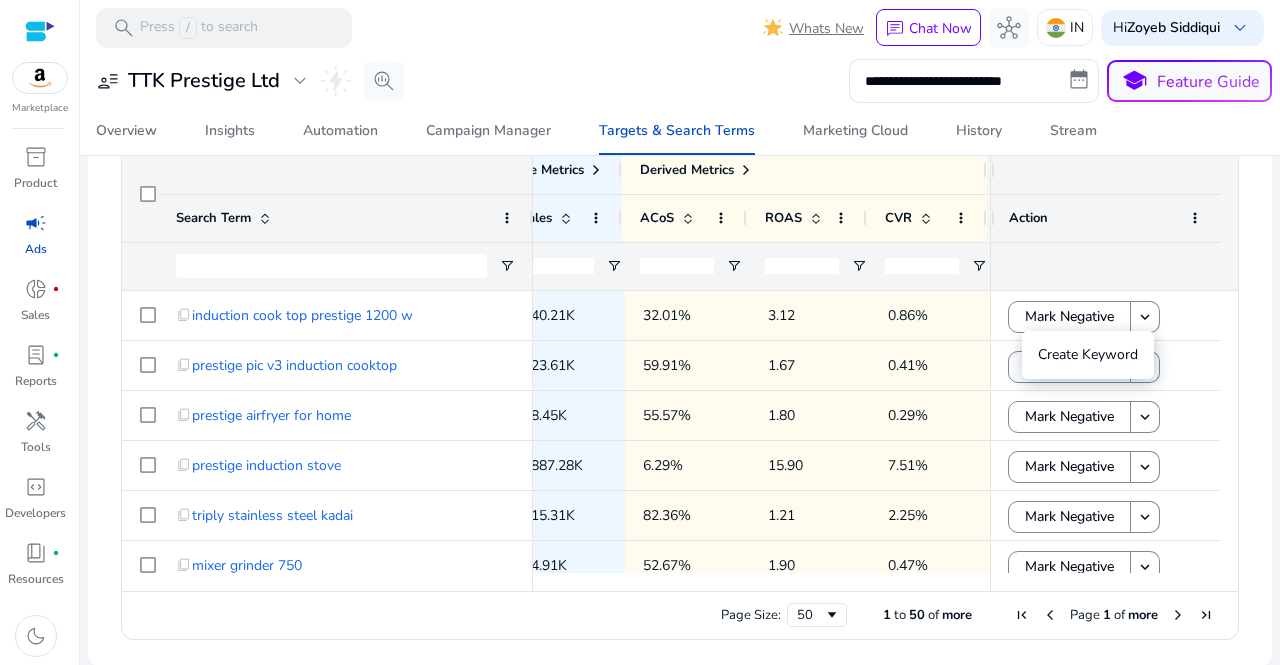 type 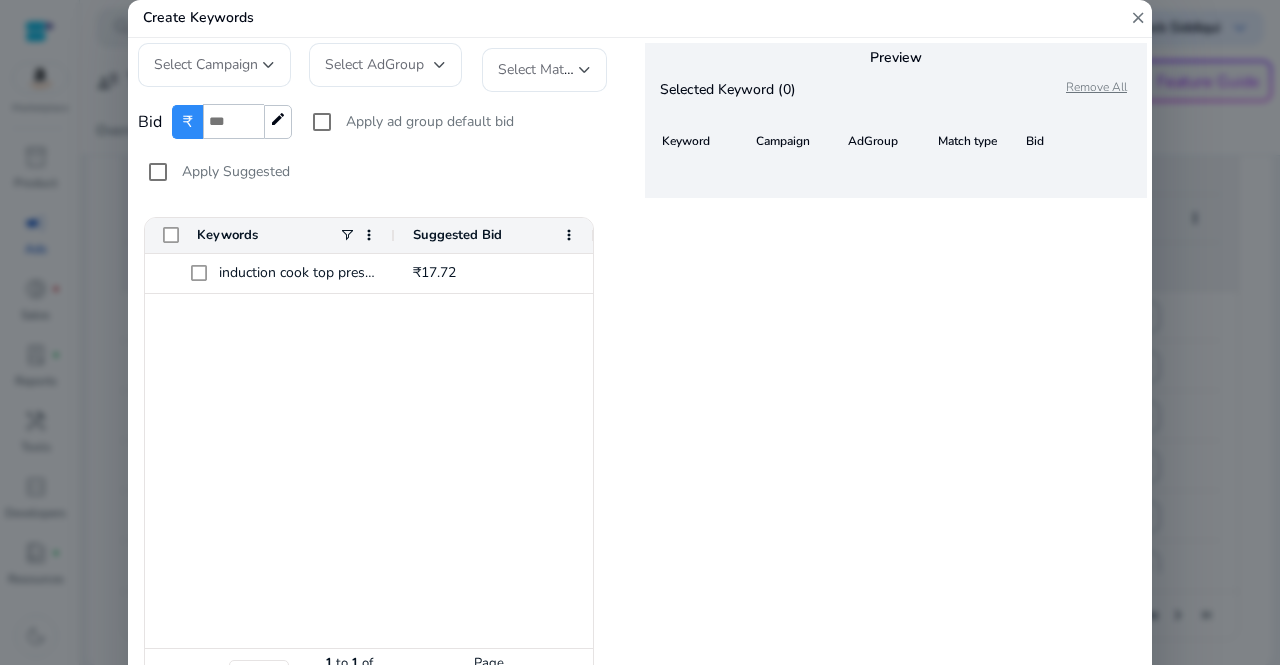 click on "close" at bounding box center [1138, 18] 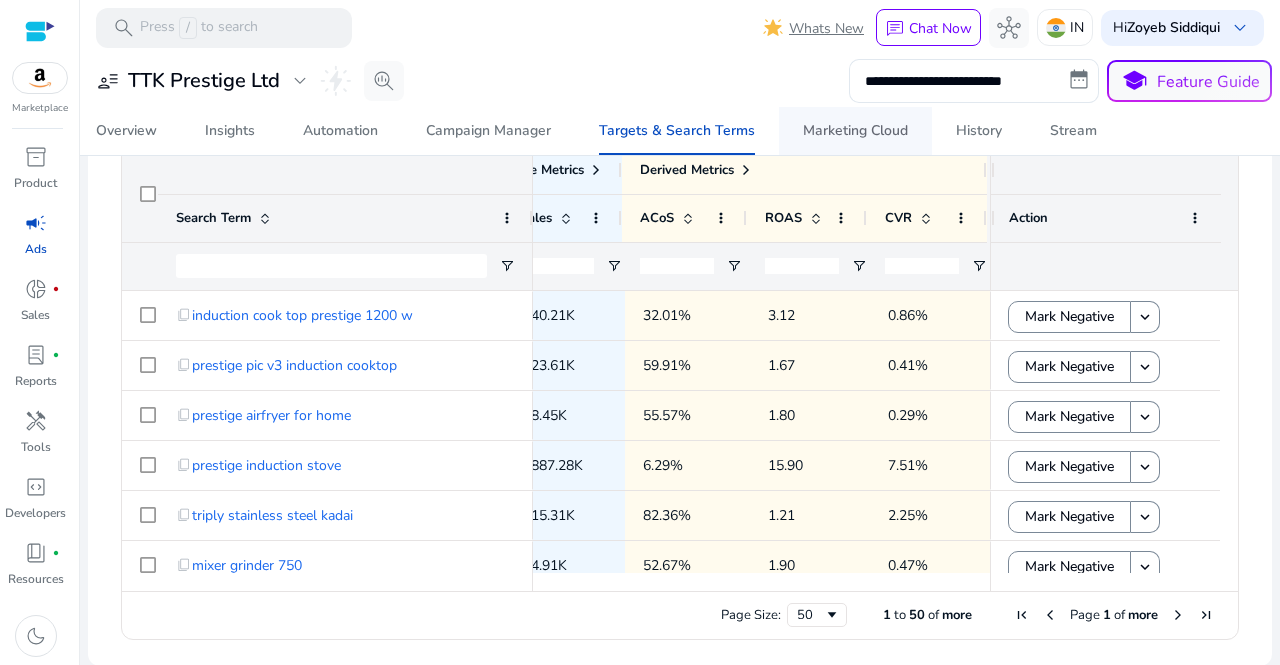 click on "Marketing Cloud" at bounding box center (855, 131) 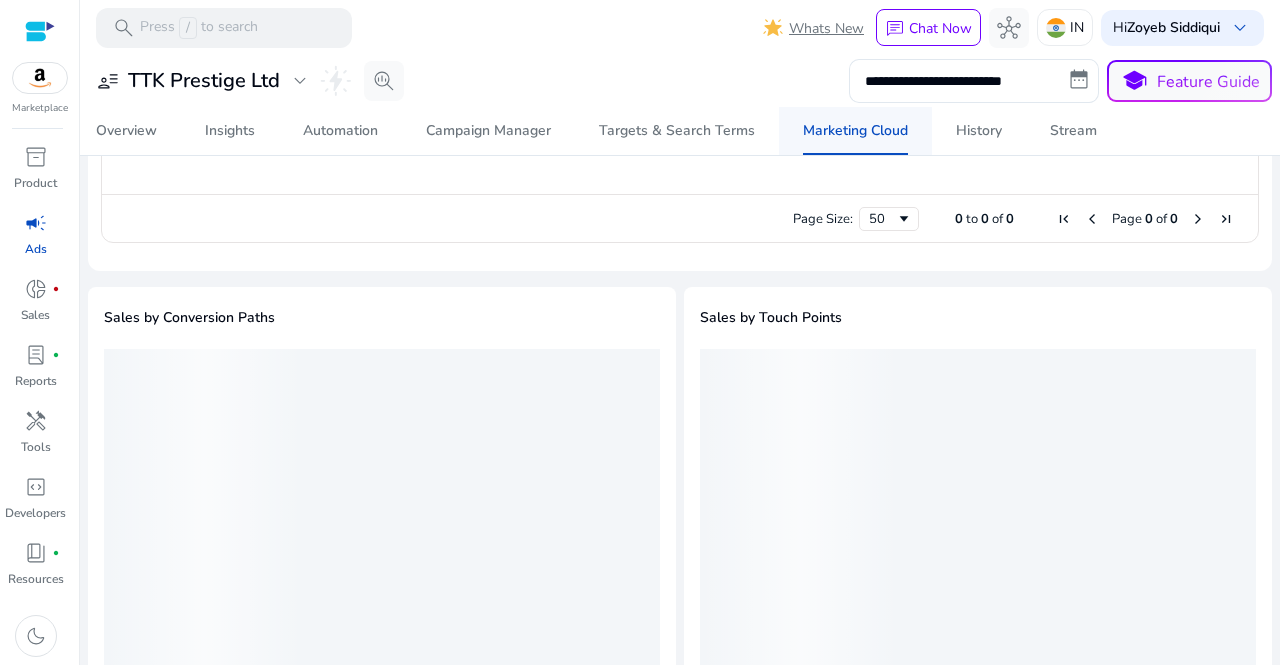 scroll, scrollTop: 0, scrollLeft: 0, axis: both 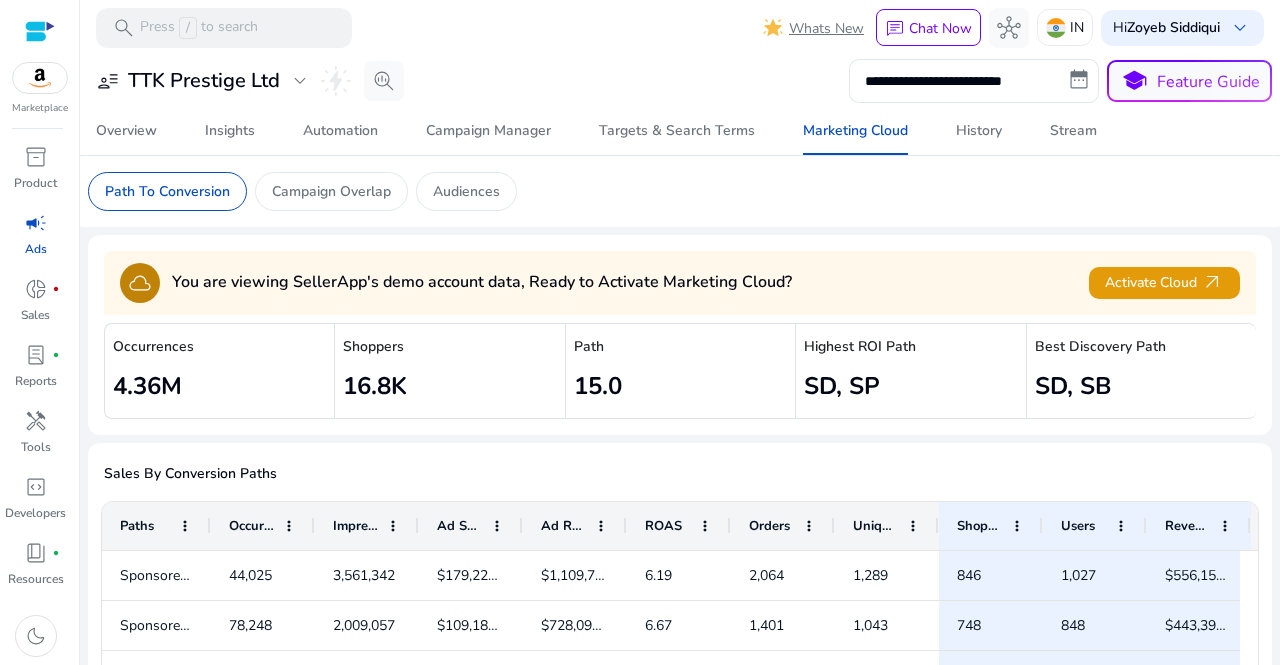click on "Path" 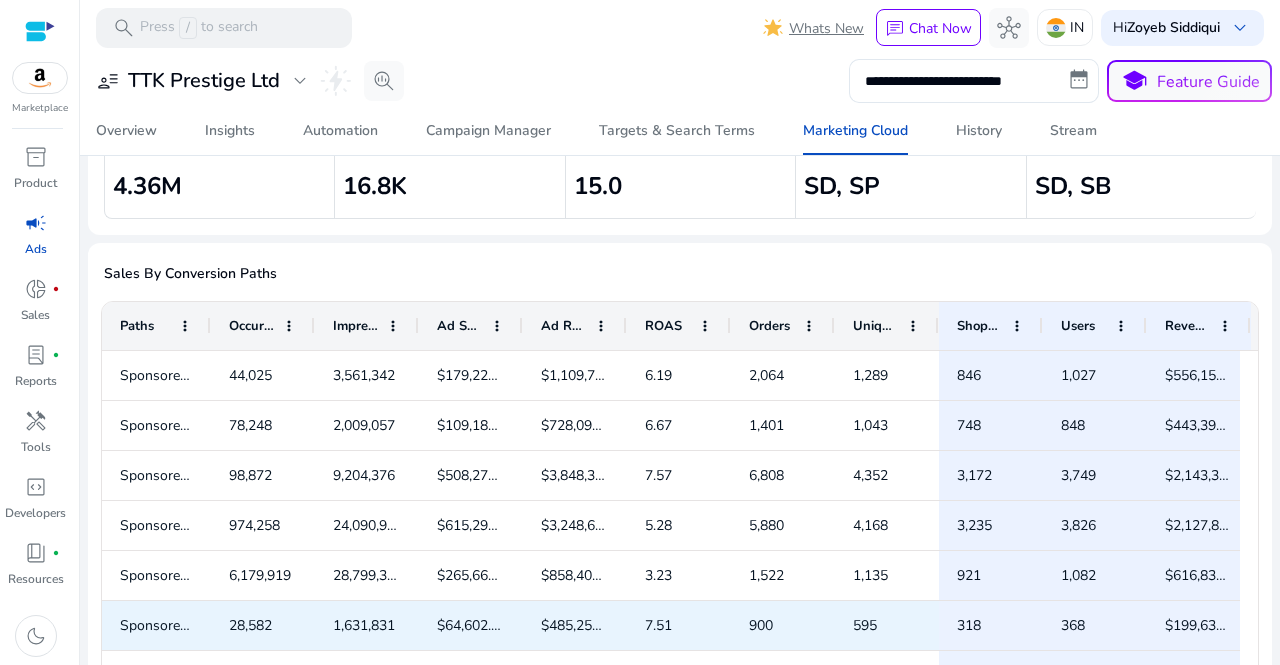 scroll, scrollTop: 240, scrollLeft: 0, axis: vertical 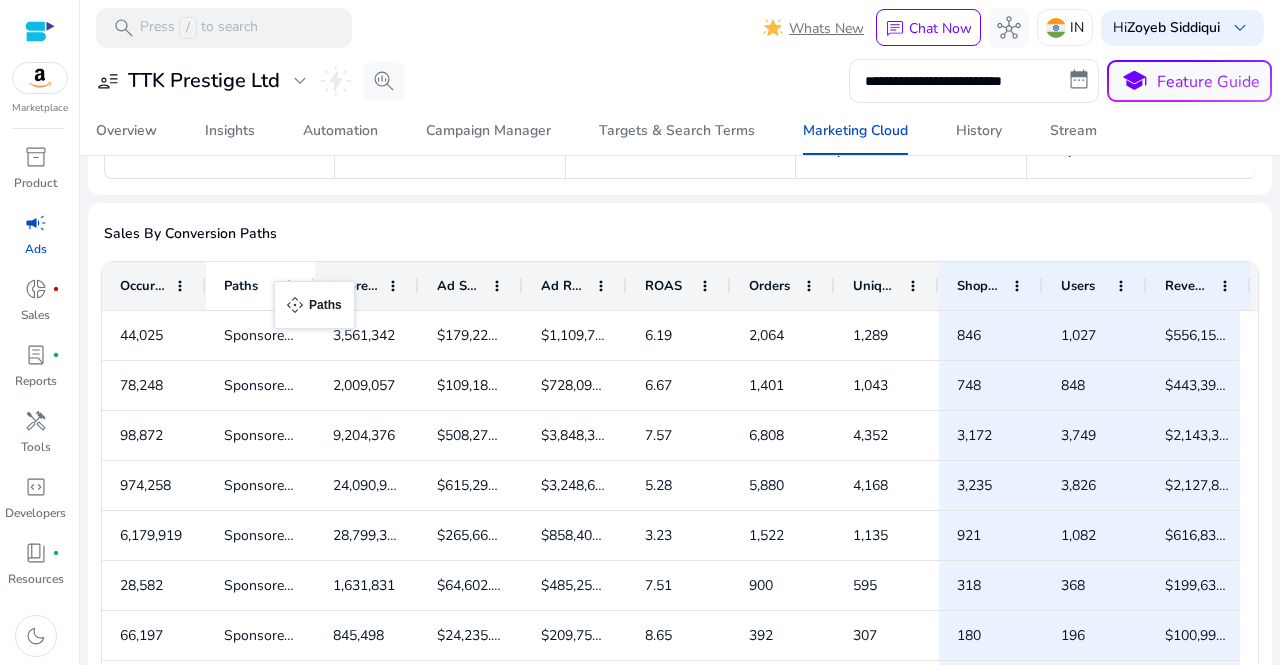 drag, startPoint x: 204, startPoint y: 285, endPoint x: 284, endPoint y: 293, distance: 80.399 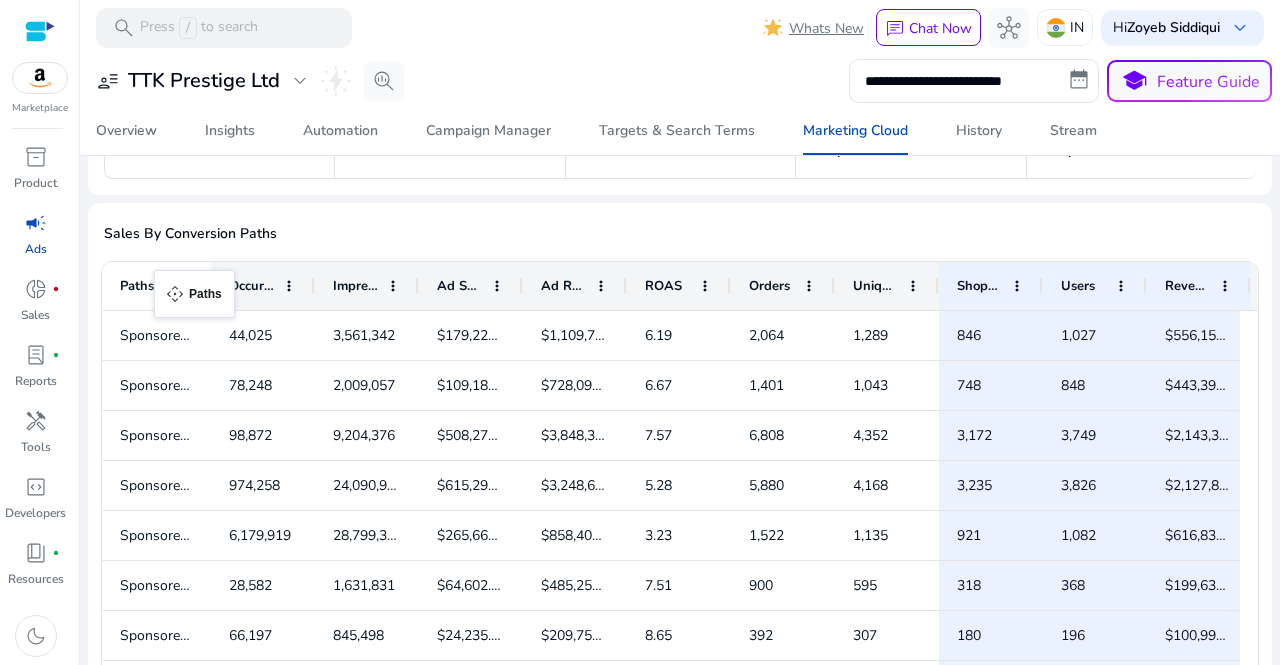 drag, startPoint x: 276, startPoint y: 281, endPoint x: 165, endPoint y: 282, distance: 111.0045 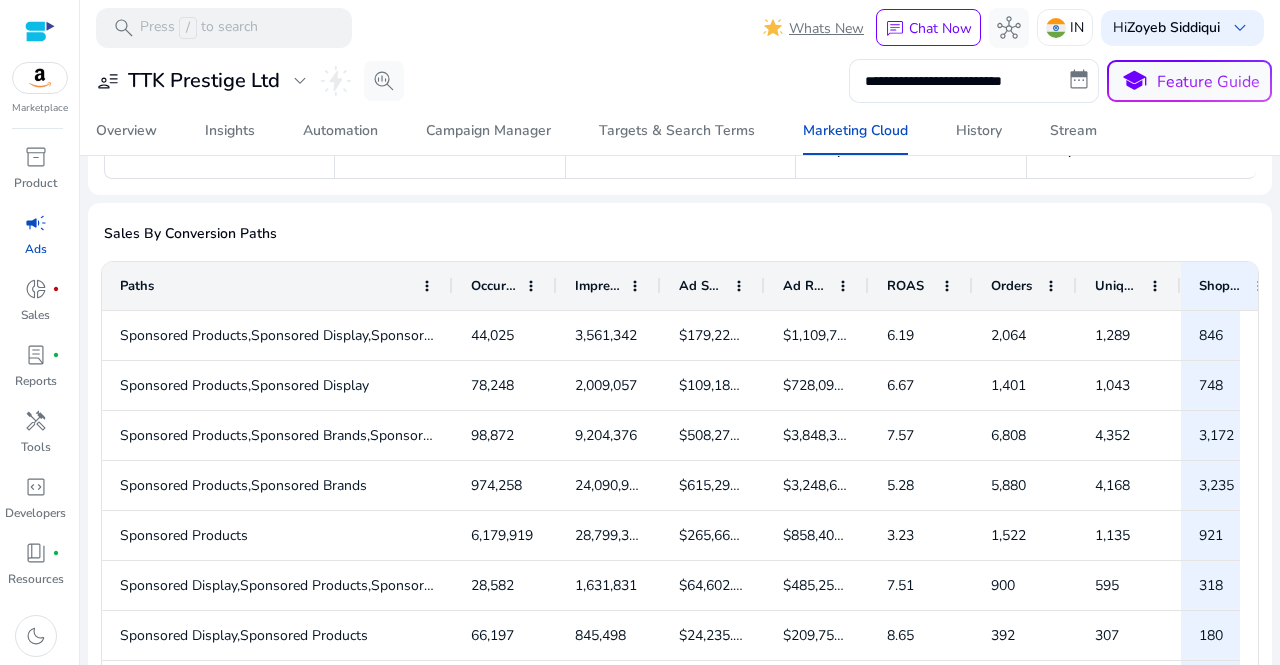 drag, startPoint x: 206, startPoint y: 285, endPoint x: 448, endPoint y: 297, distance: 242.29733 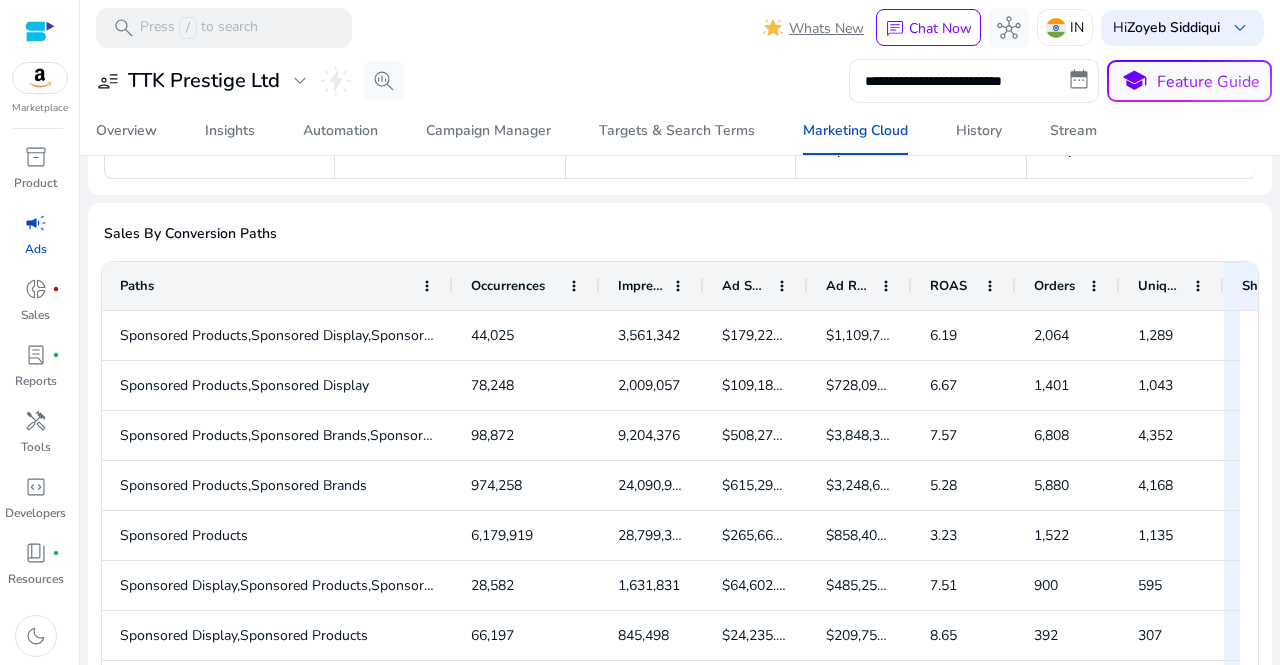 drag, startPoint x: 552, startPoint y: 278, endPoint x: 638, endPoint y: 295, distance: 87.66413 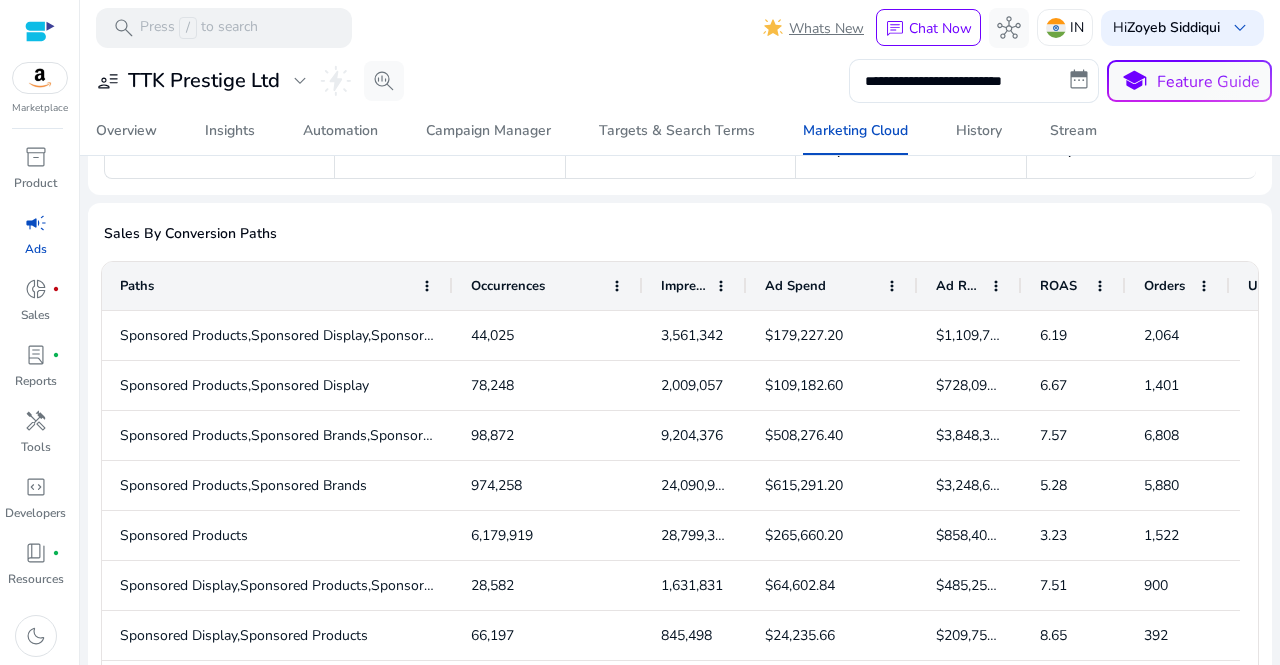 drag, startPoint x: 847, startPoint y: 279, endPoint x: 914, endPoint y: 281, distance: 67.02985 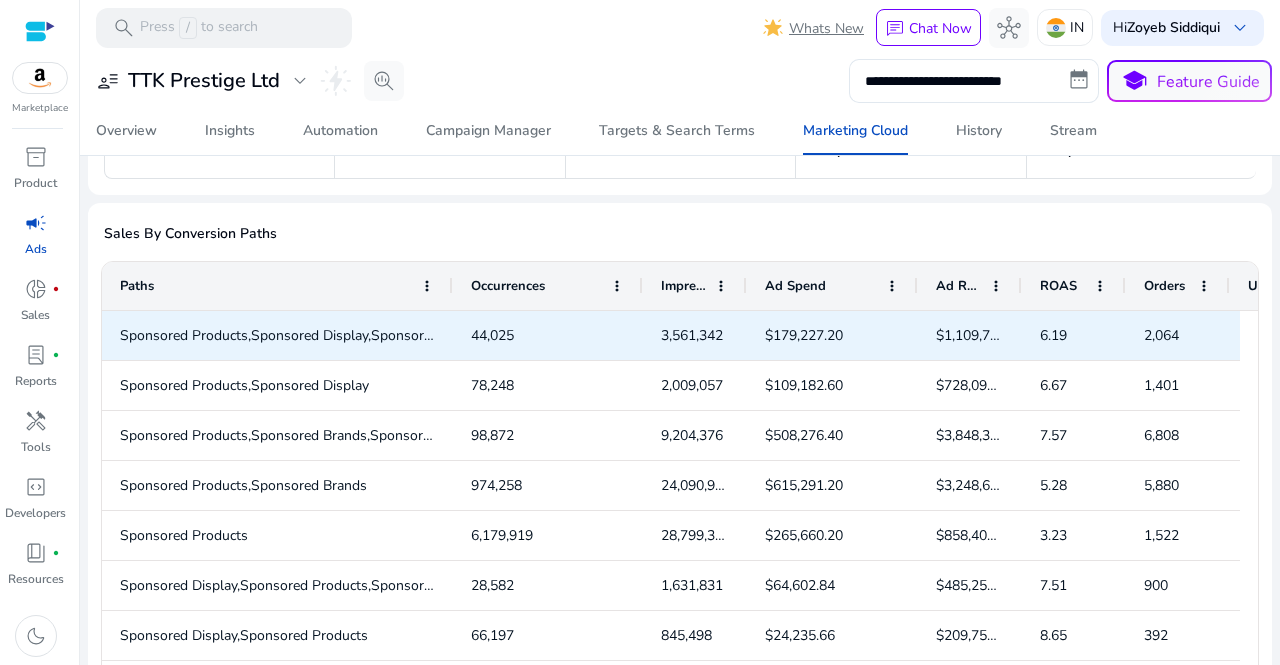 scroll, scrollTop: 0, scrollLeft: 101, axis: horizontal 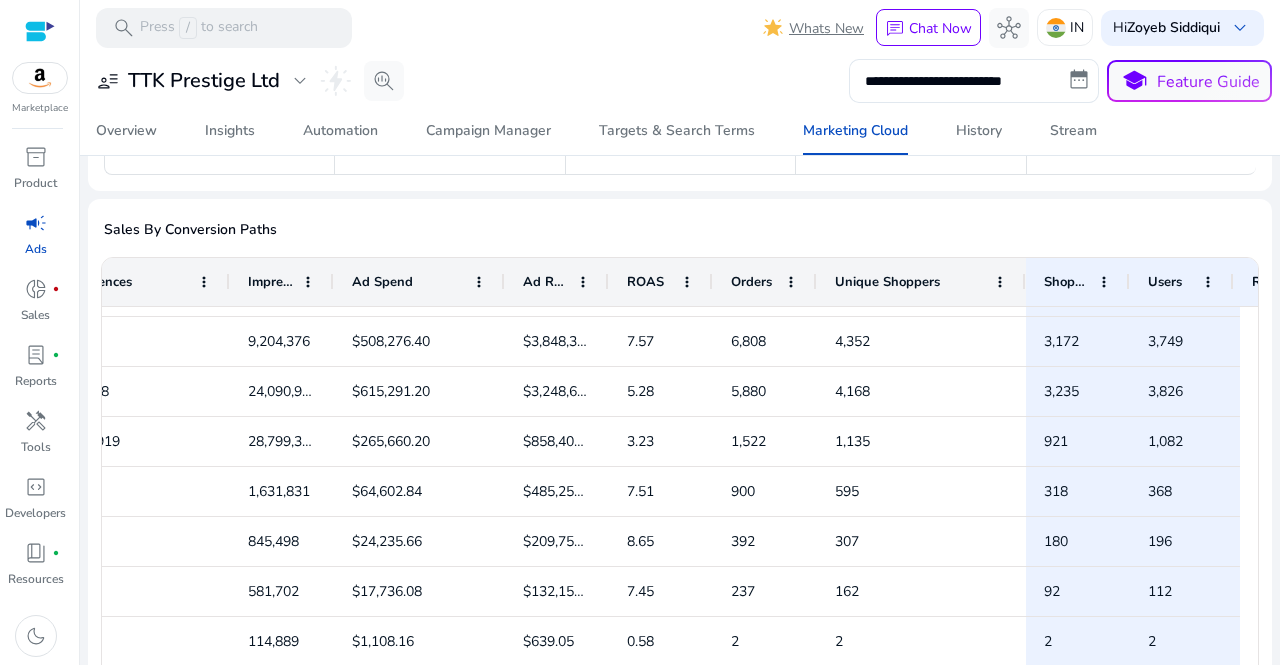 drag, startPoint x: 916, startPoint y: 276, endPoint x: 1021, endPoint y: 287, distance: 105.574615 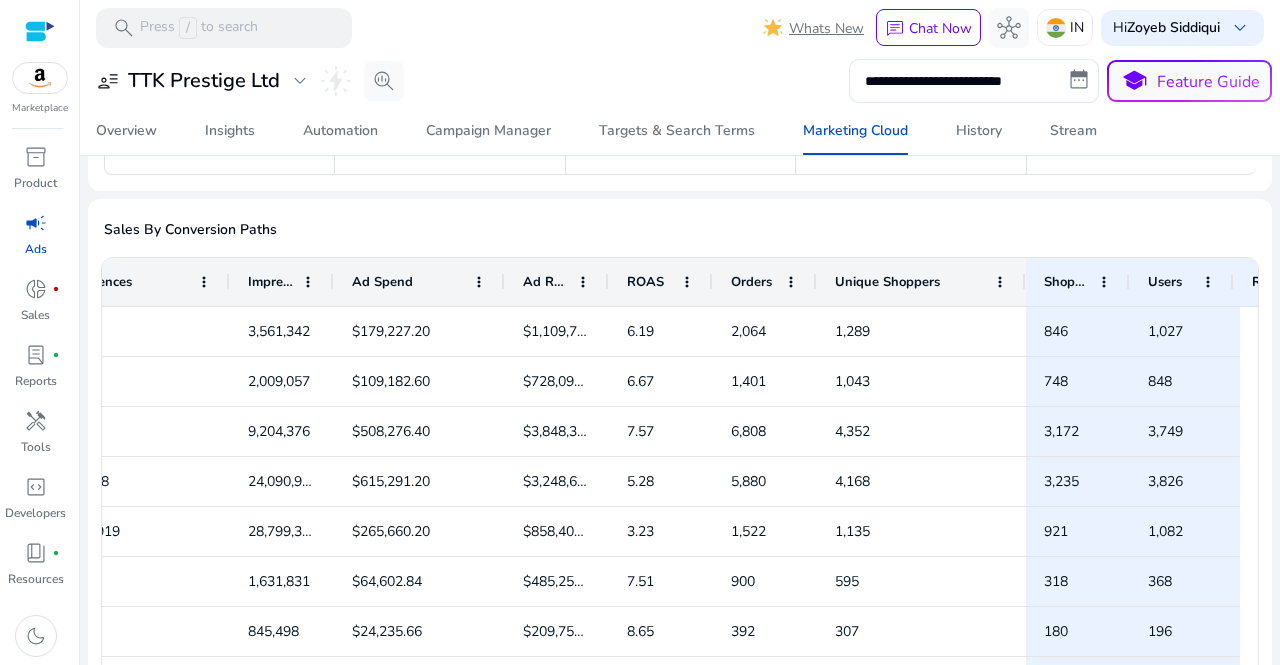 scroll, scrollTop: 0, scrollLeft: 350, axis: horizontal 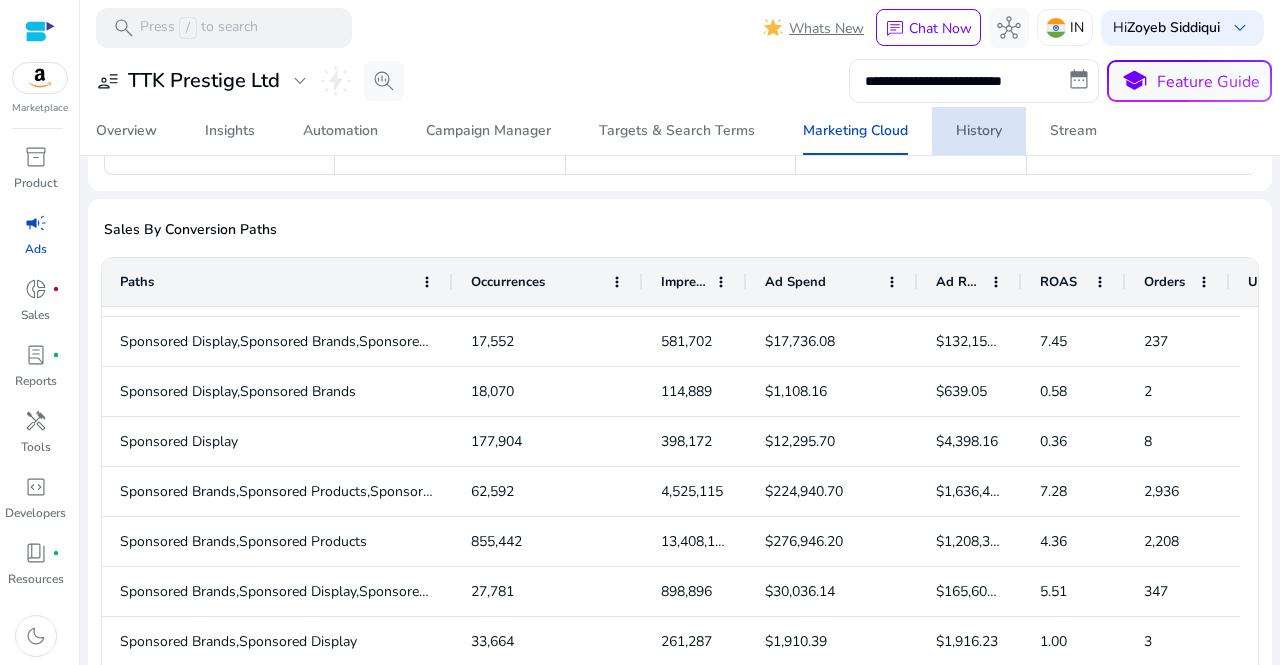 click on "History" at bounding box center [979, 131] 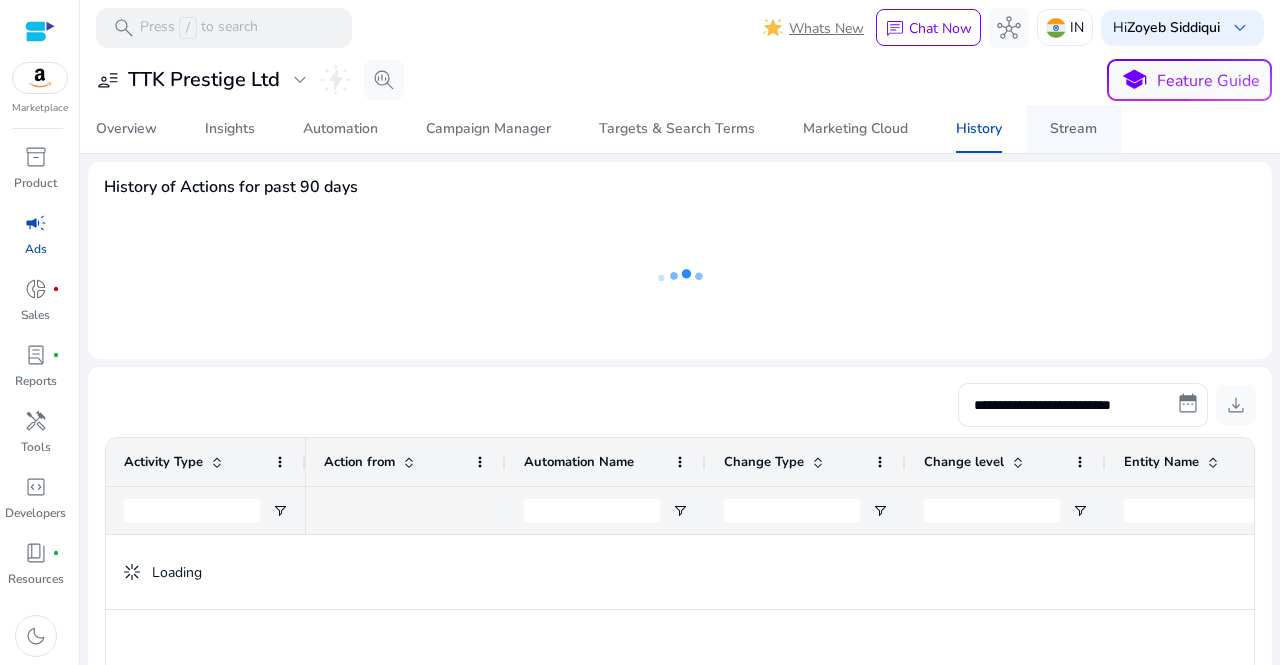 click on "Stream" at bounding box center (1073, 129) 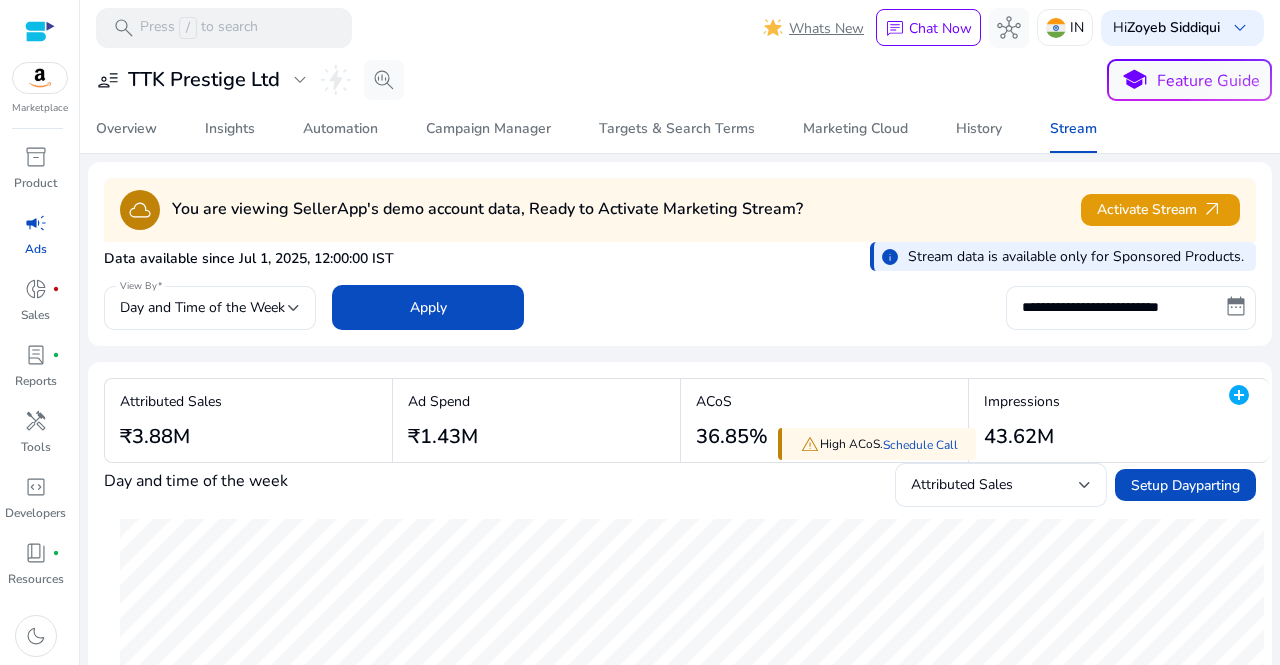 scroll, scrollTop: 0, scrollLeft: 0, axis: both 